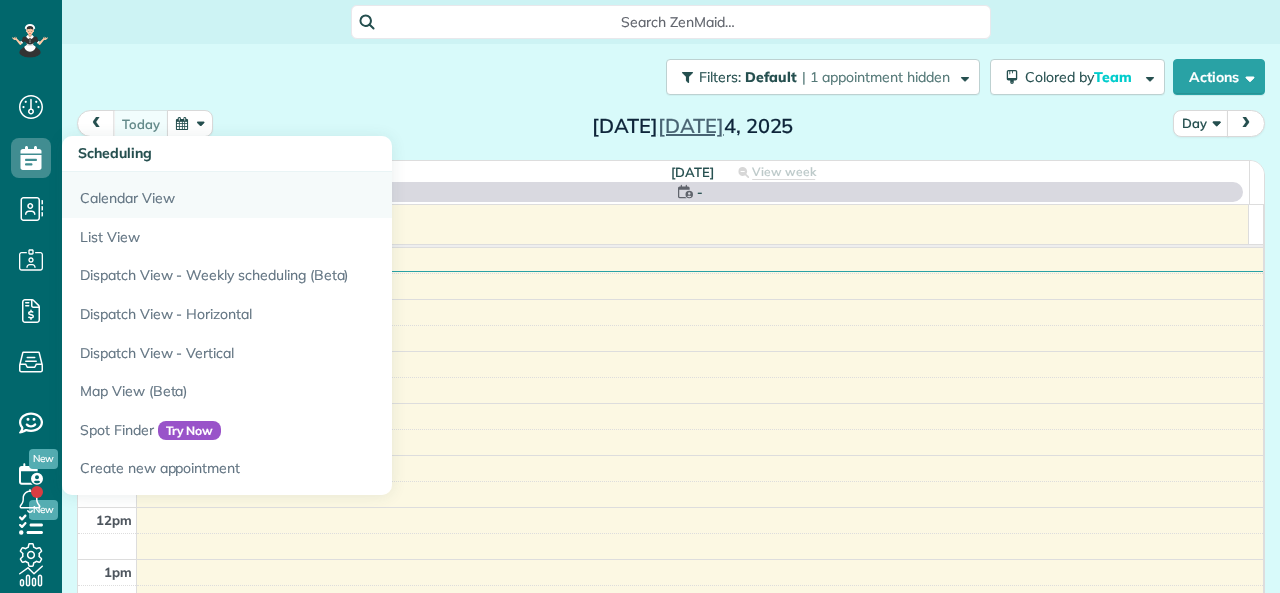 scroll, scrollTop: 0, scrollLeft: 0, axis: both 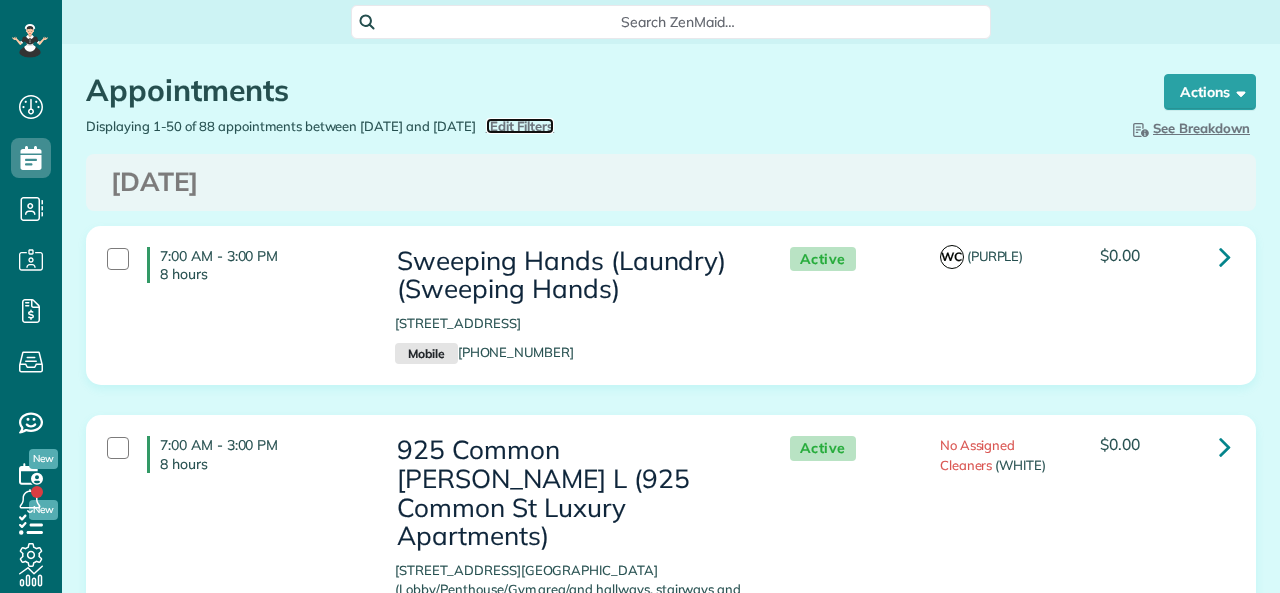 click on "Edit Filters" at bounding box center (522, 126) 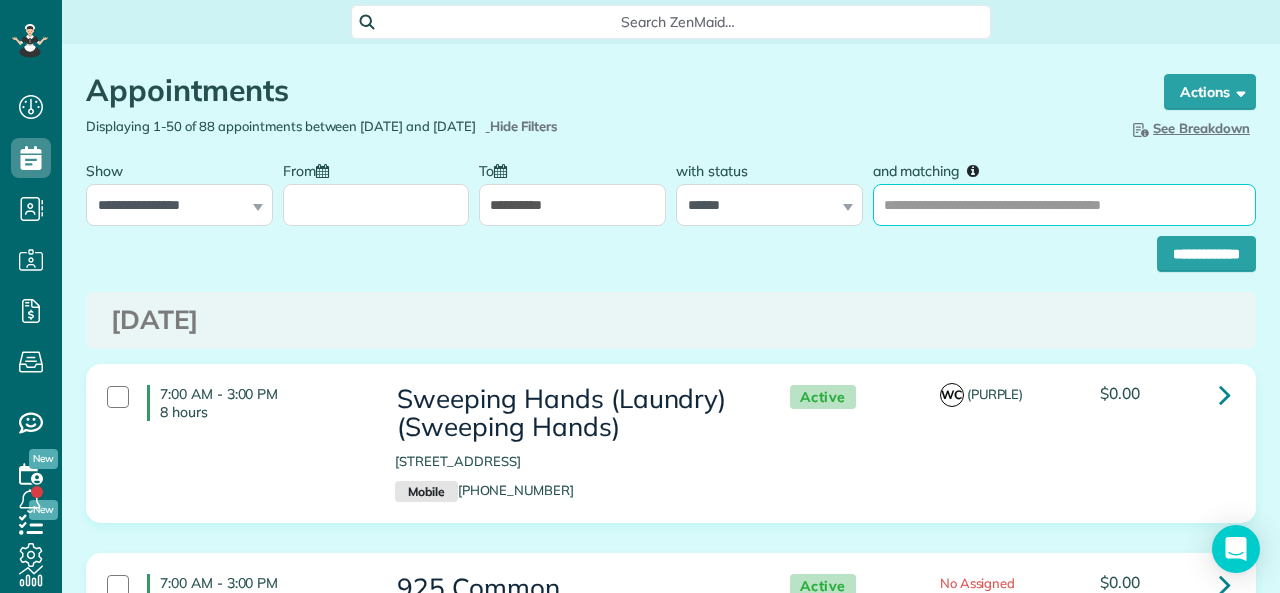 click on "and matching" at bounding box center [1064, 205] 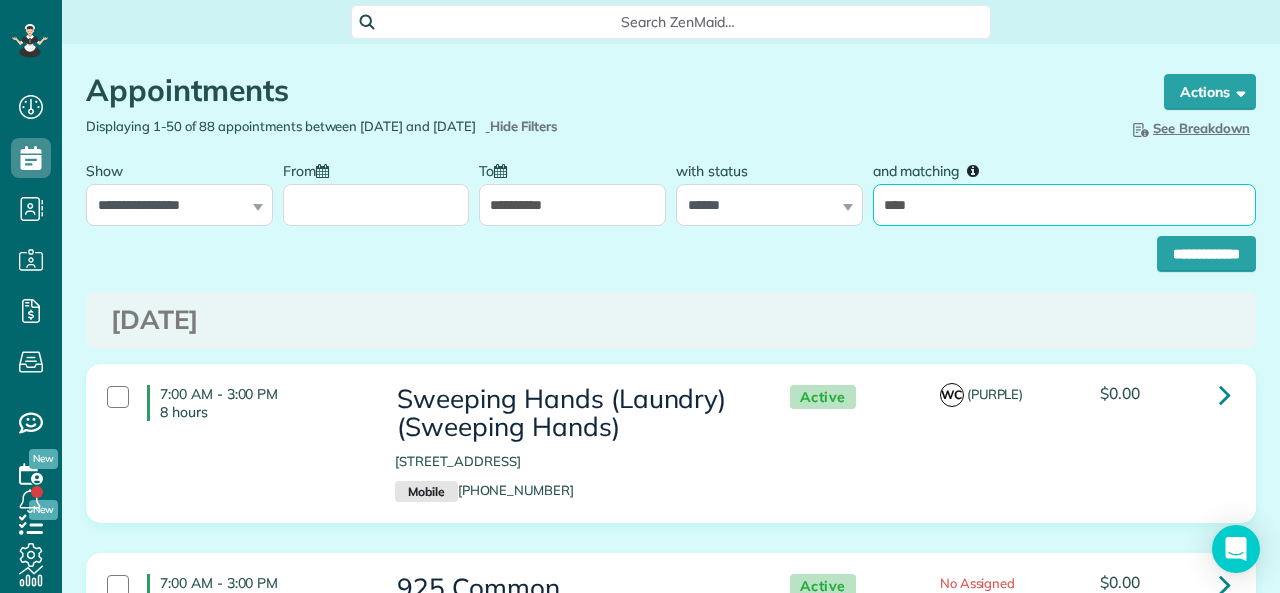 type on "****" 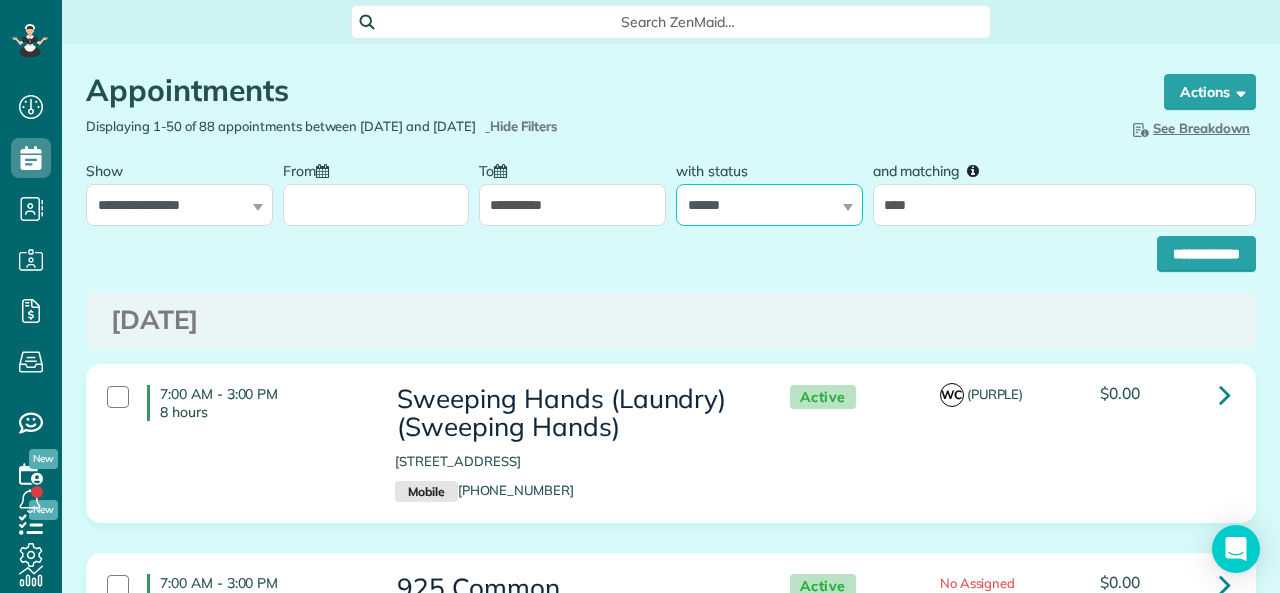 click on "**********" at bounding box center (769, 205) 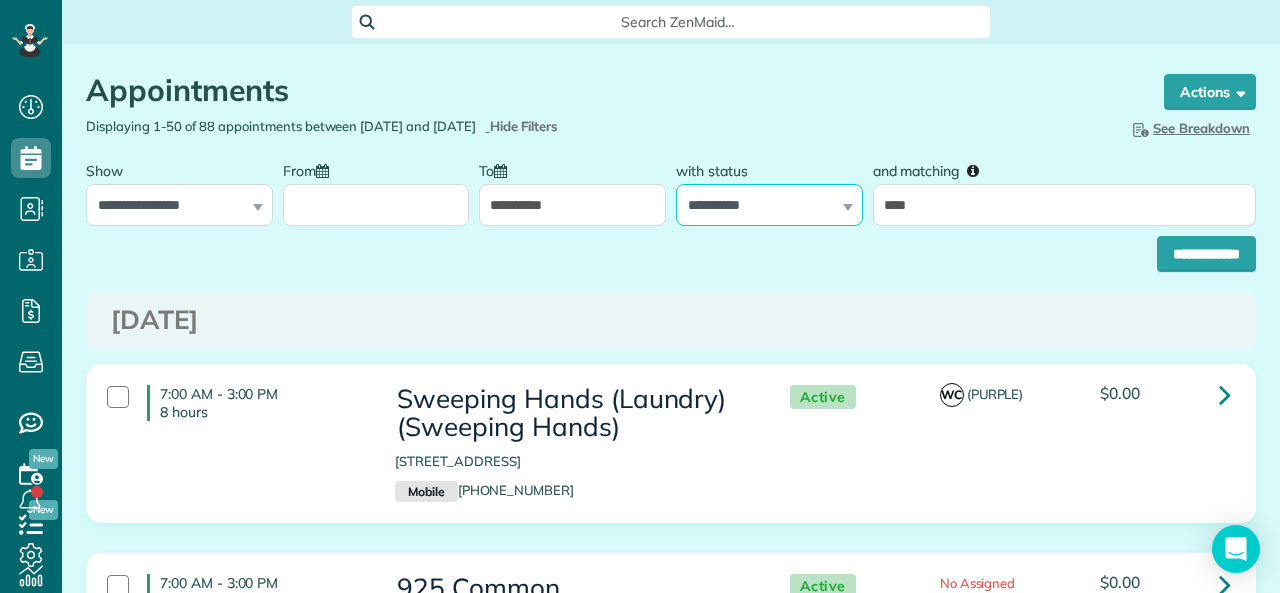 click on "**********" at bounding box center (769, 205) 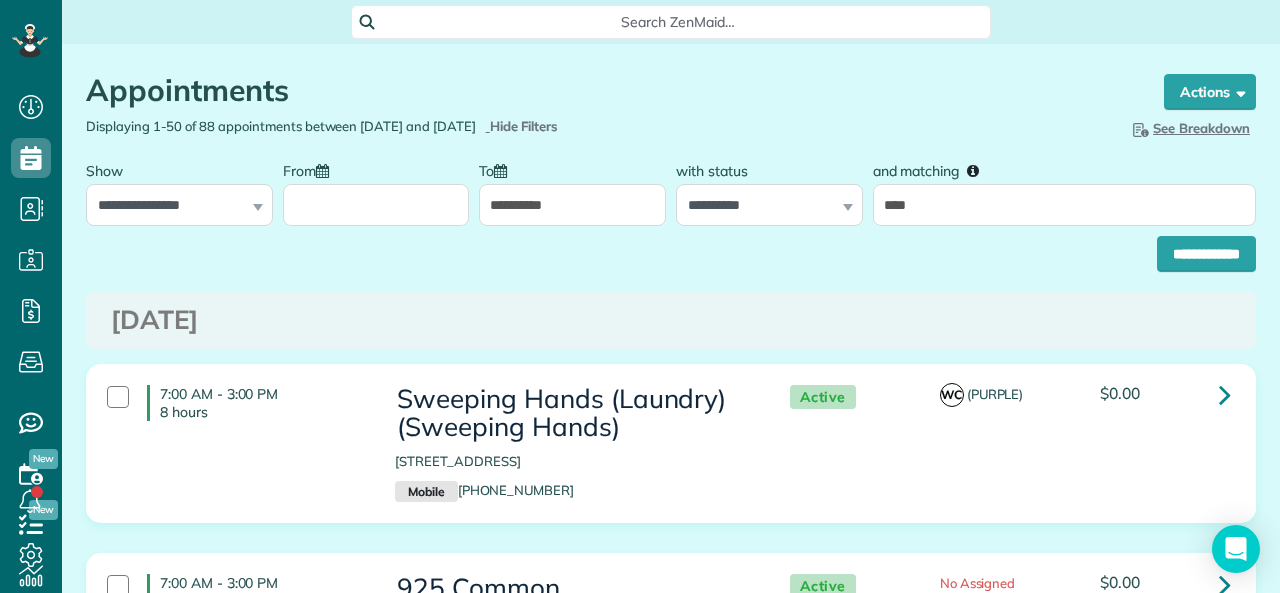 click on "**********" at bounding box center (572, 205) 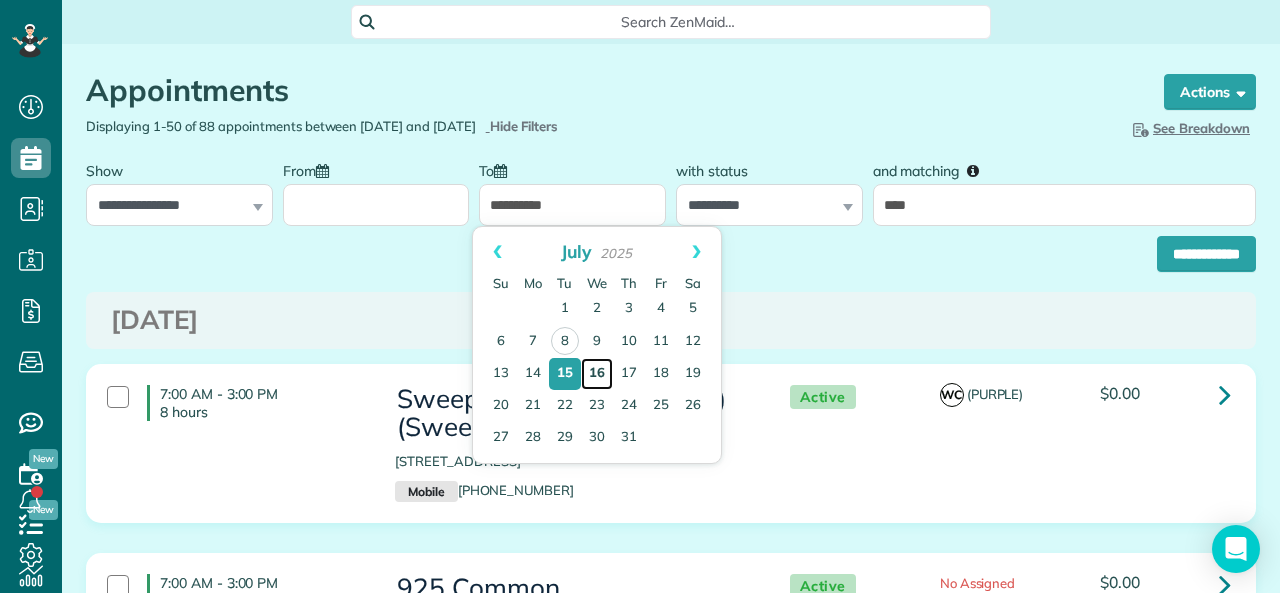 click on "16" at bounding box center [597, 374] 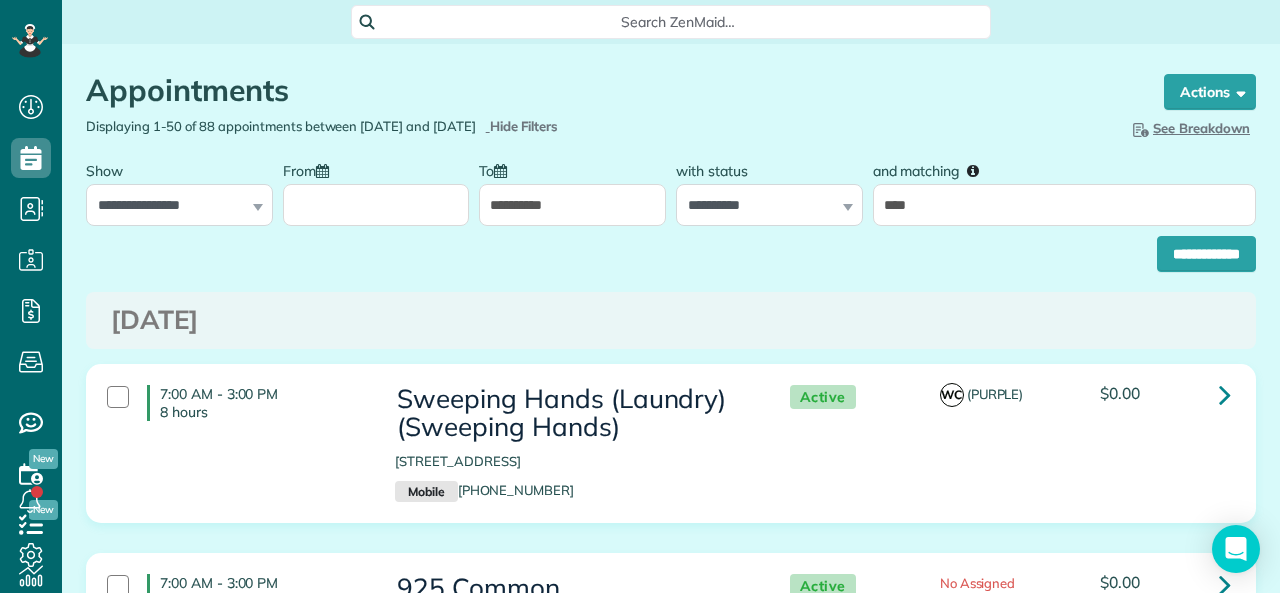click on "From" at bounding box center [376, 205] 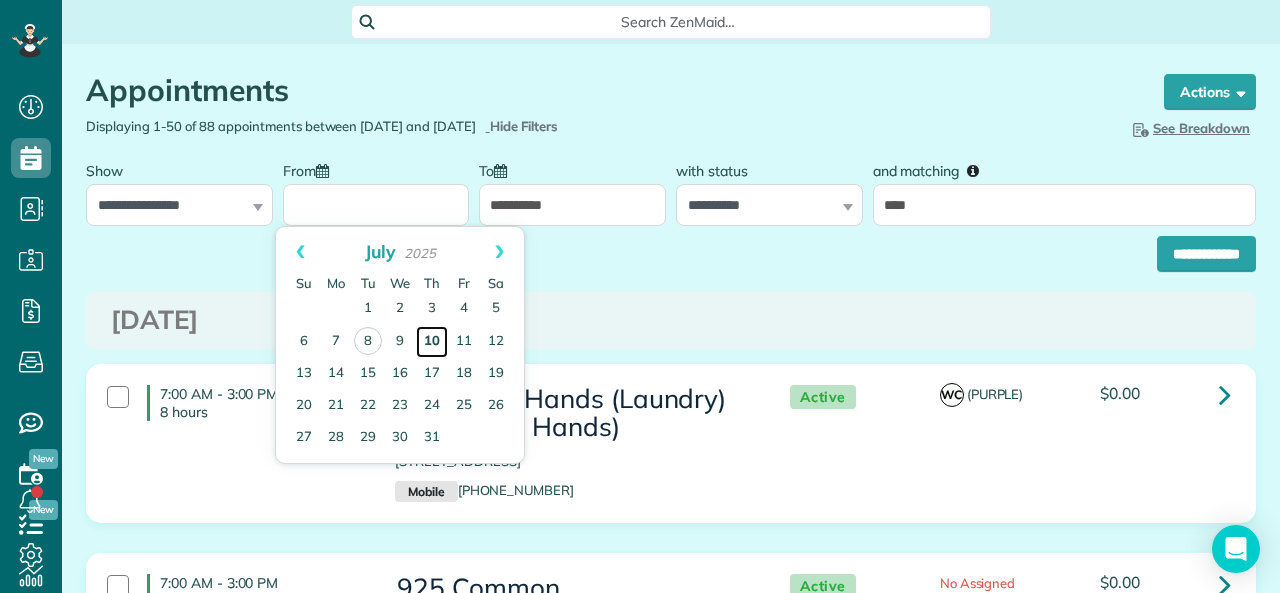 click on "10" at bounding box center (432, 342) 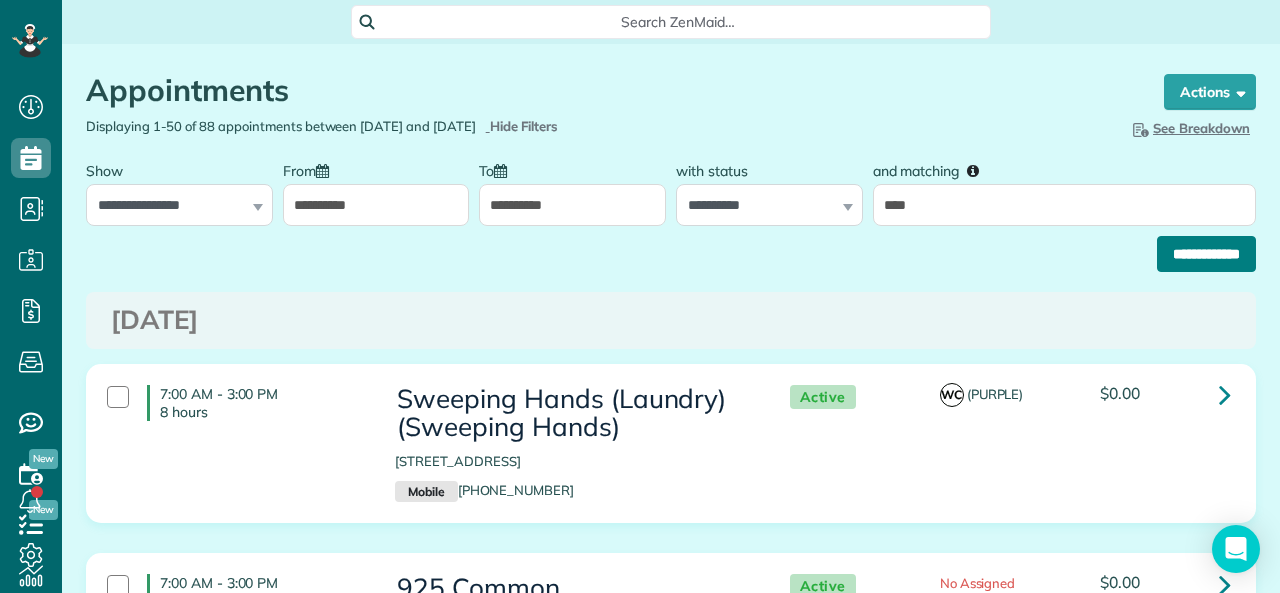 click on "**********" at bounding box center (1206, 254) 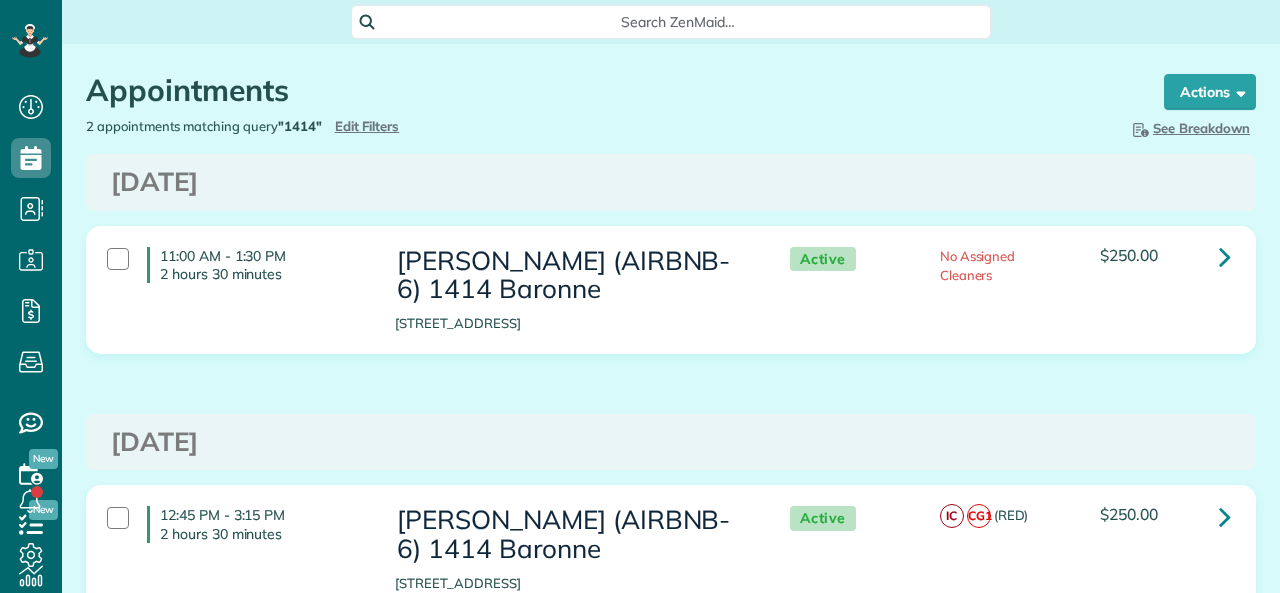 scroll, scrollTop: 0, scrollLeft: 0, axis: both 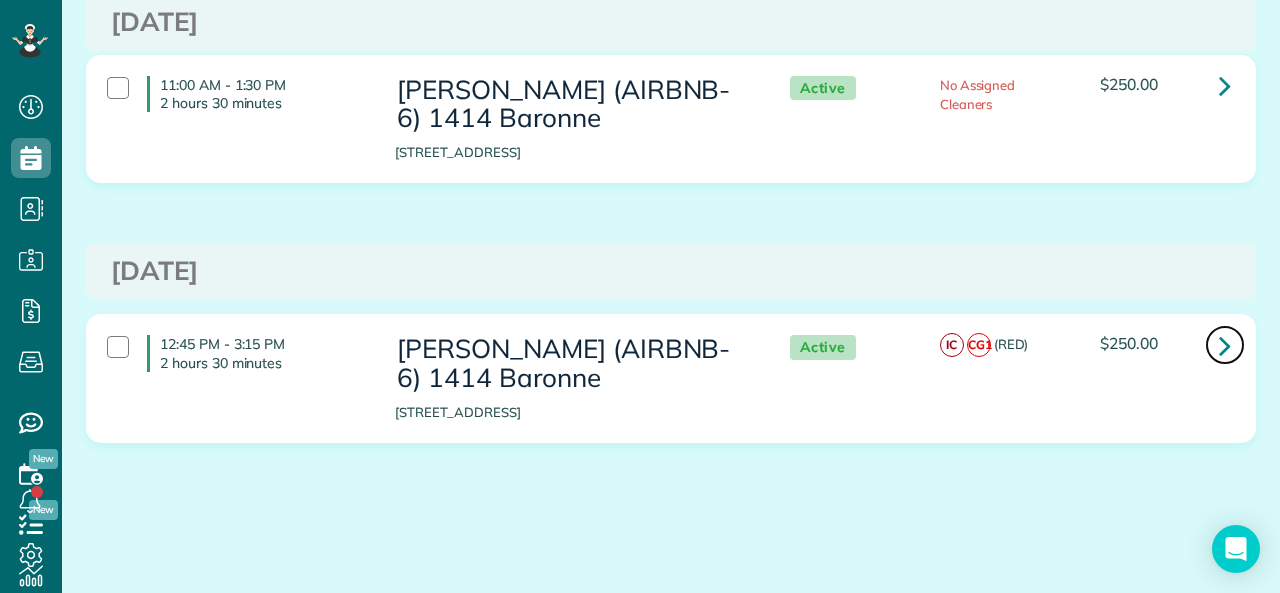 click at bounding box center (1225, 345) 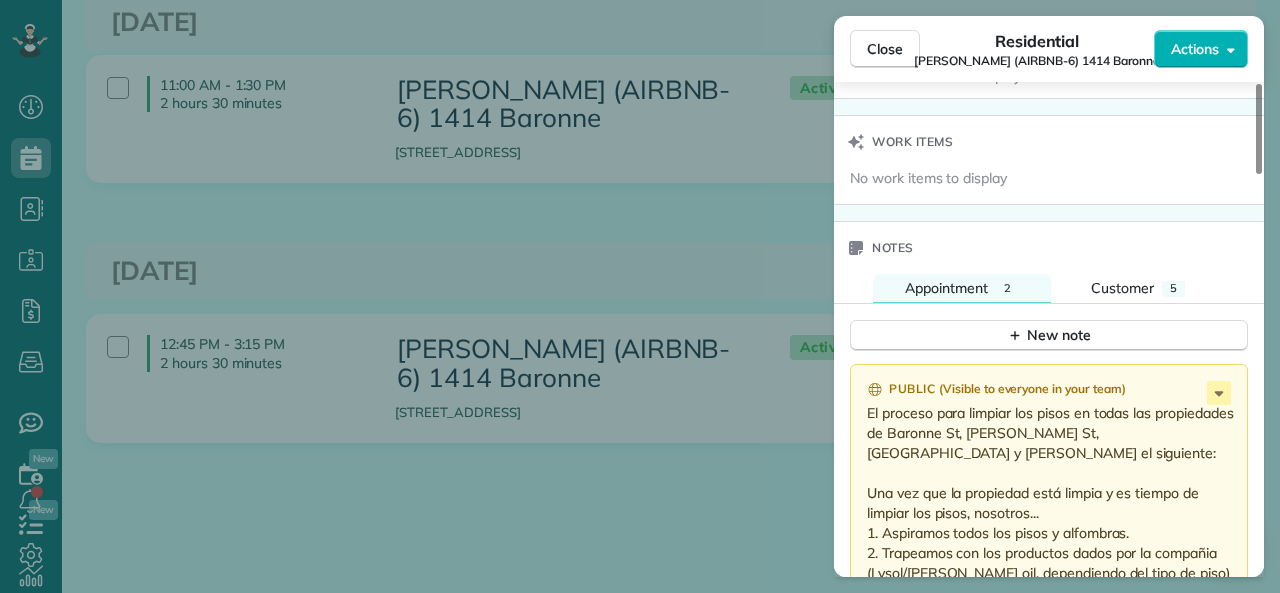 scroll, scrollTop: 1500, scrollLeft: 0, axis: vertical 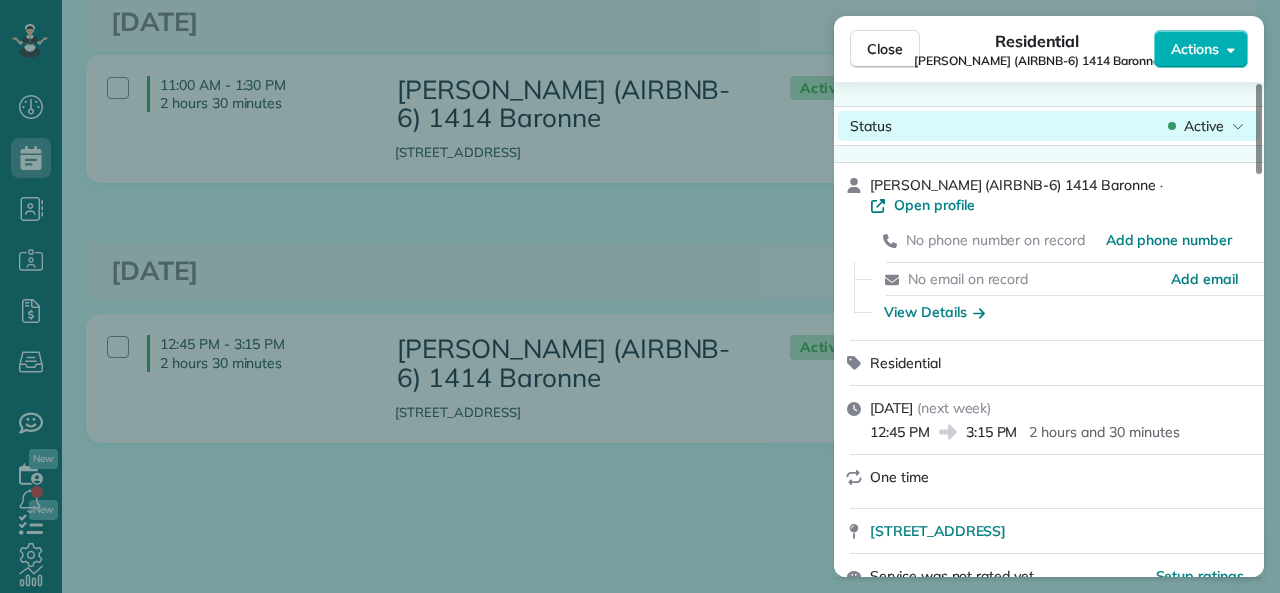 click on "Active" at bounding box center [1204, 126] 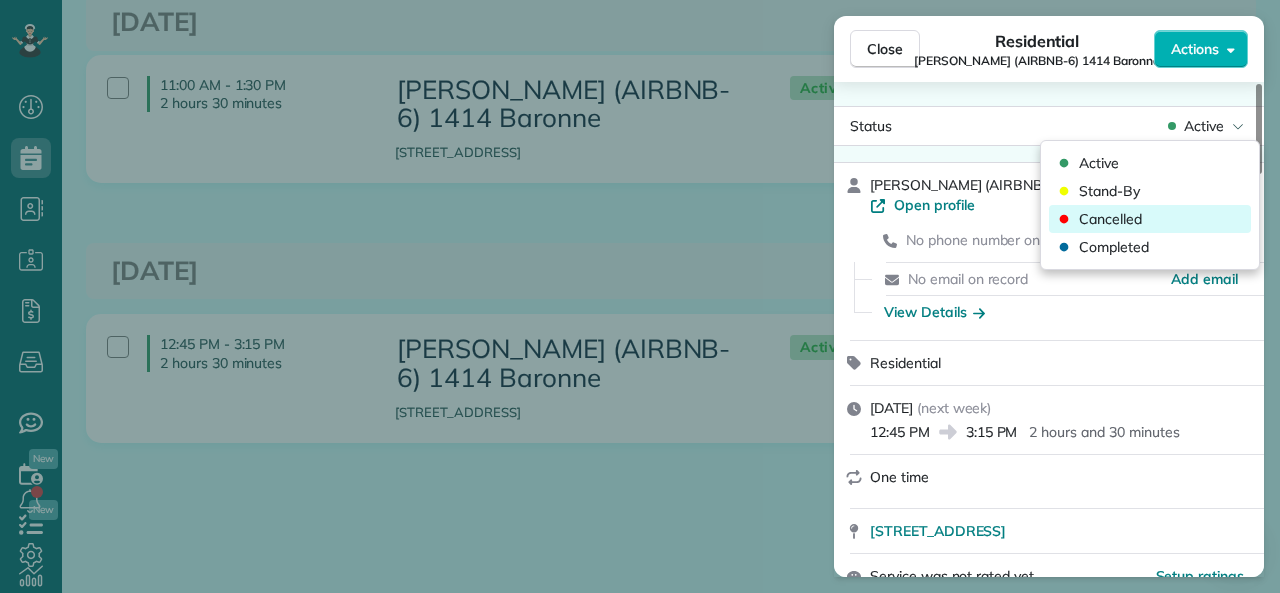 click on "Cancelled" at bounding box center [1110, 219] 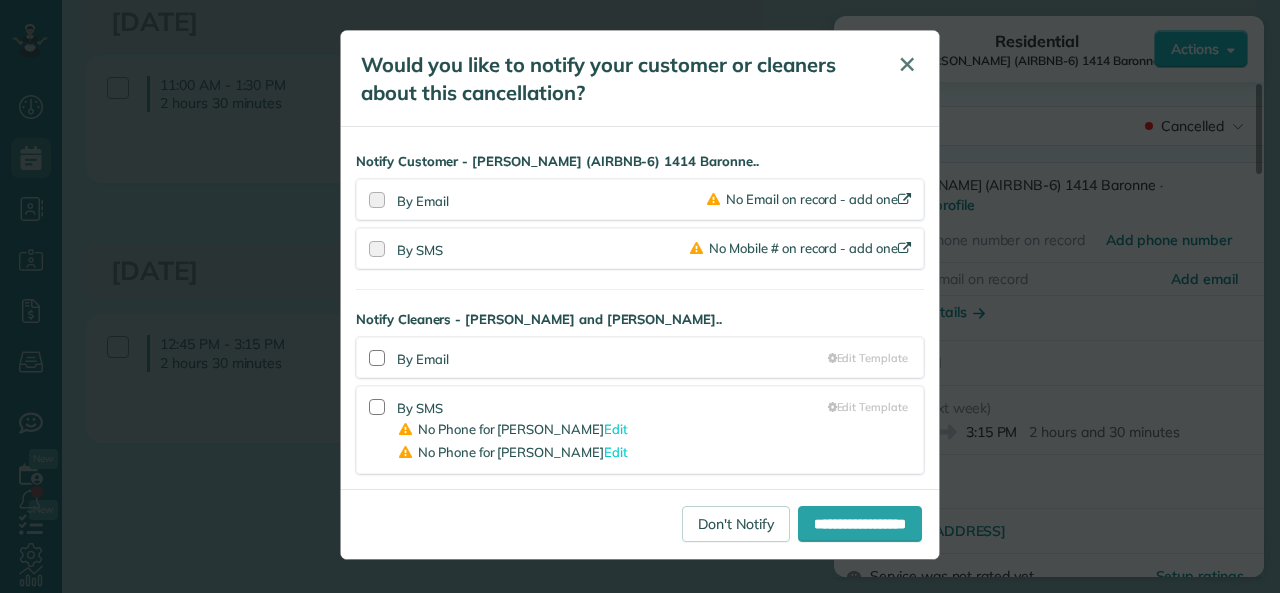 click on "✕" at bounding box center (907, 64) 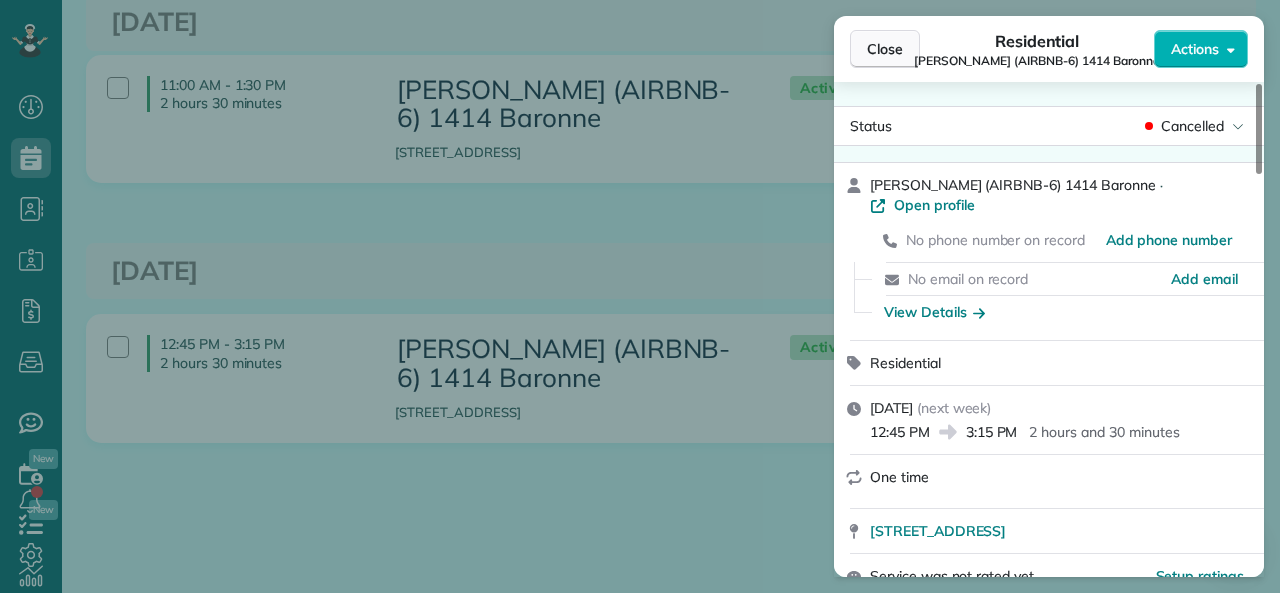 click on "Close" at bounding box center [885, 49] 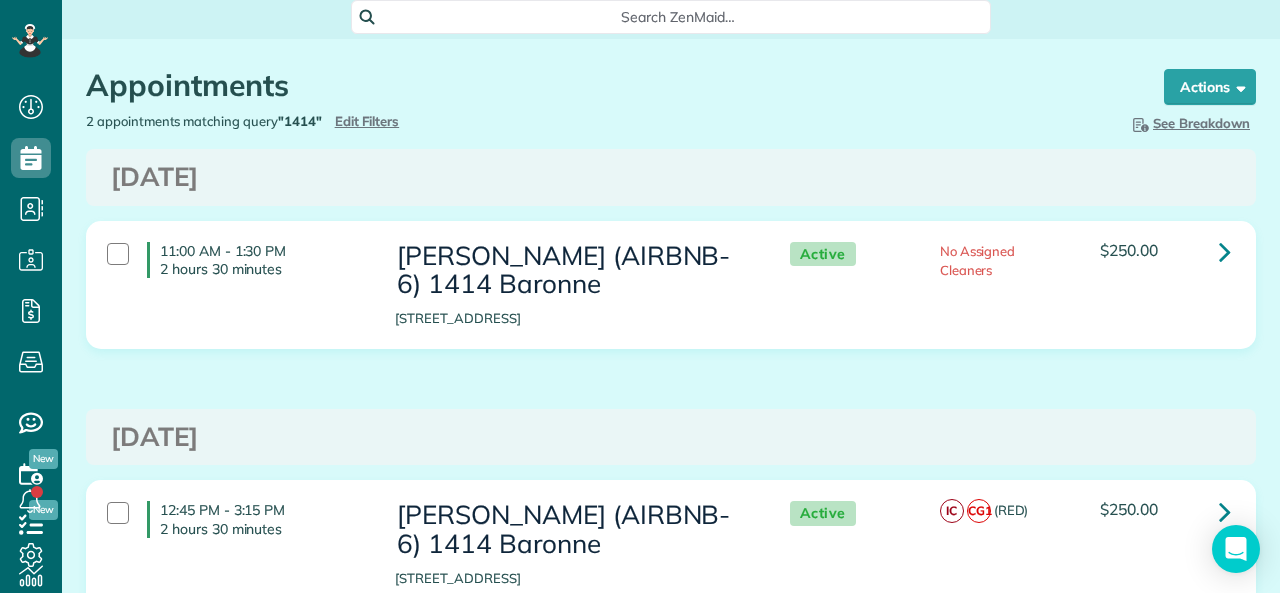 scroll, scrollTop: 0, scrollLeft: 0, axis: both 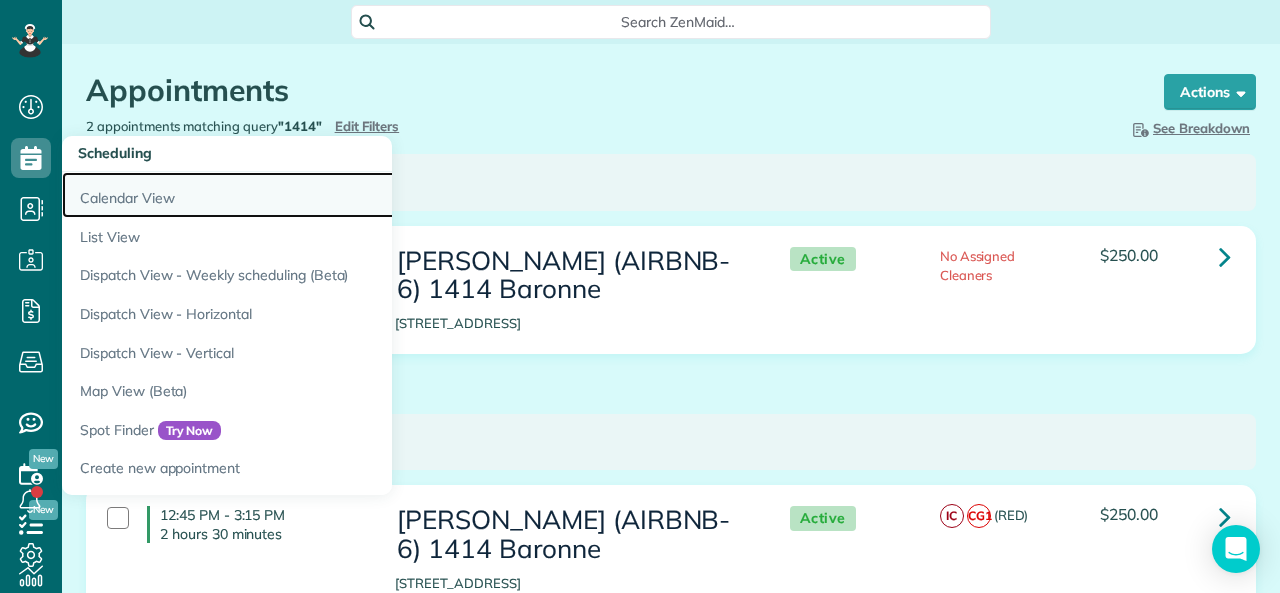 click on "Calendar View" at bounding box center (312, 195) 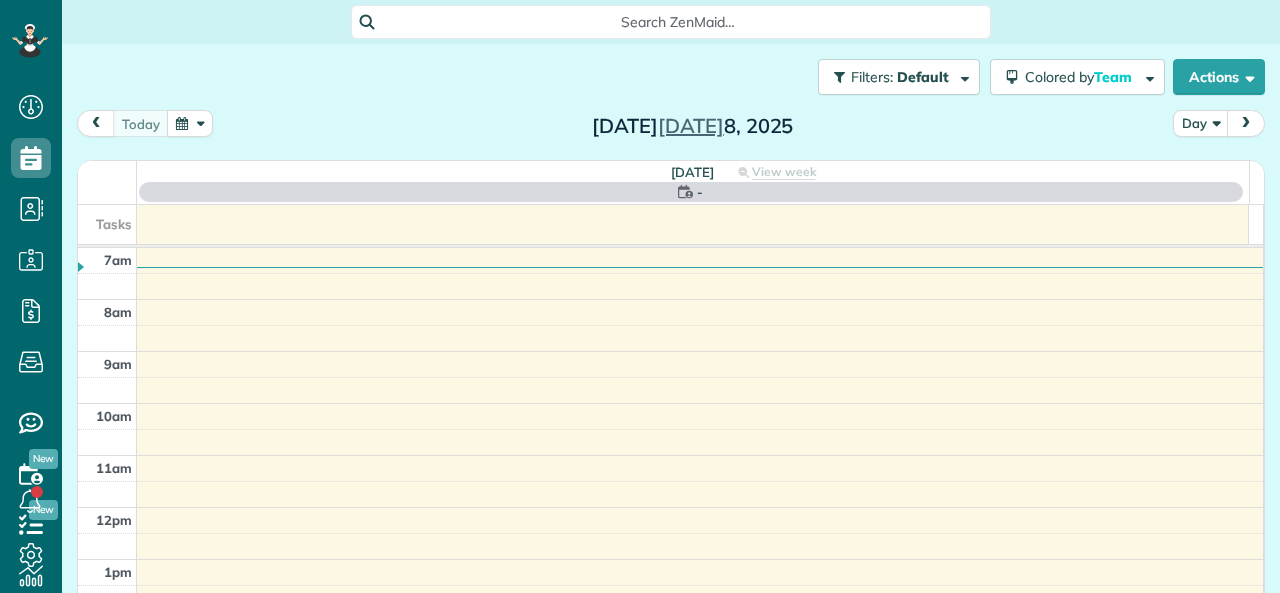 scroll, scrollTop: 0, scrollLeft: 0, axis: both 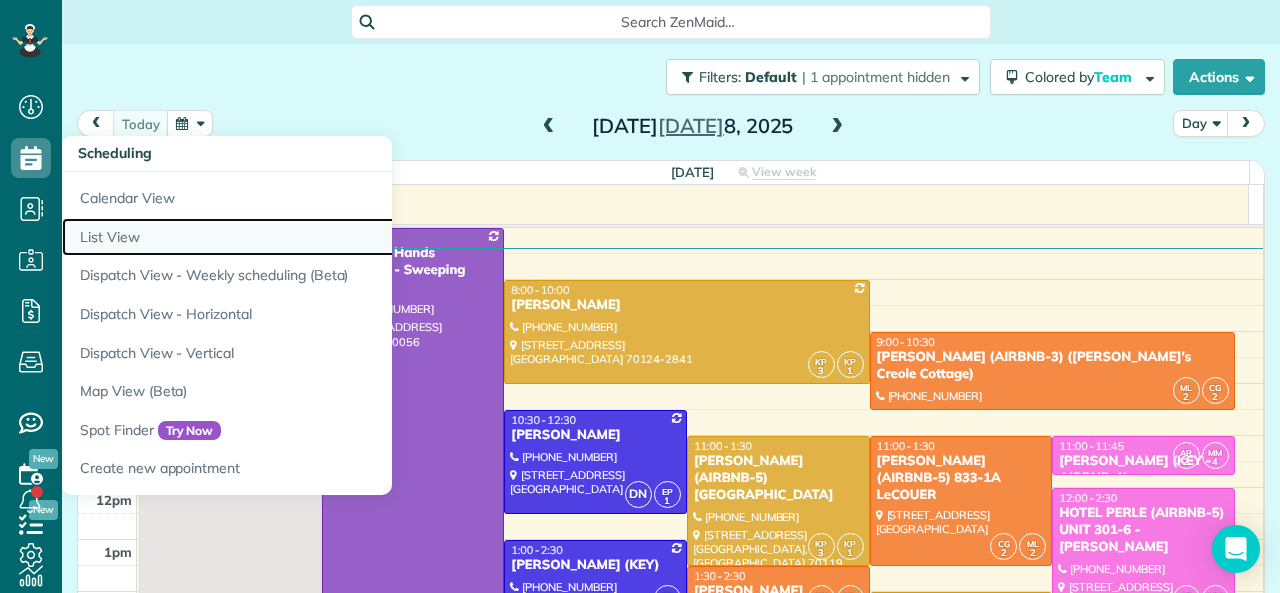 click on "List View" at bounding box center (312, 237) 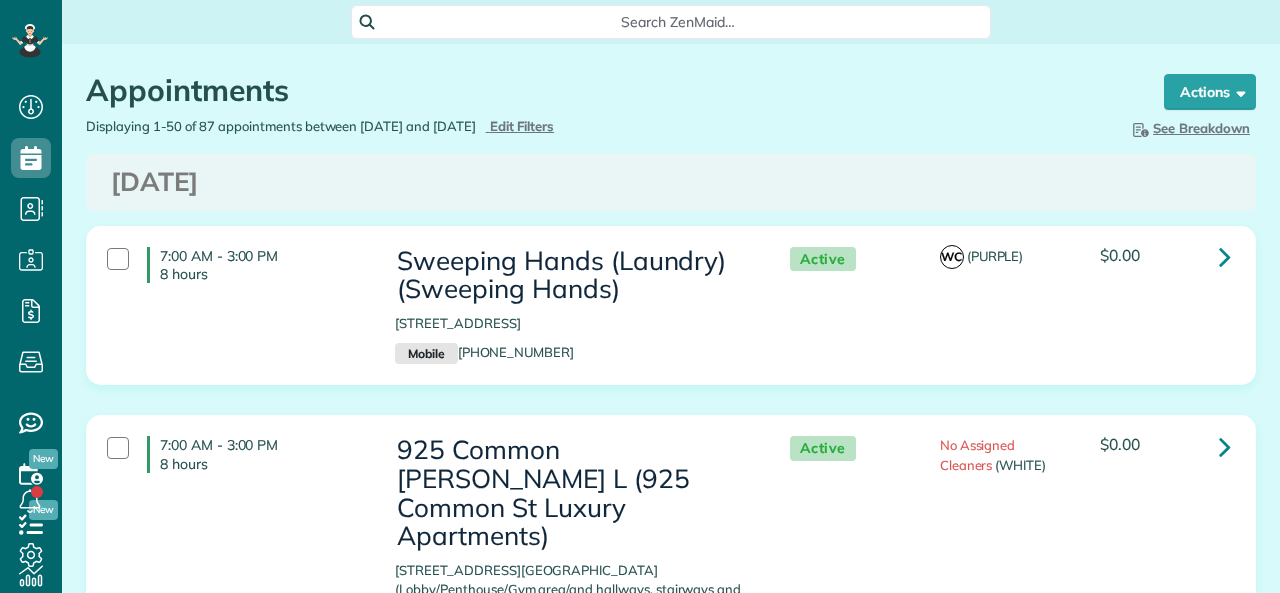 scroll, scrollTop: 0, scrollLeft: 0, axis: both 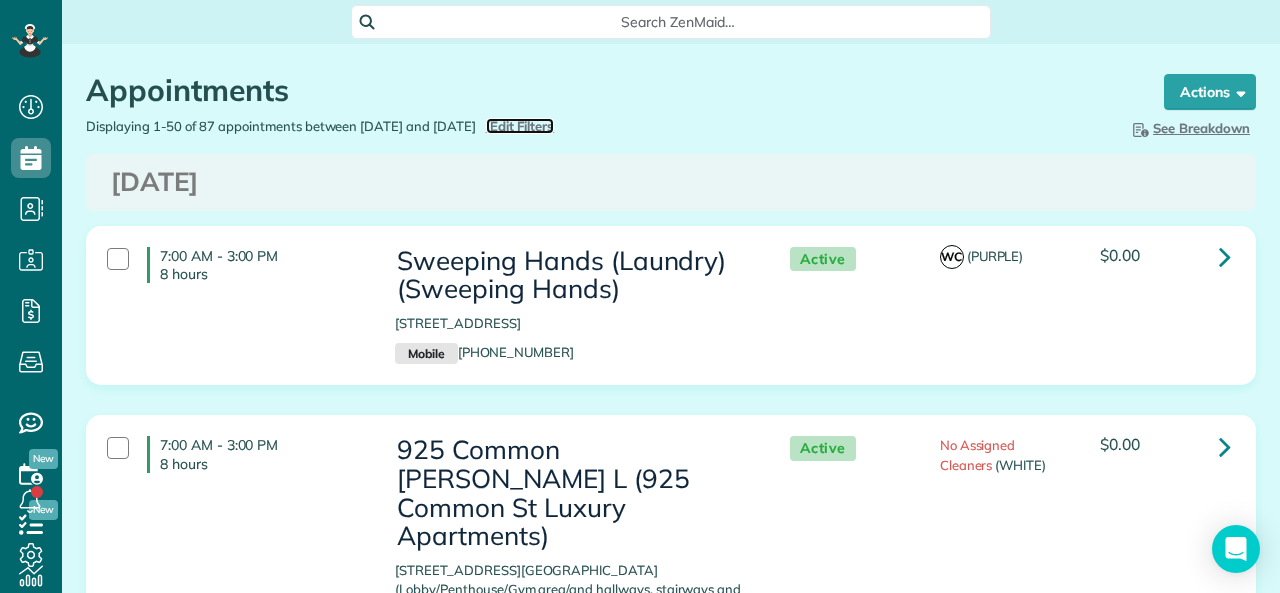 click on "Edit Filters" at bounding box center (522, 126) 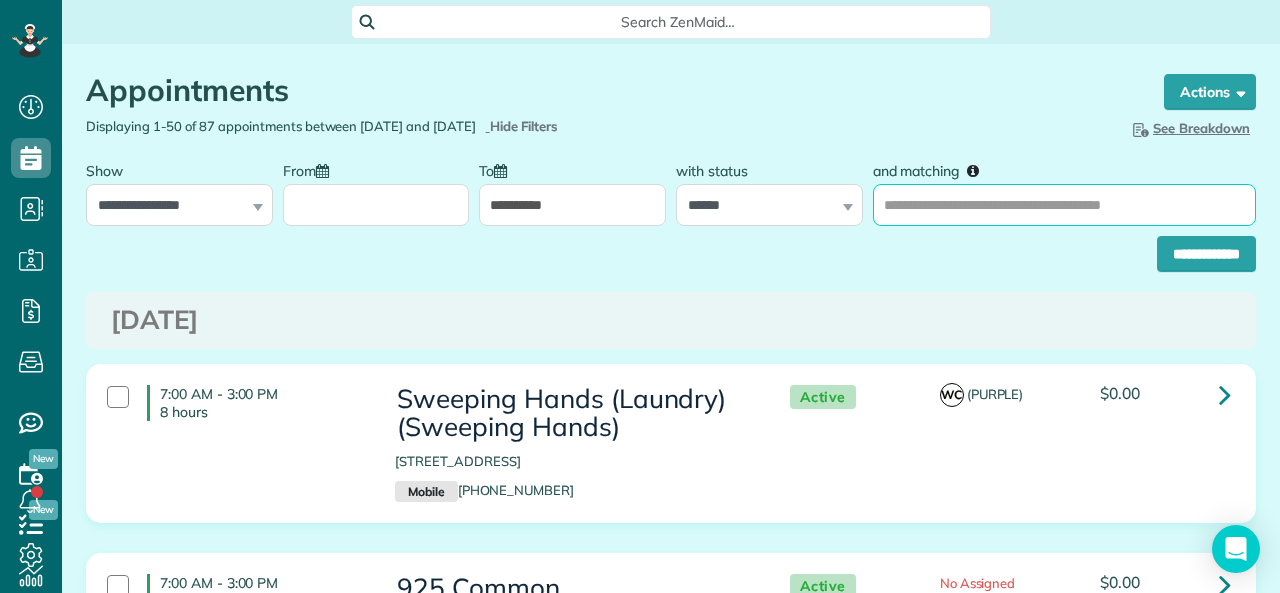 click on "and matching" at bounding box center [1064, 205] 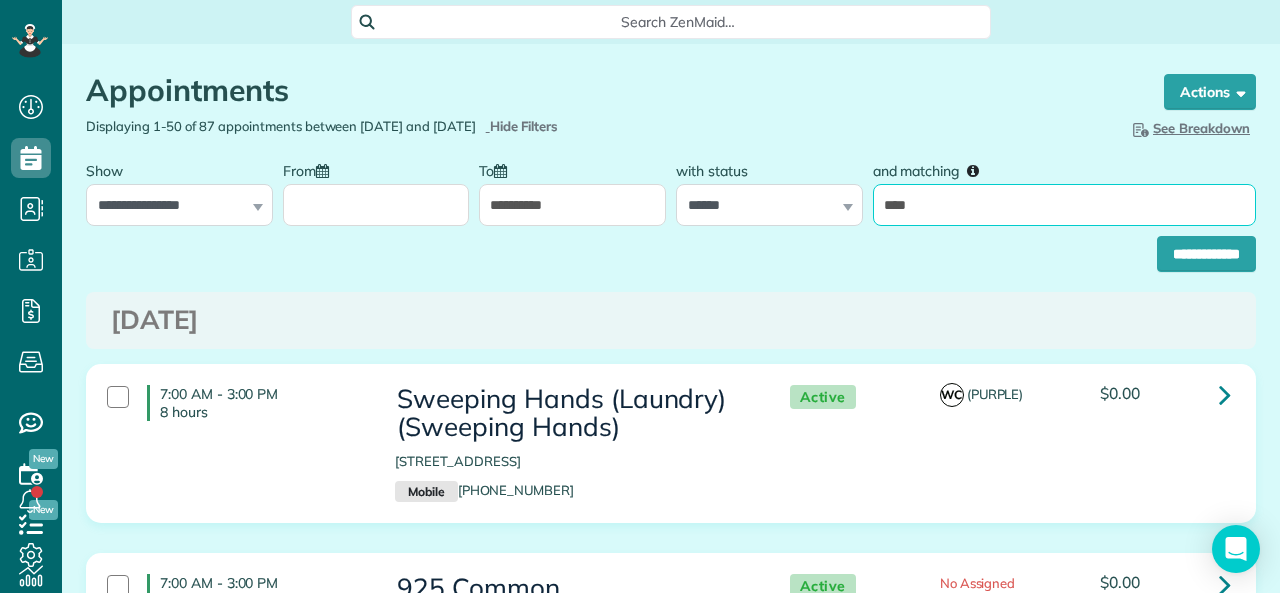 type on "**********" 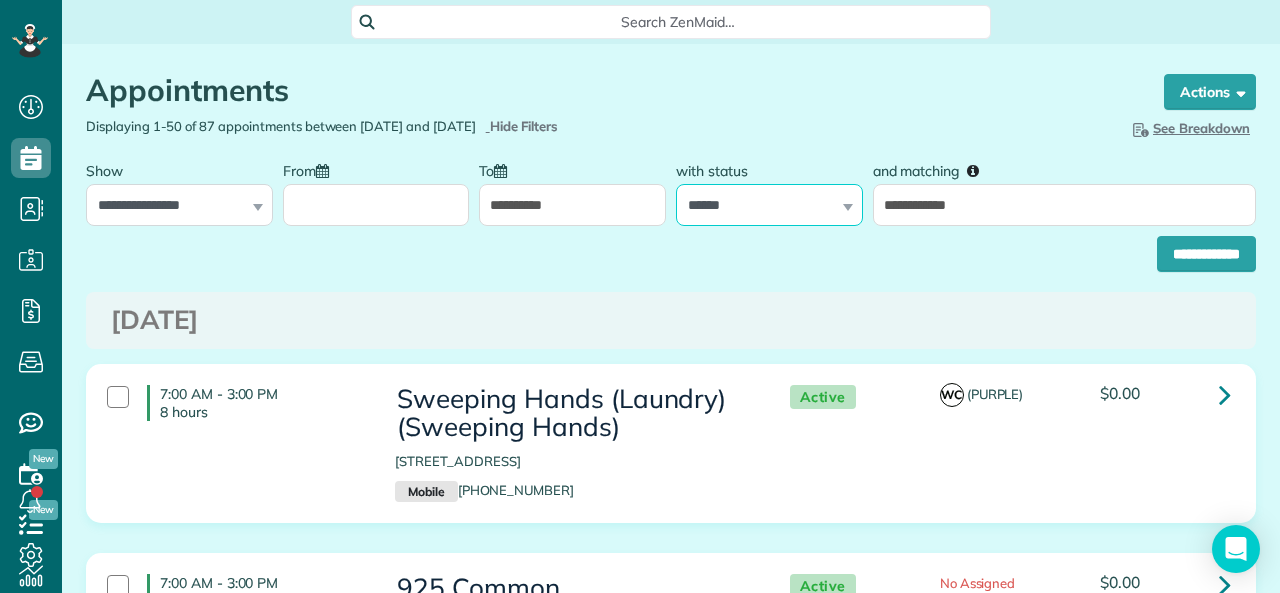click on "**********" at bounding box center [769, 205] 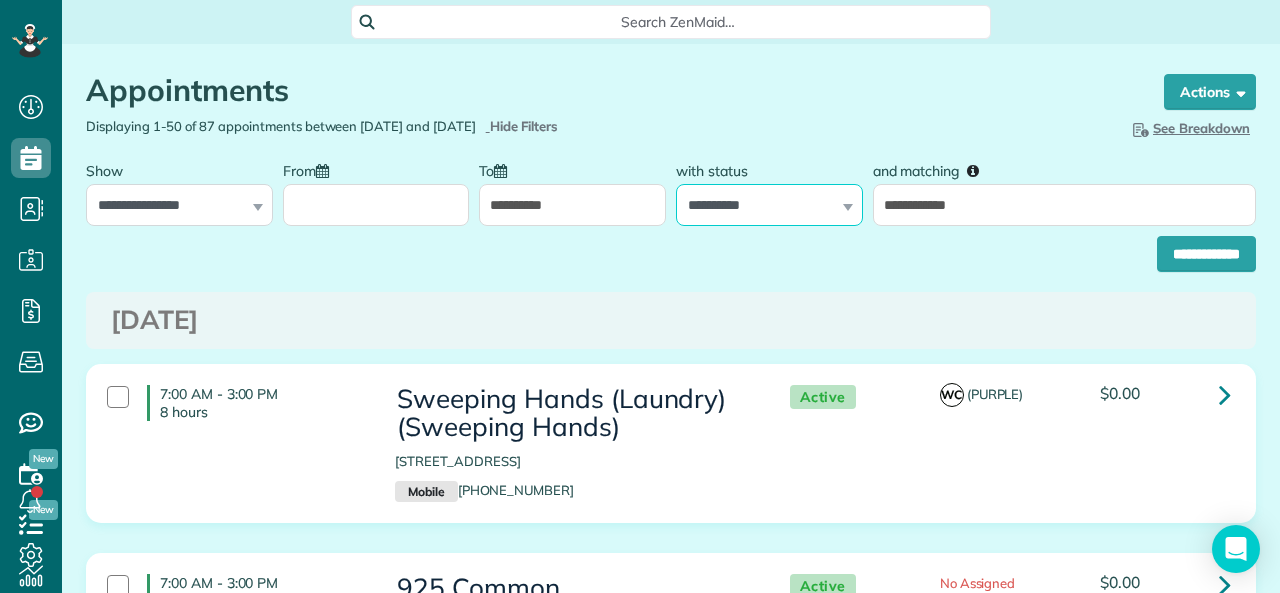 click on "**********" at bounding box center [769, 205] 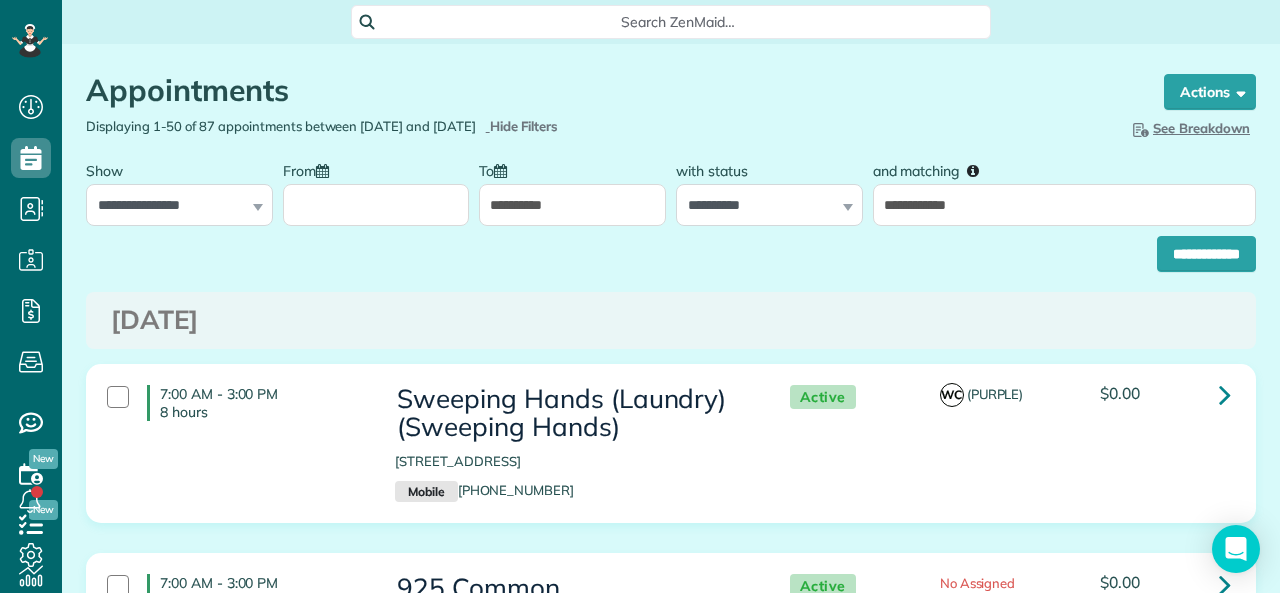 click on "**********" at bounding box center (572, 205) 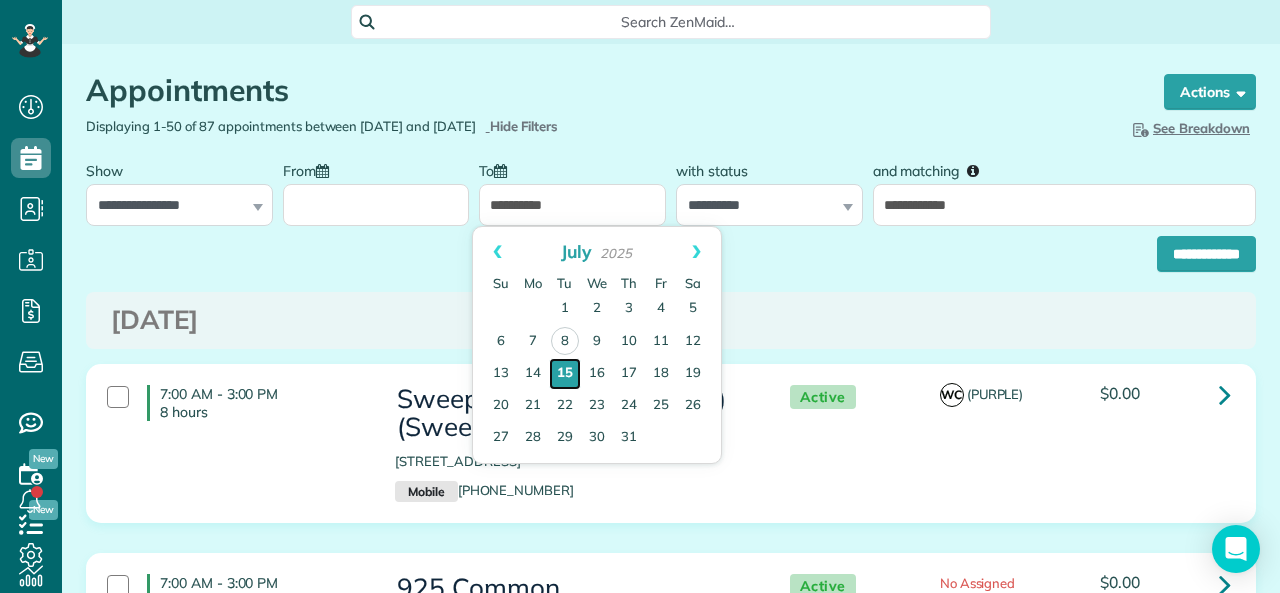 click on "15" at bounding box center [565, 374] 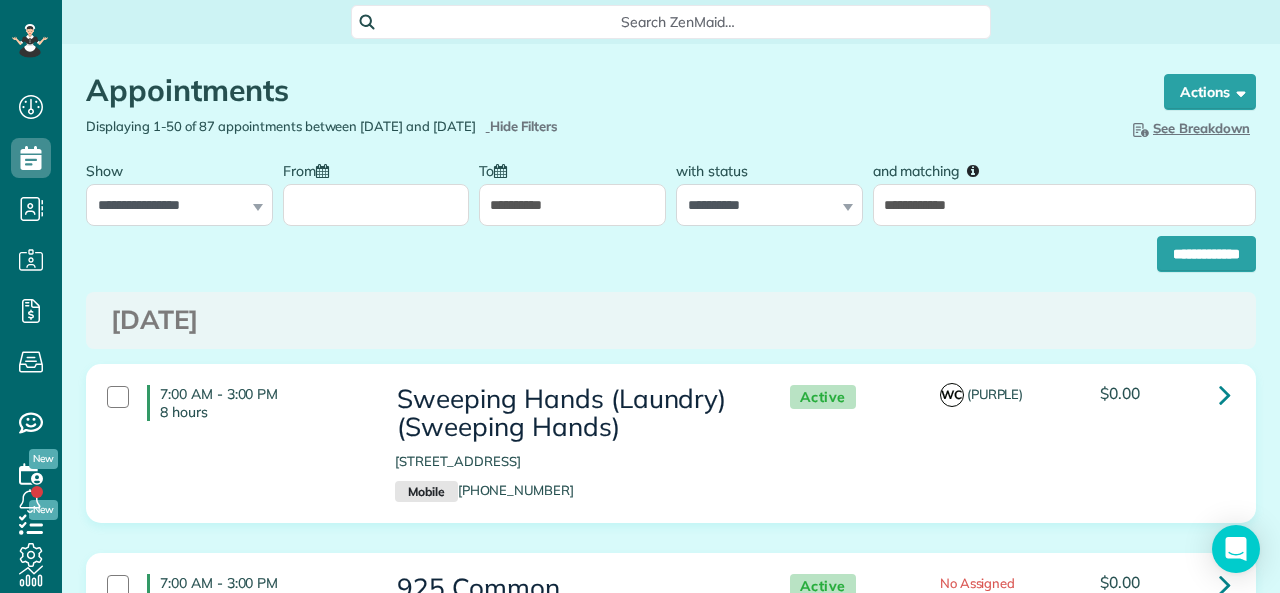 drag, startPoint x: 356, startPoint y: 234, endPoint x: 359, endPoint y: 210, distance: 24.186773 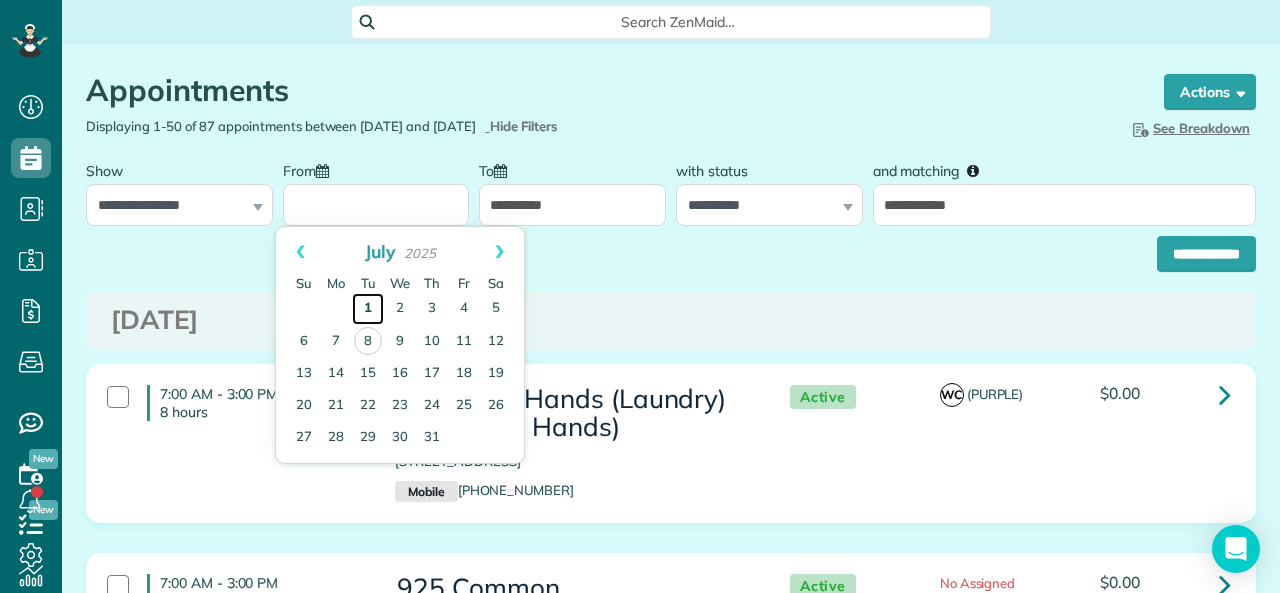 click on "1" at bounding box center (368, 309) 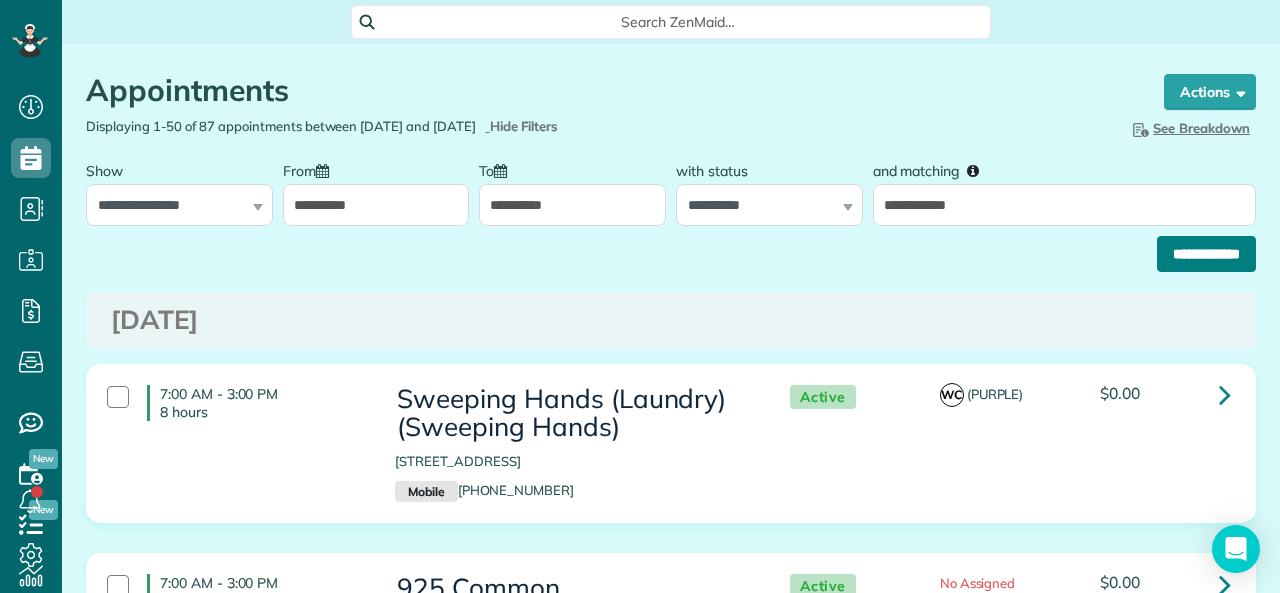 click on "**********" at bounding box center (1206, 254) 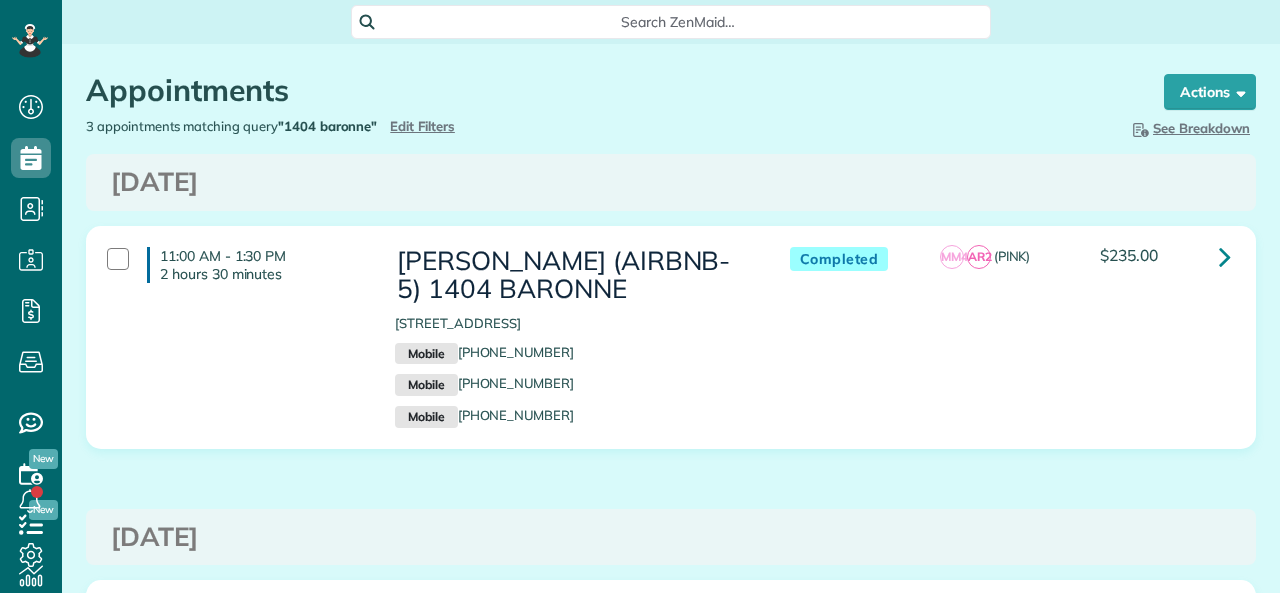 scroll, scrollTop: 0, scrollLeft: 0, axis: both 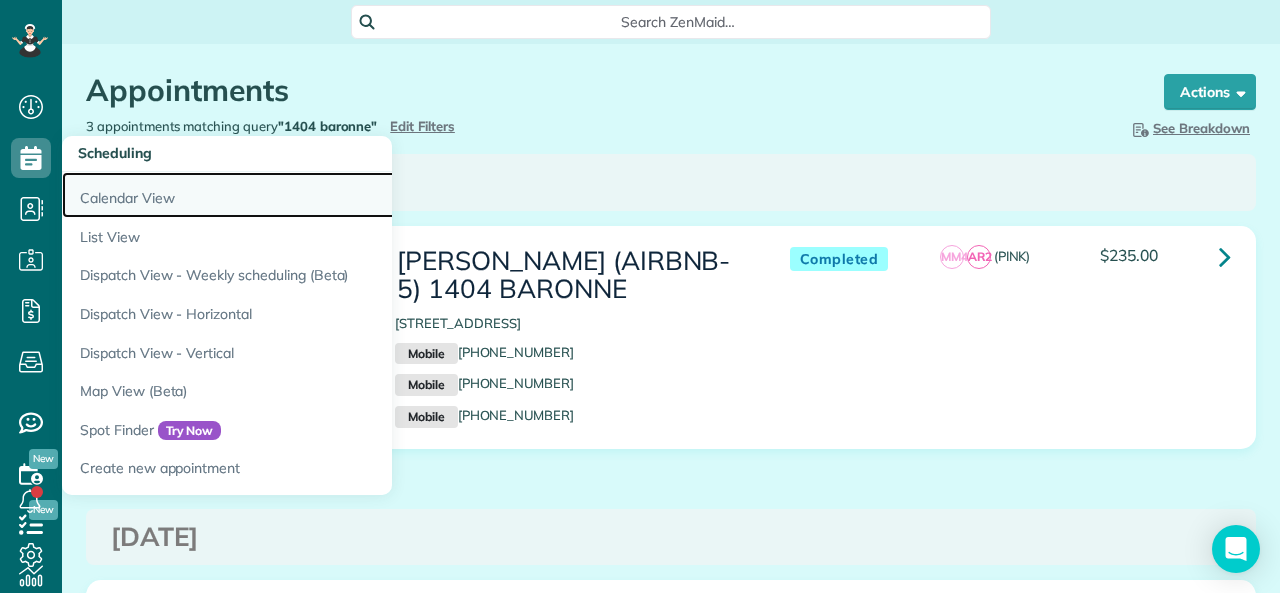 click on "Calendar View" at bounding box center [312, 195] 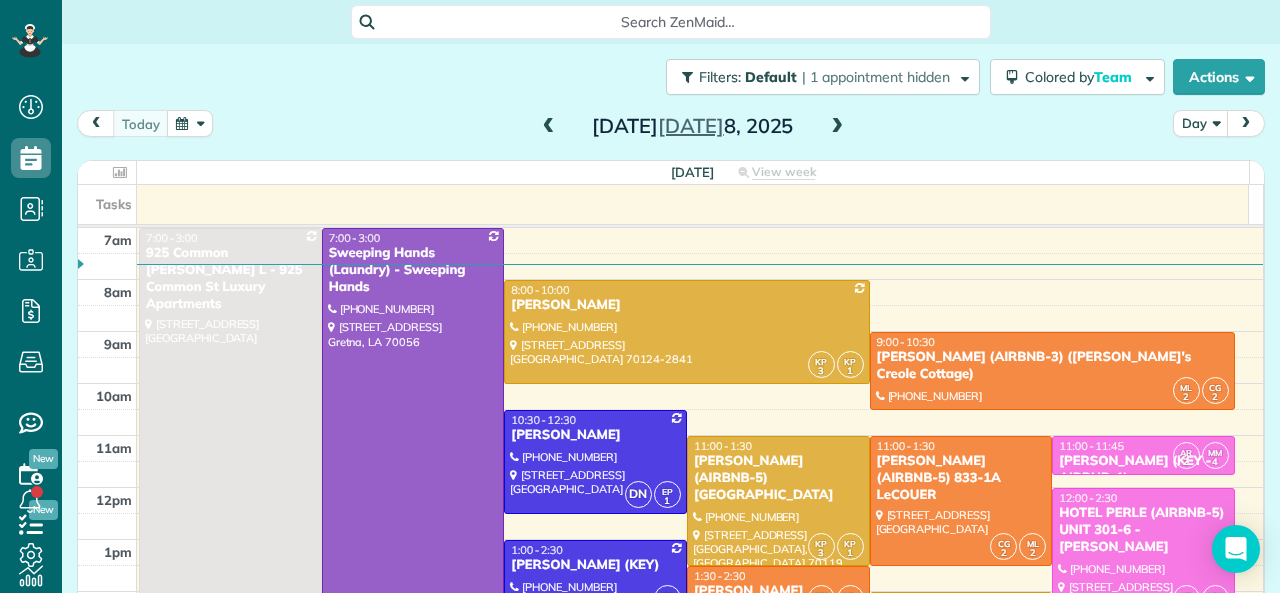 scroll, scrollTop: 0, scrollLeft: 0, axis: both 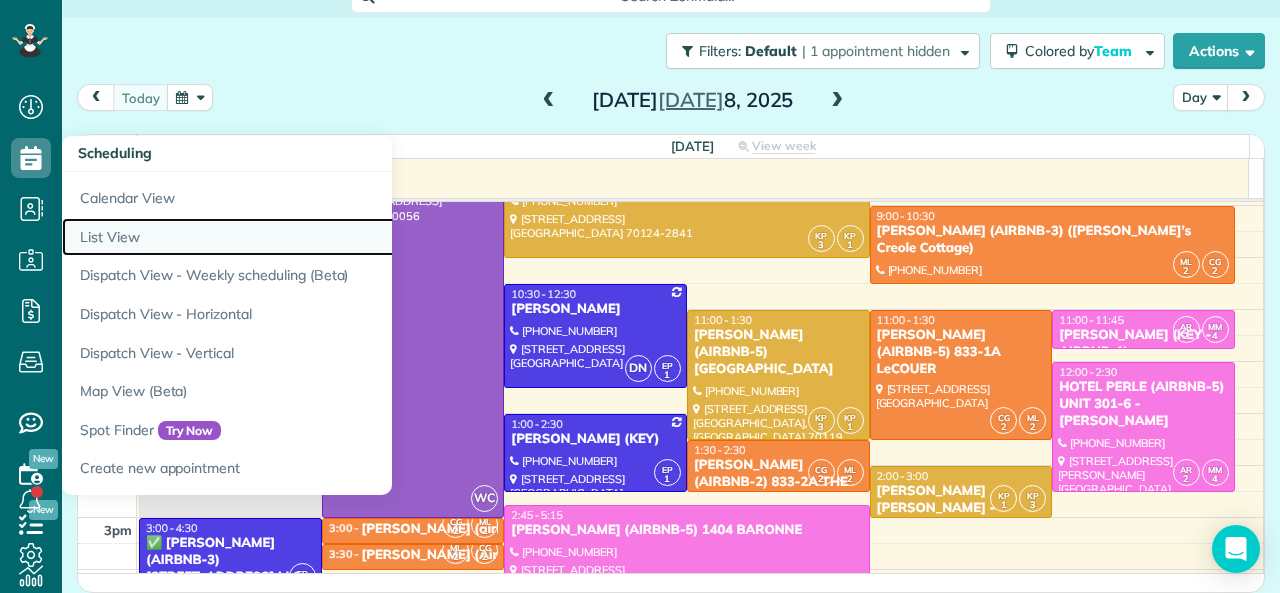 click on "List View" at bounding box center (312, 237) 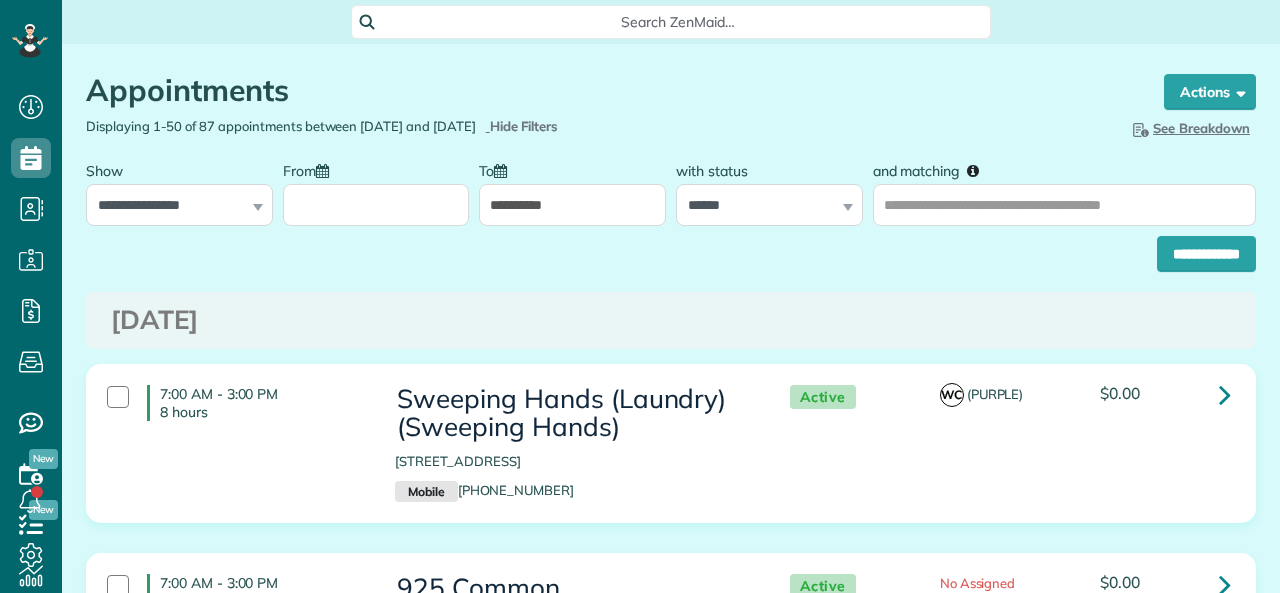 type on "**********" 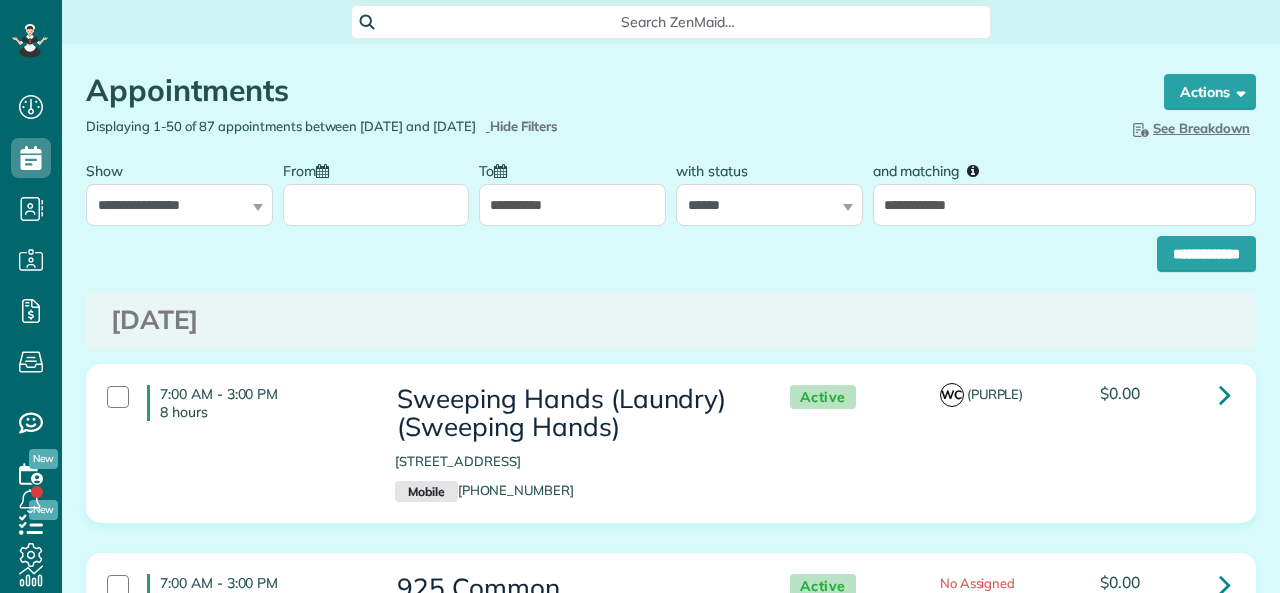 scroll, scrollTop: 0, scrollLeft: 0, axis: both 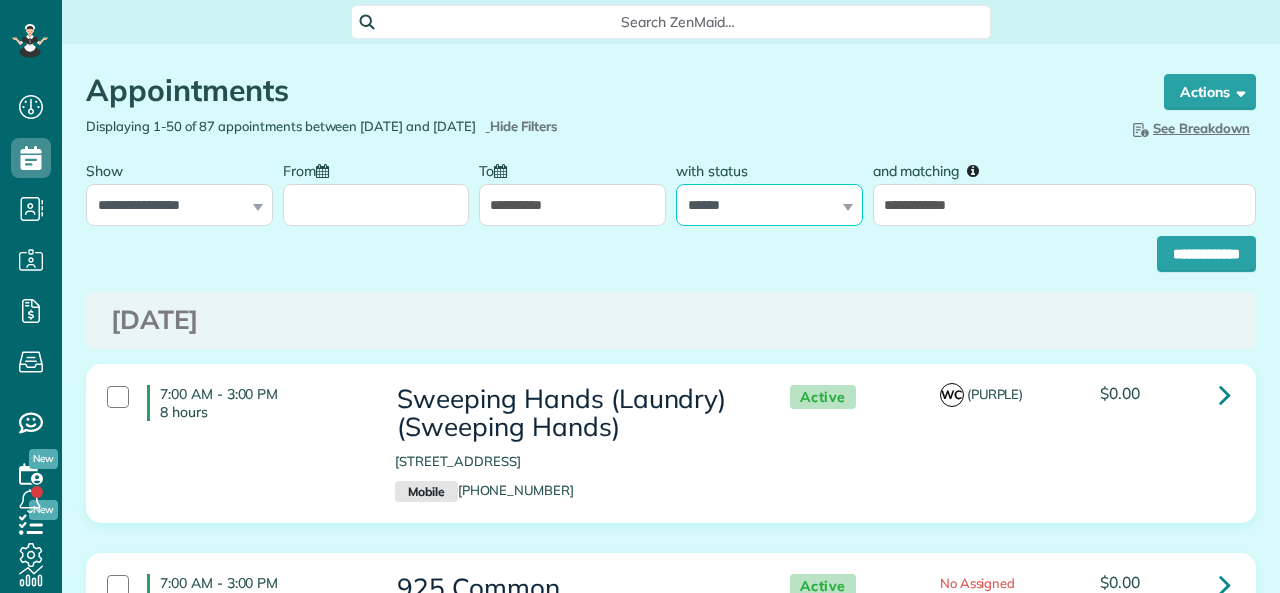 click on "**********" at bounding box center (769, 205) 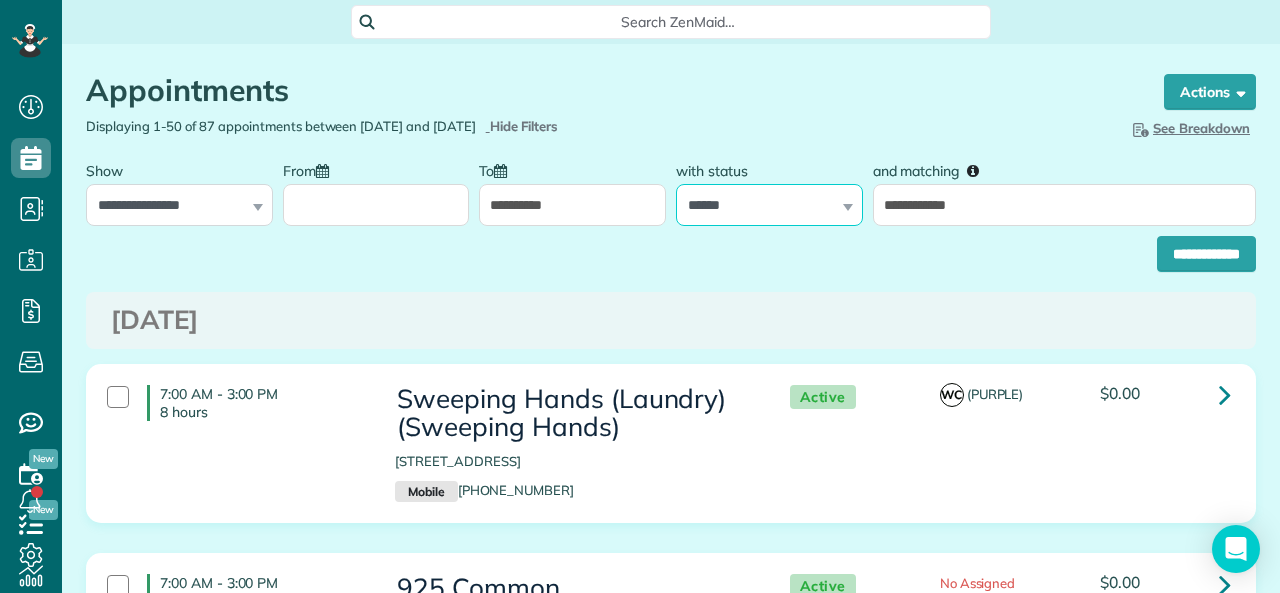 select 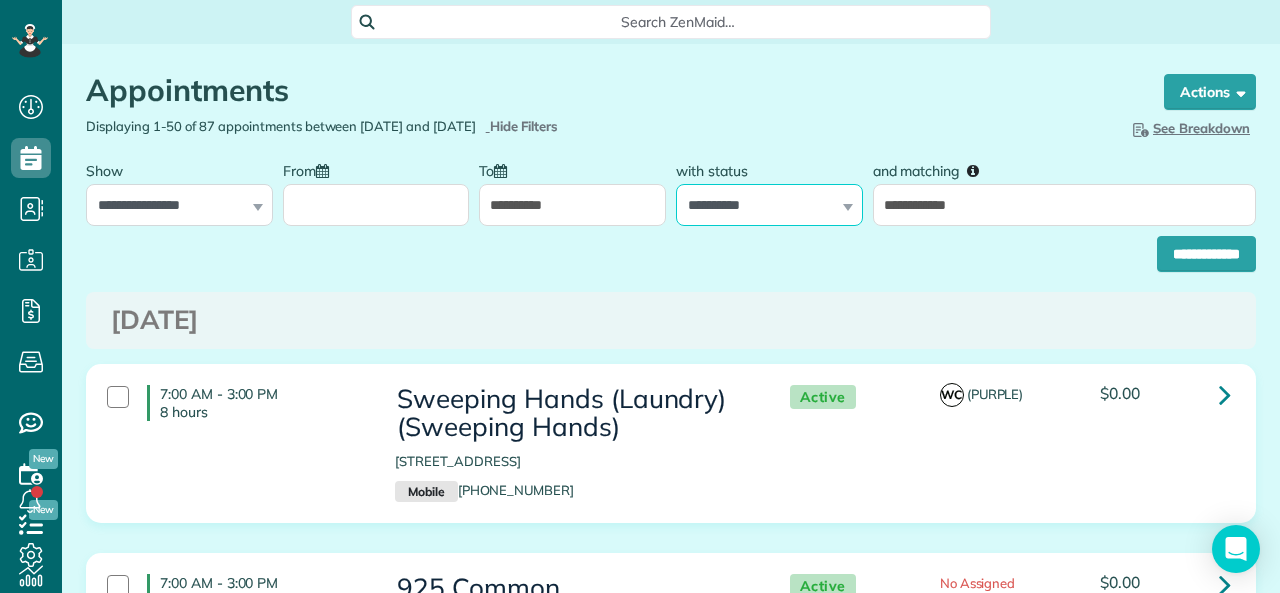 click on "**********" at bounding box center [769, 205] 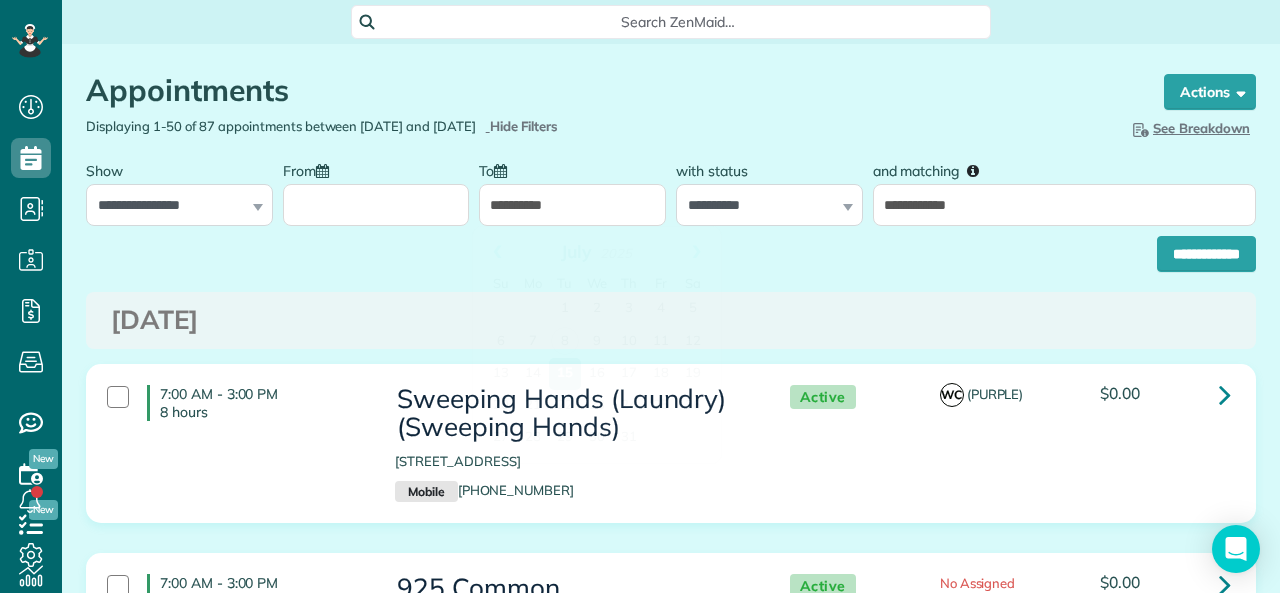 click on "**********" at bounding box center (572, 205) 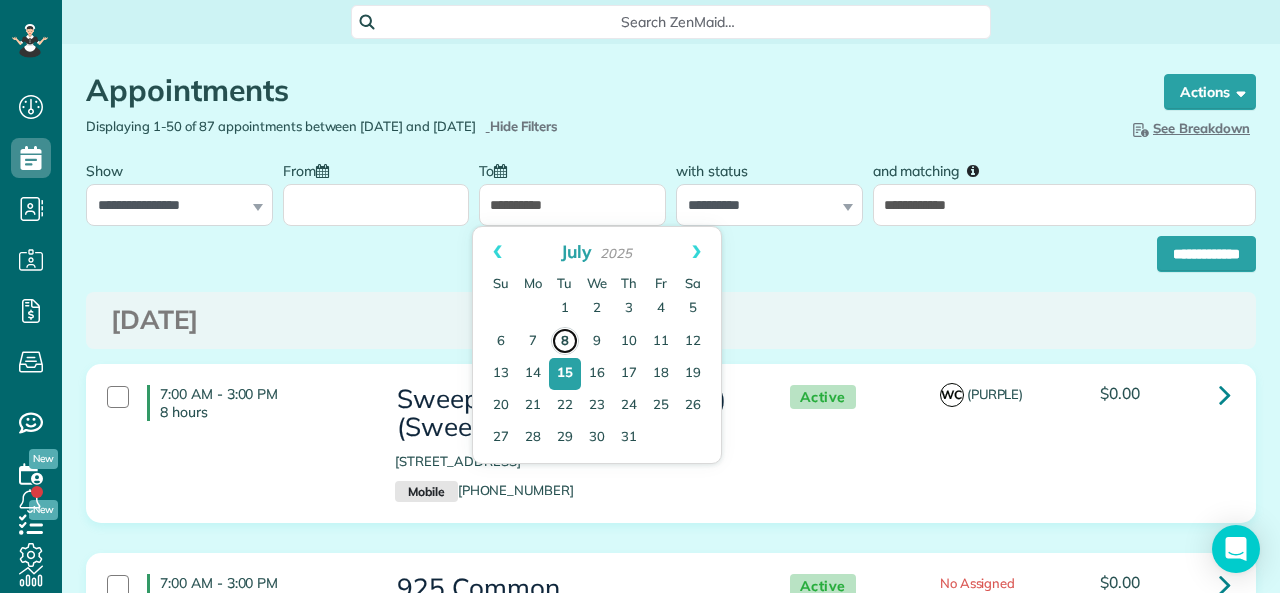 click on "8" at bounding box center (565, 341) 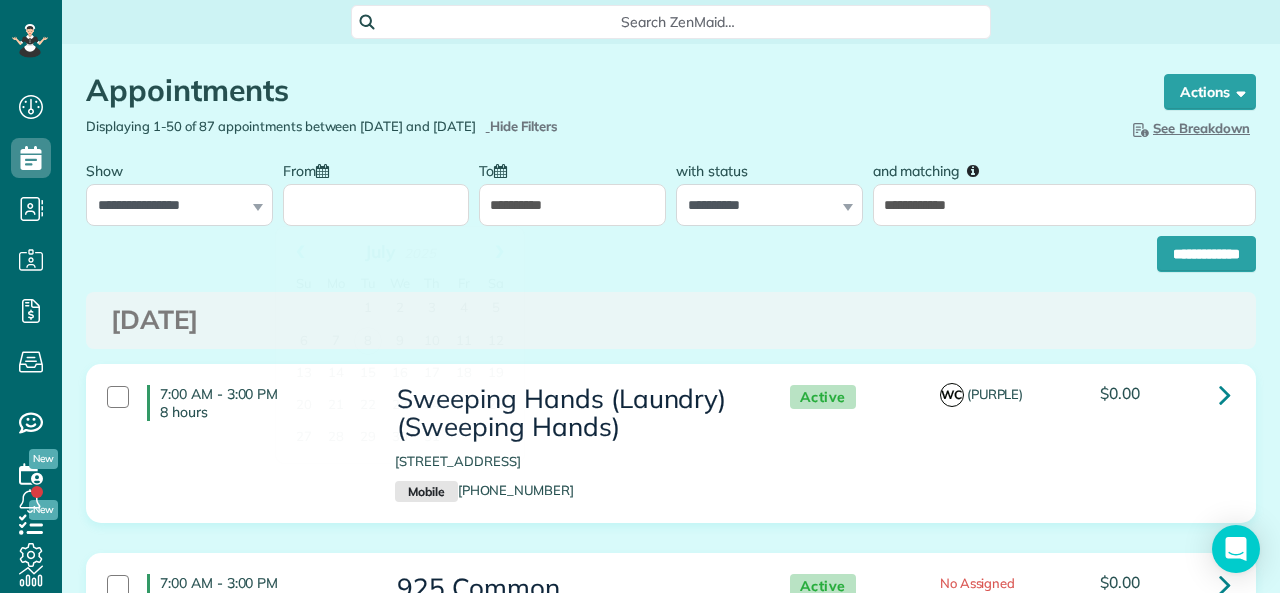 click on "From" at bounding box center [376, 205] 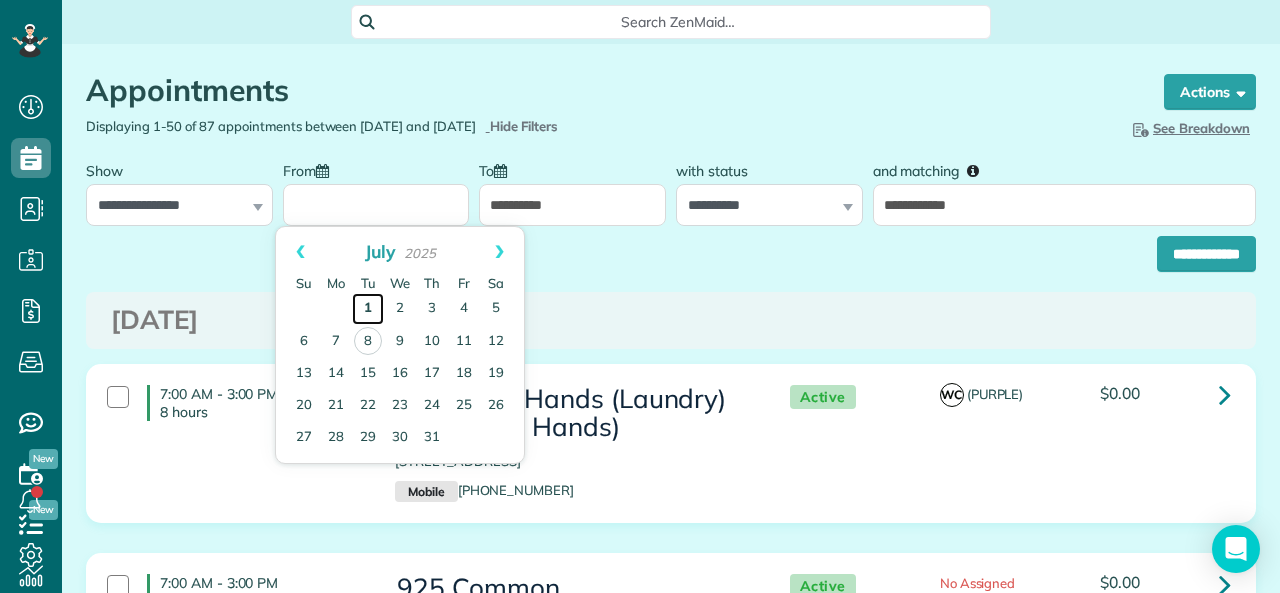click on "1" at bounding box center (368, 309) 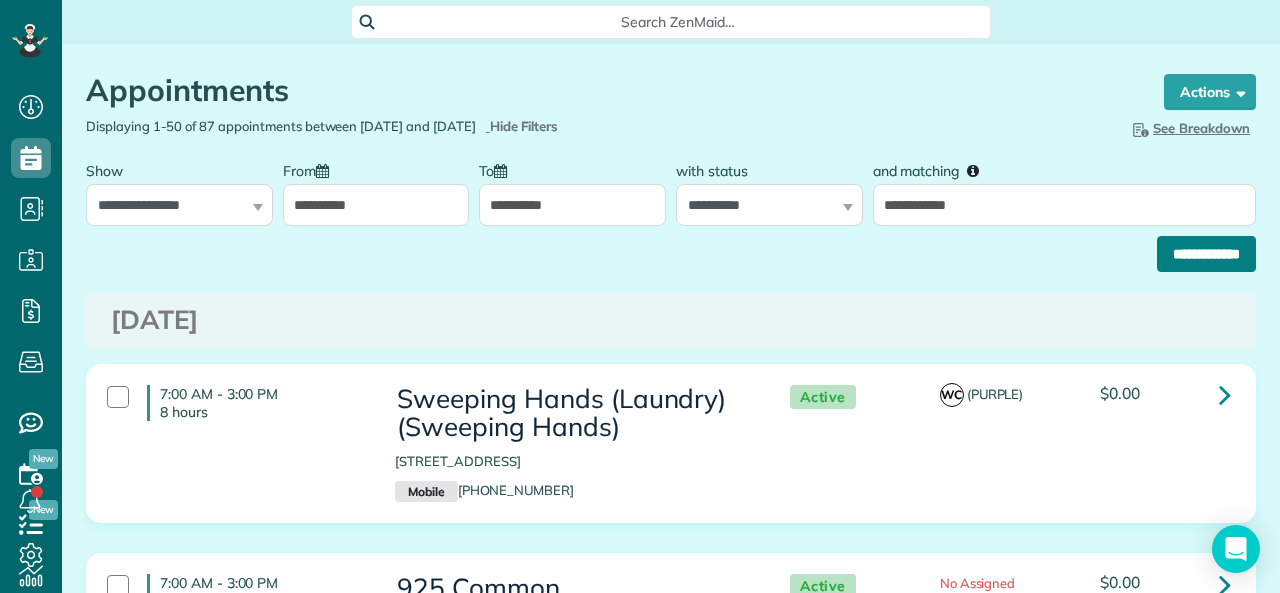 click on "**********" at bounding box center (1206, 254) 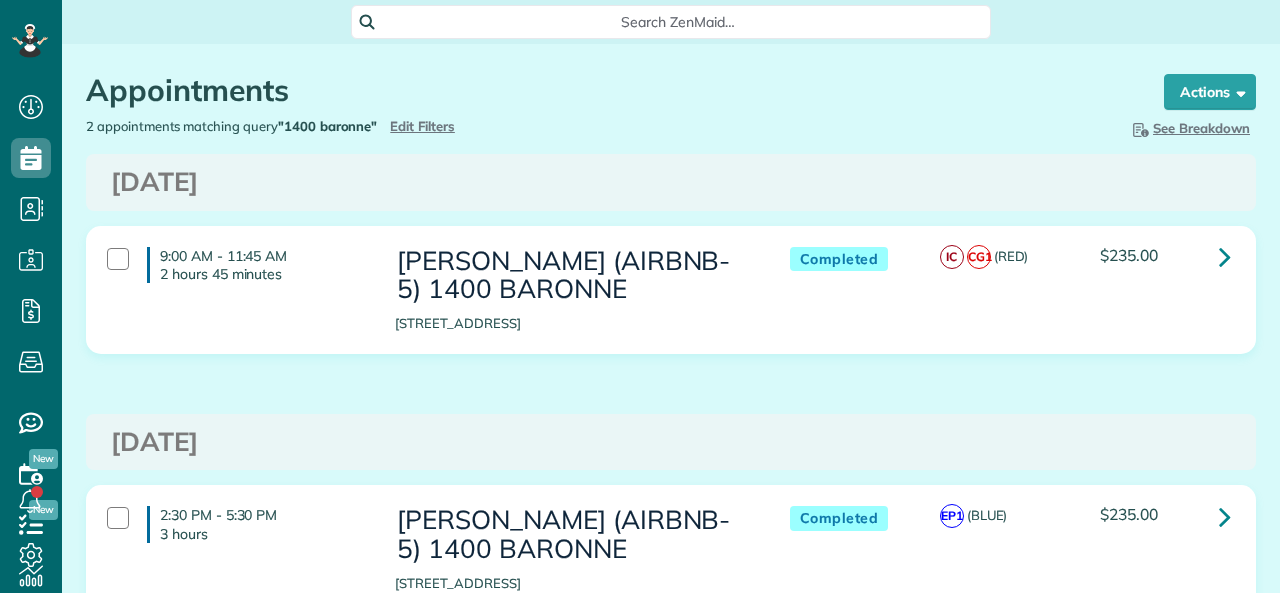 scroll, scrollTop: 0, scrollLeft: 0, axis: both 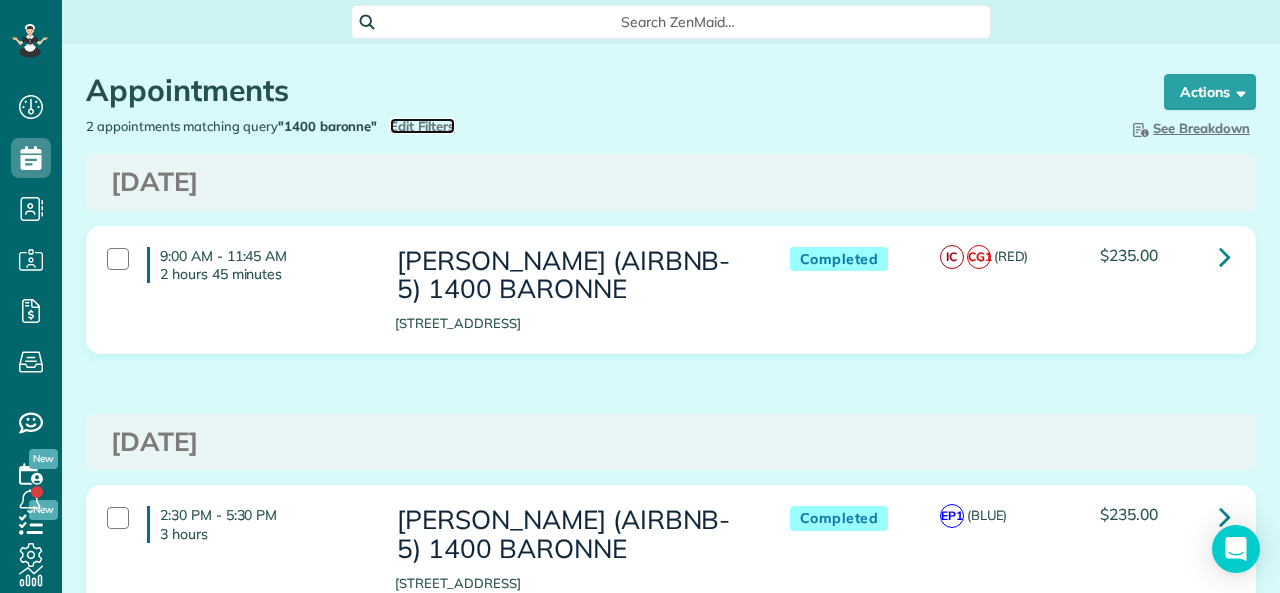 click on "Edit Filters" at bounding box center (422, 126) 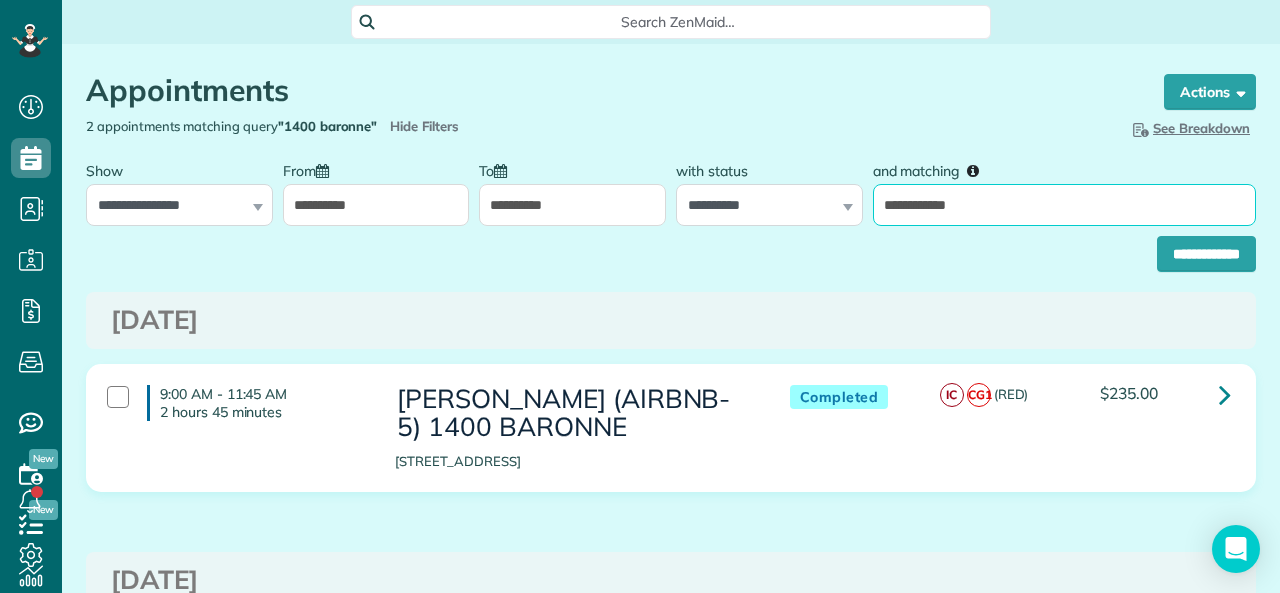 drag, startPoint x: 895, startPoint y: 206, endPoint x: 907, endPoint y: 211, distance: 13 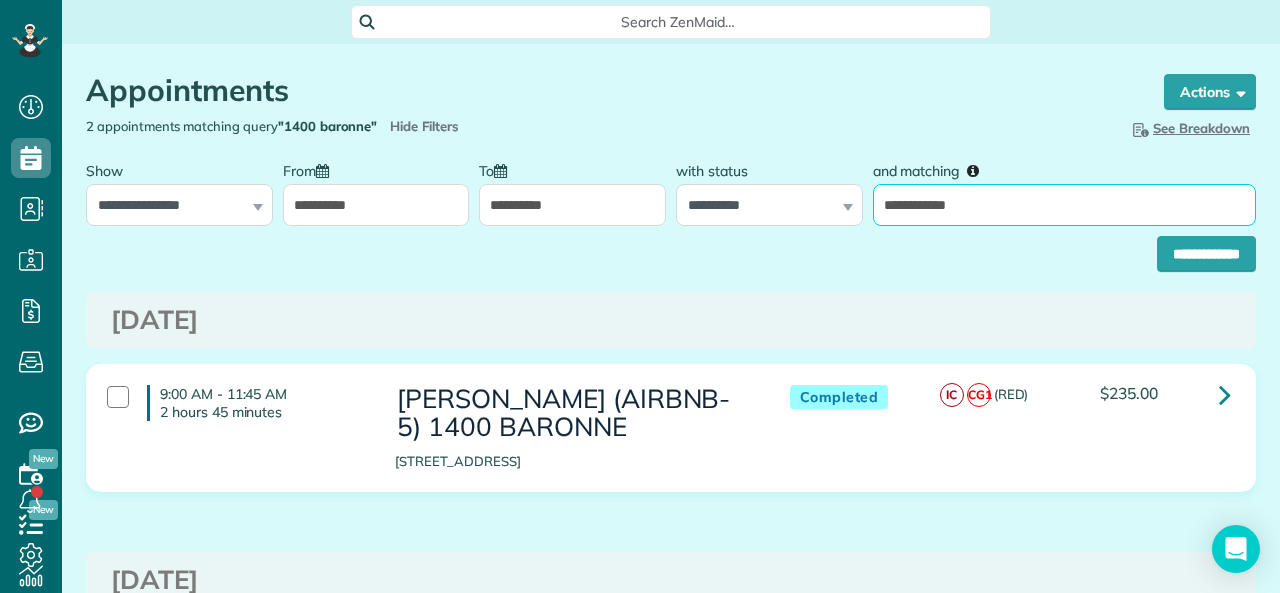 type on "**********" 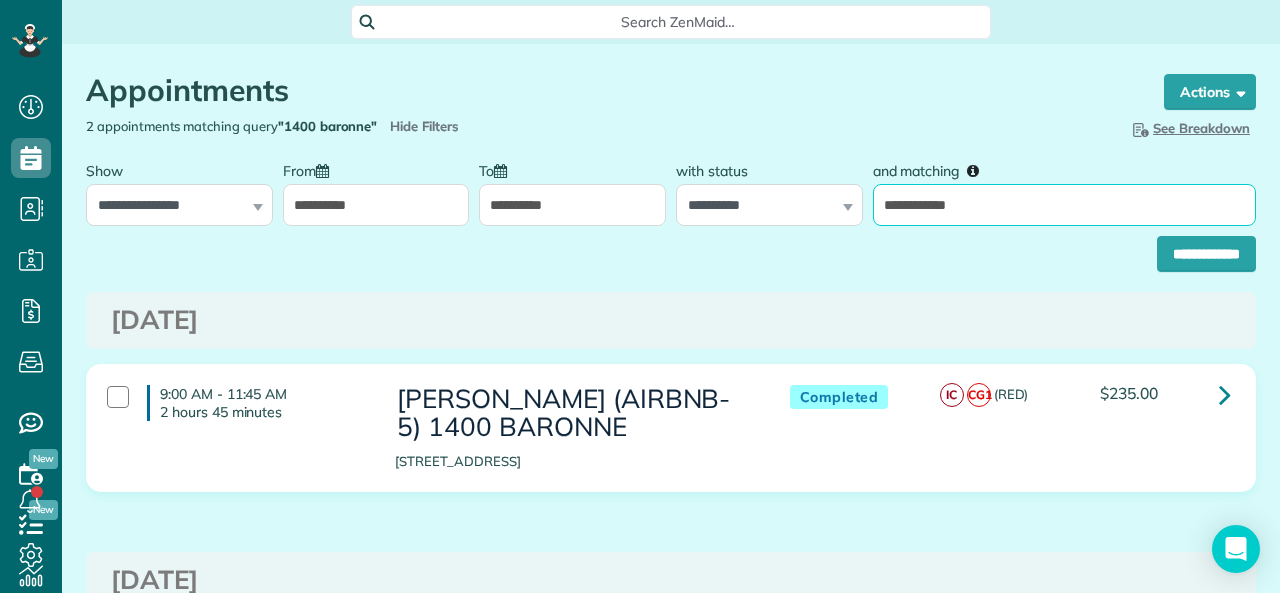 click on "**********" at bounding box center (1206, 254) 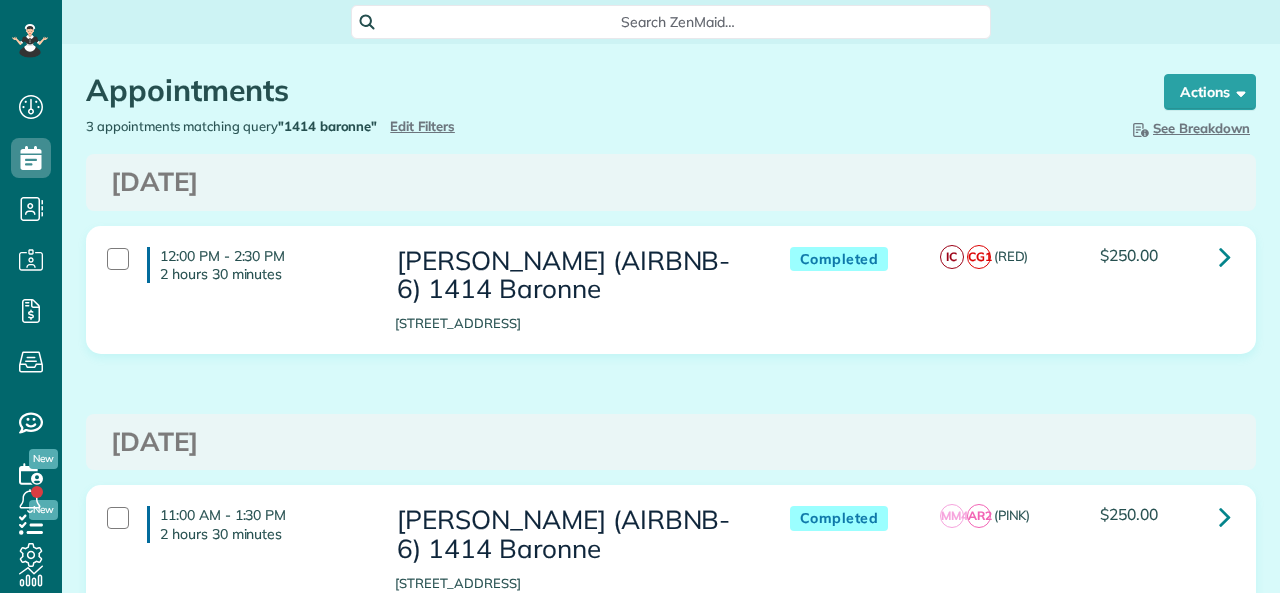 scroll, scrollTop: 0, scrollLeft: 0, axis: both 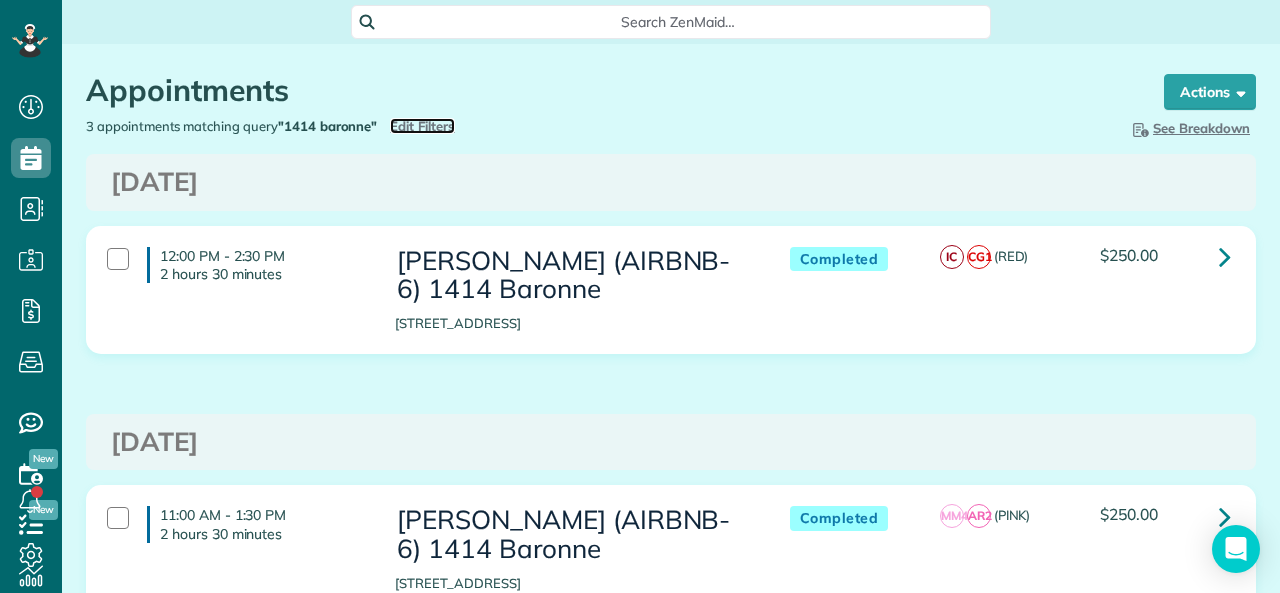 click on "Edit Filters" at bounding box center (422, 126) 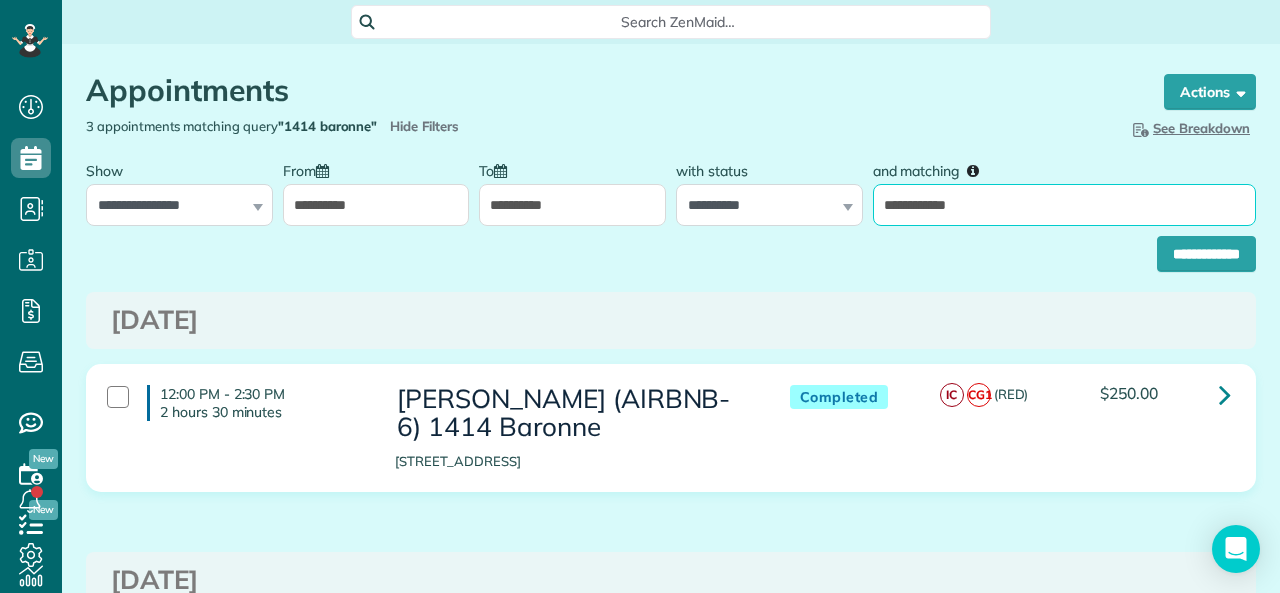 click on "**********" at bounding box center [1064, 205] 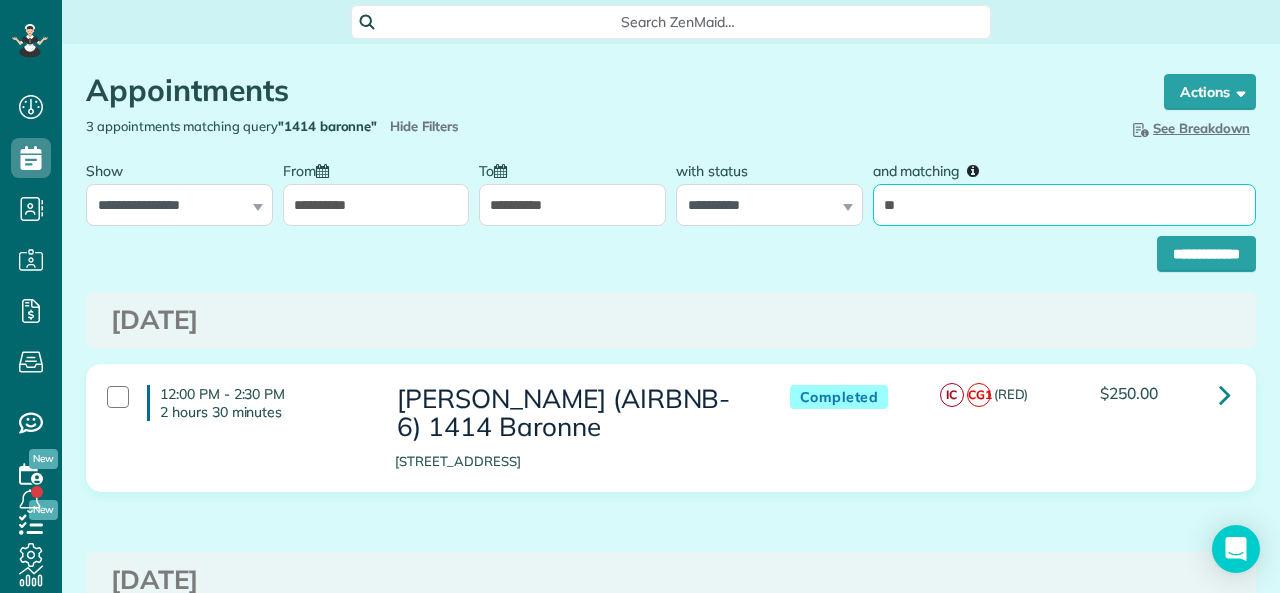 type on "**" 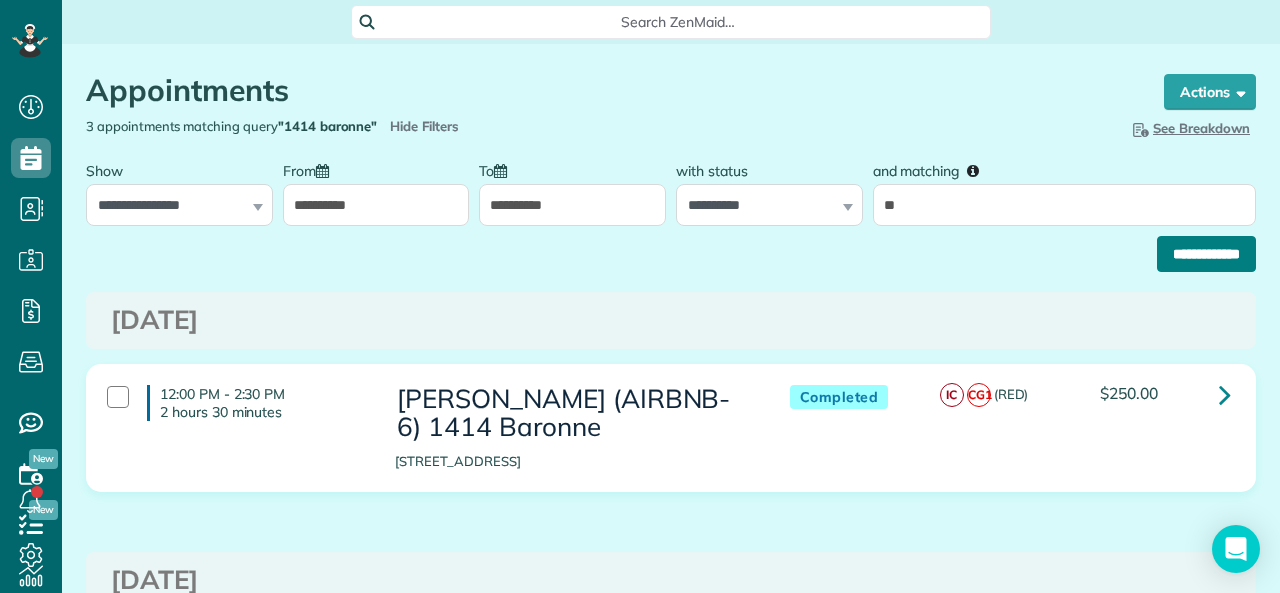 click on "**********" at bounding box center [1206, 254] 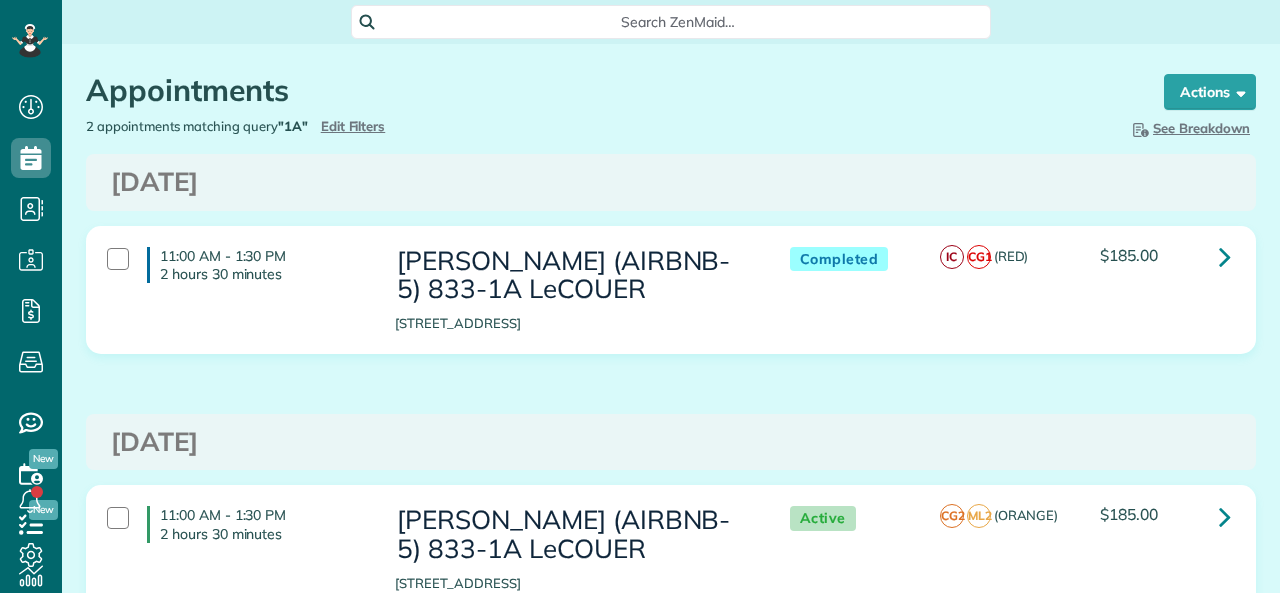 scroll, scrollTop: 0, scrollLeft: 0, axis: both 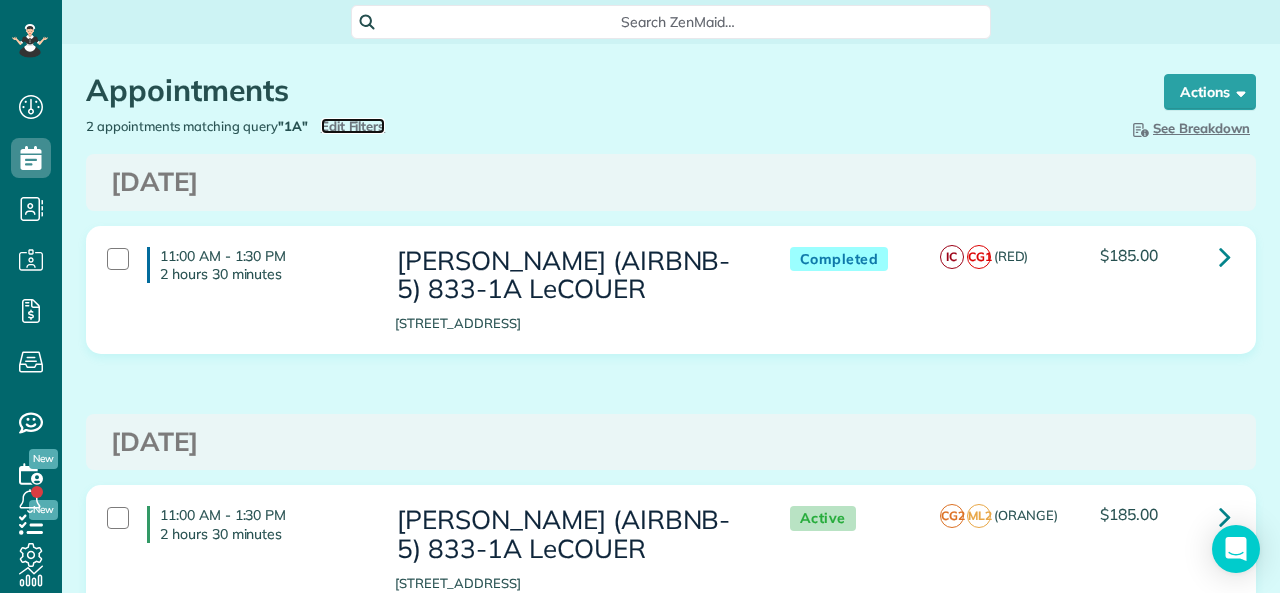 click on "Edit Filters" at bounding box center [353, 126] 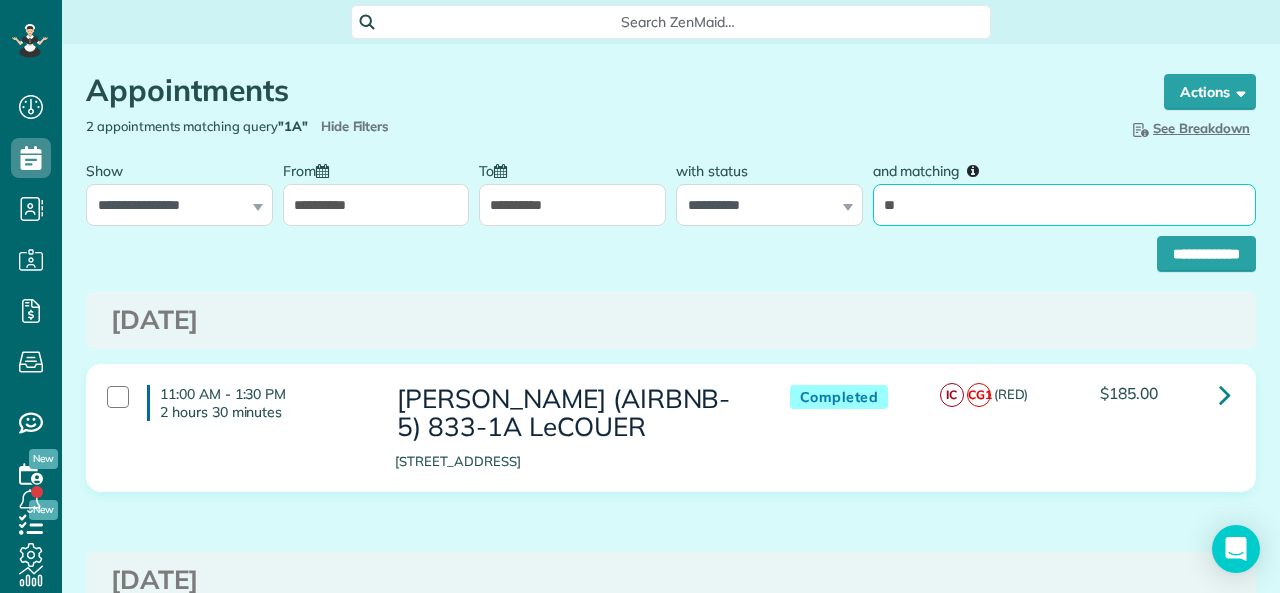 click on "**" at bounding box center (1064, 205) 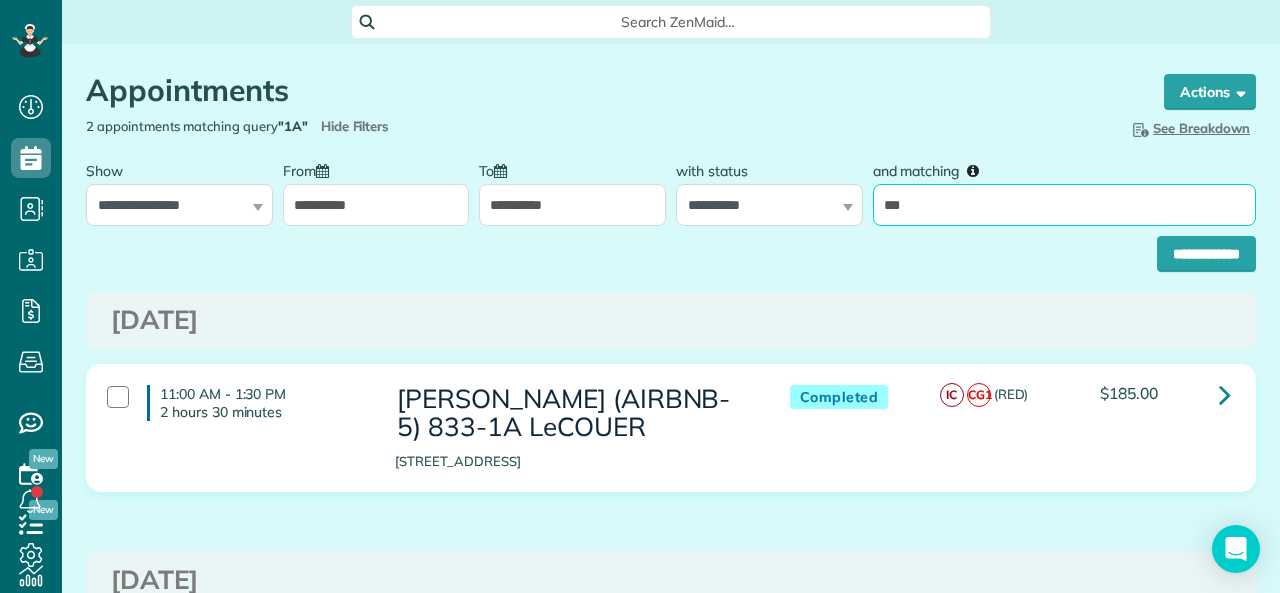 type on "*****" 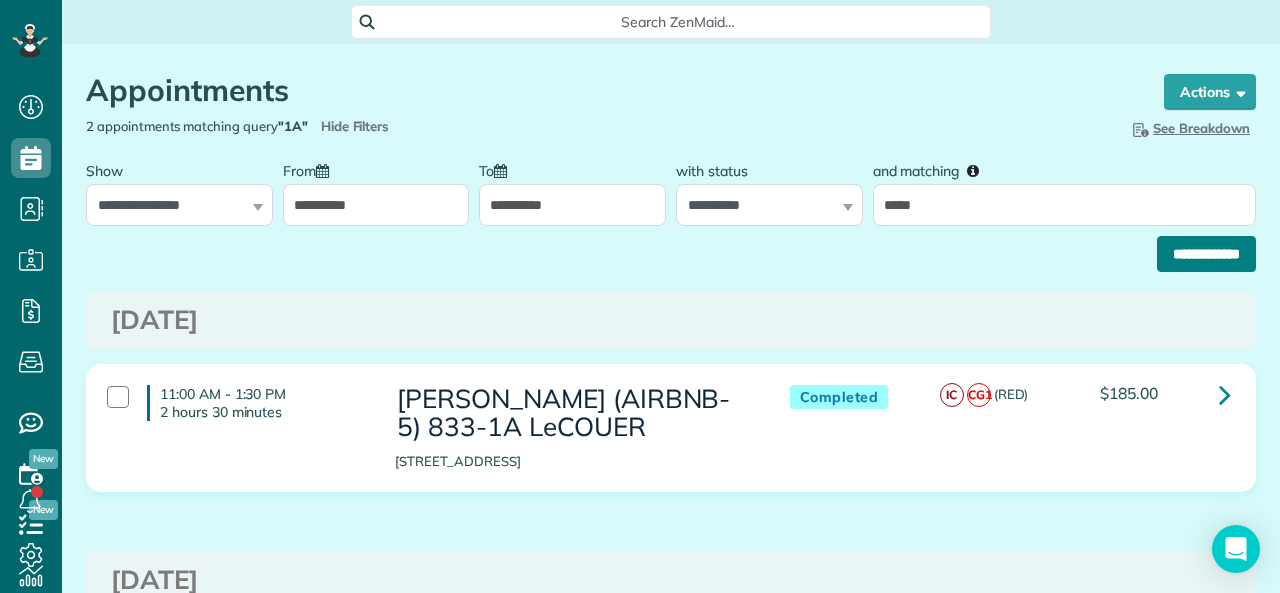 click on "**********" at bounding box center [1206, 254] 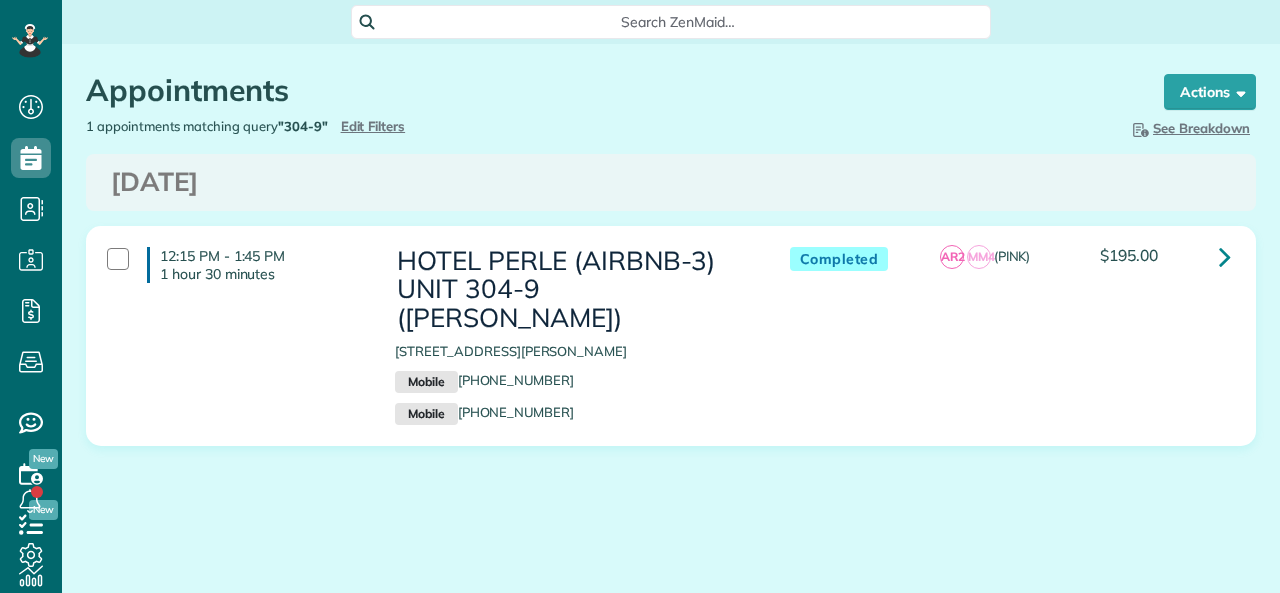 scroll, scrollTop: 0, scrollLeft: 0, axis: both 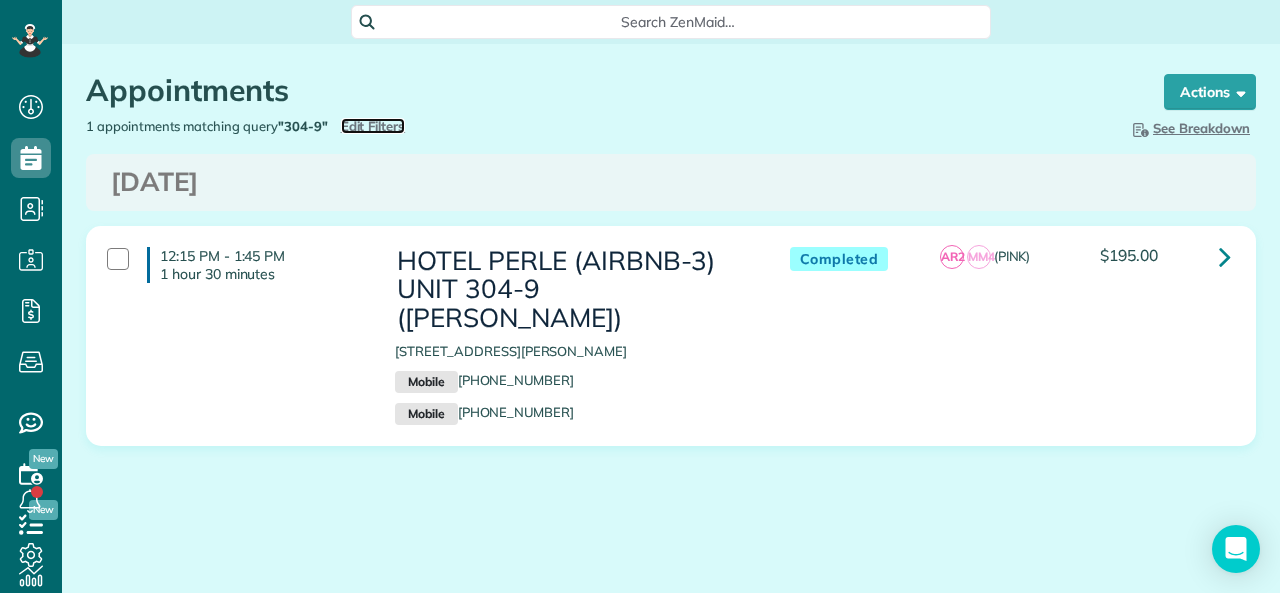 click on "Edit Filters" at bounding box center (373, 126) 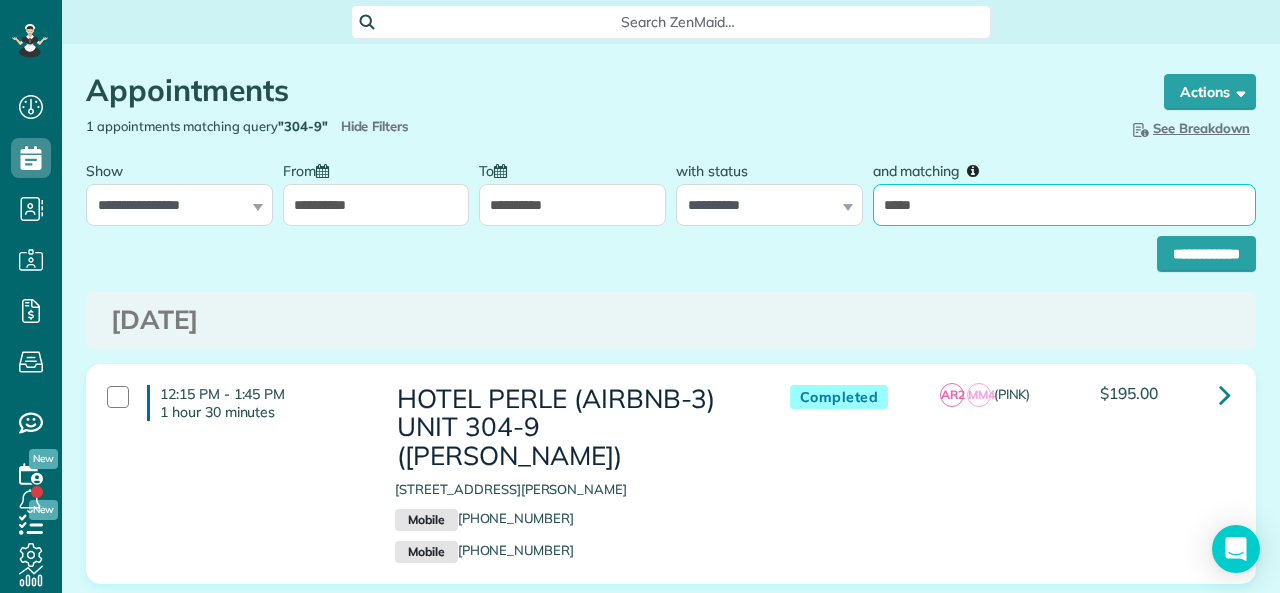 click on "*****" at bounding box center (1064, 205) 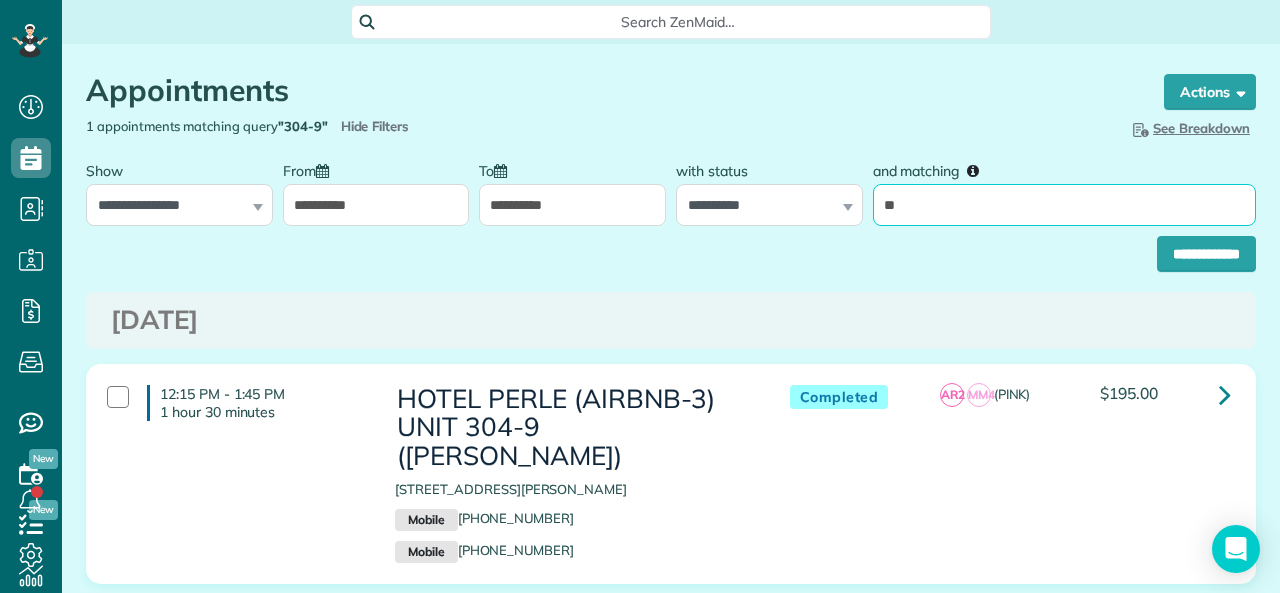 type on "******" 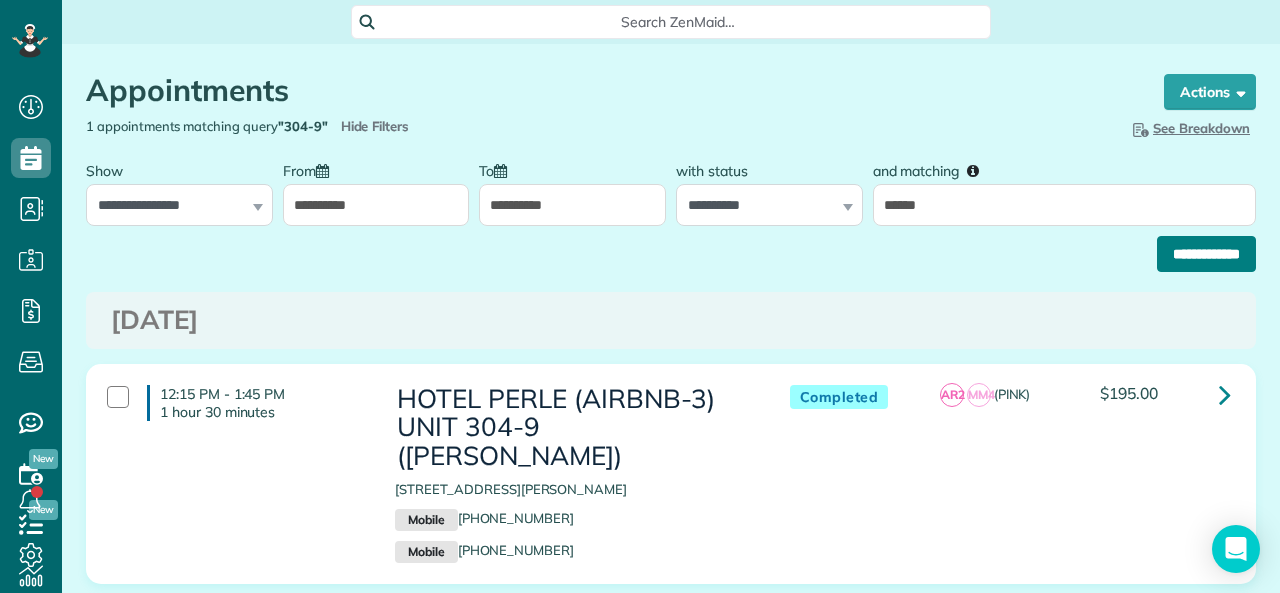 click on "**********" at bounding box center [1206, 254] 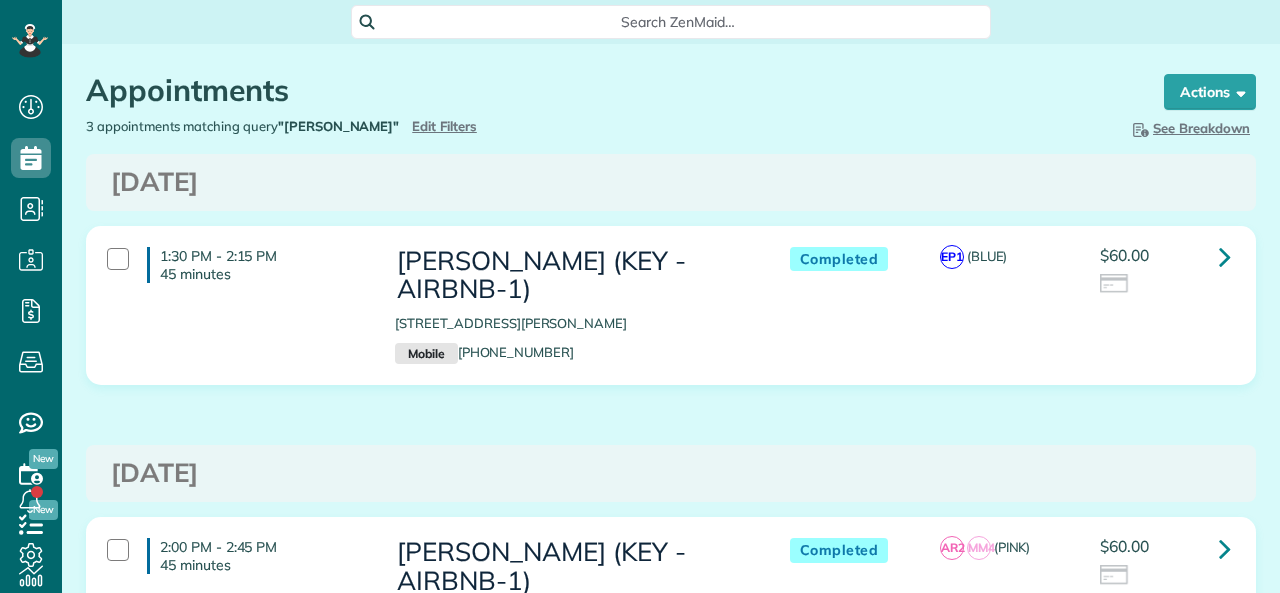 scroll, scrollTop: 0, scrollLeft: 0, axis: both 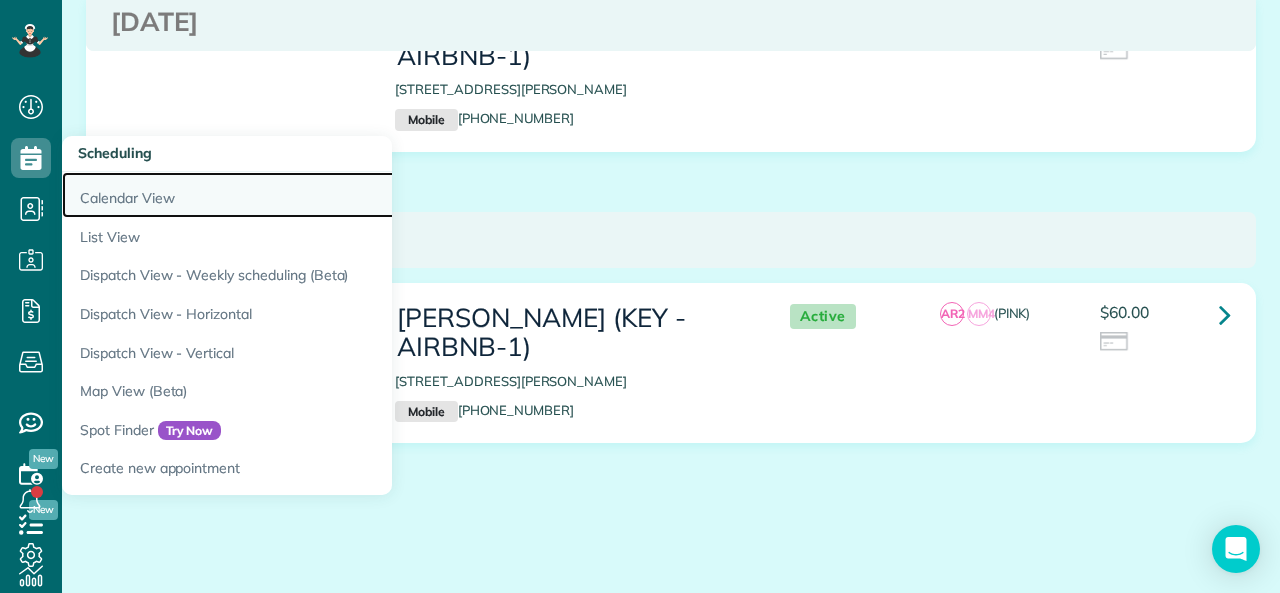click on "Calendar View" at bounding box center (312, 195) 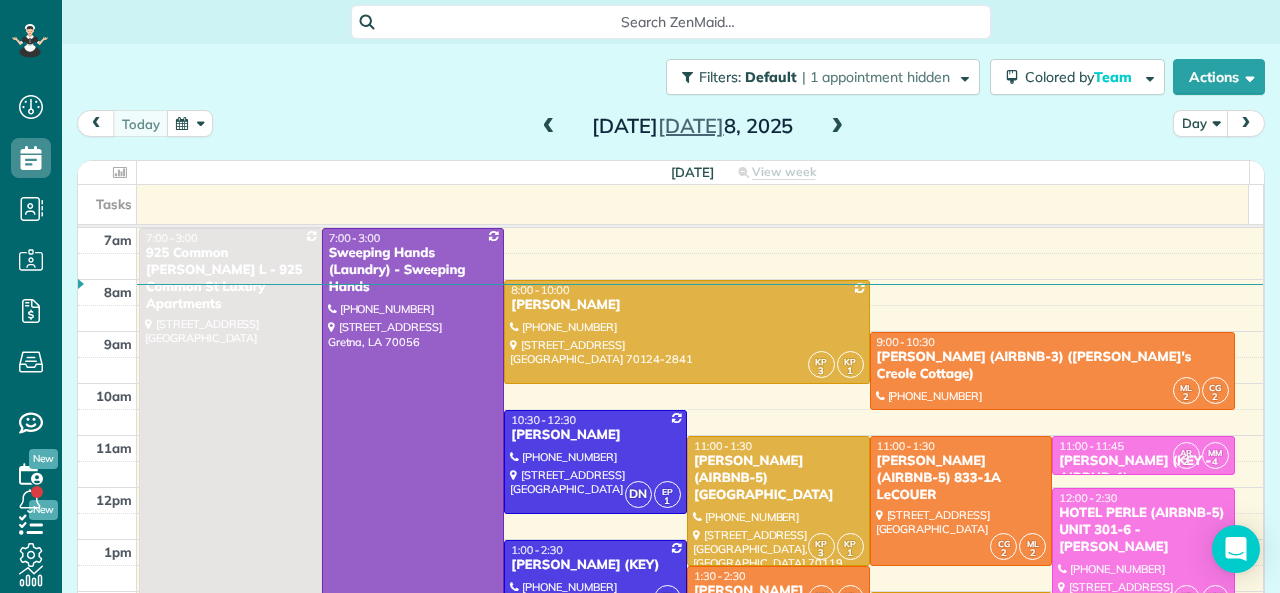 scroll, scrollTop: 0, scrollLeft: 0, axis: both 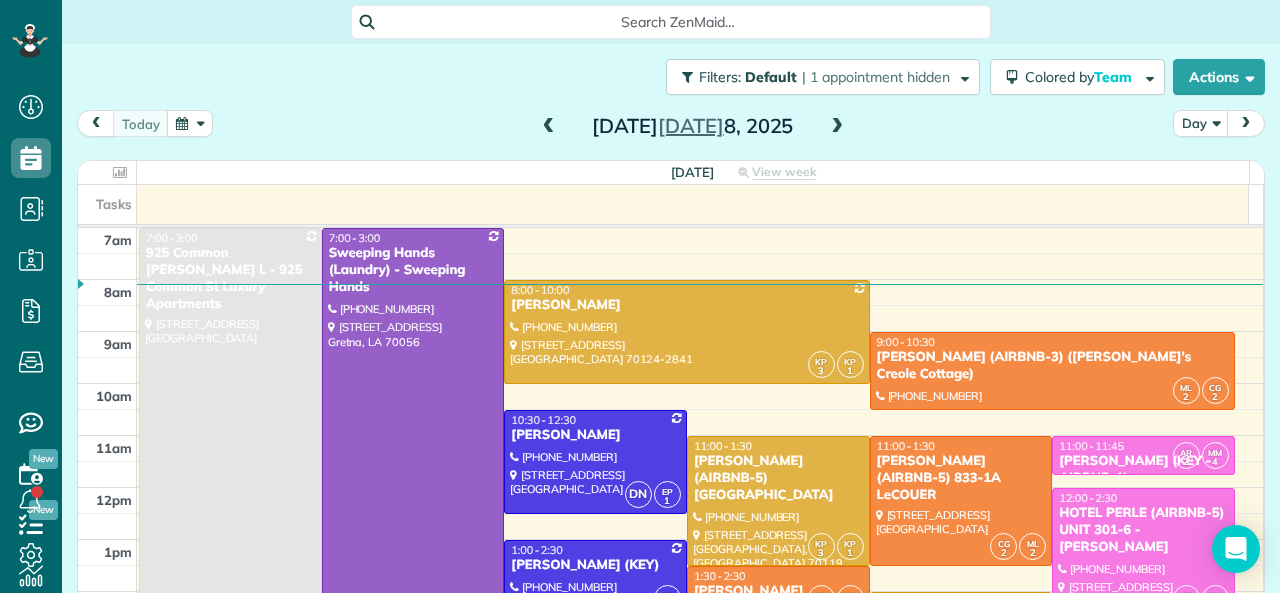 click at bounding box center (837, 127) 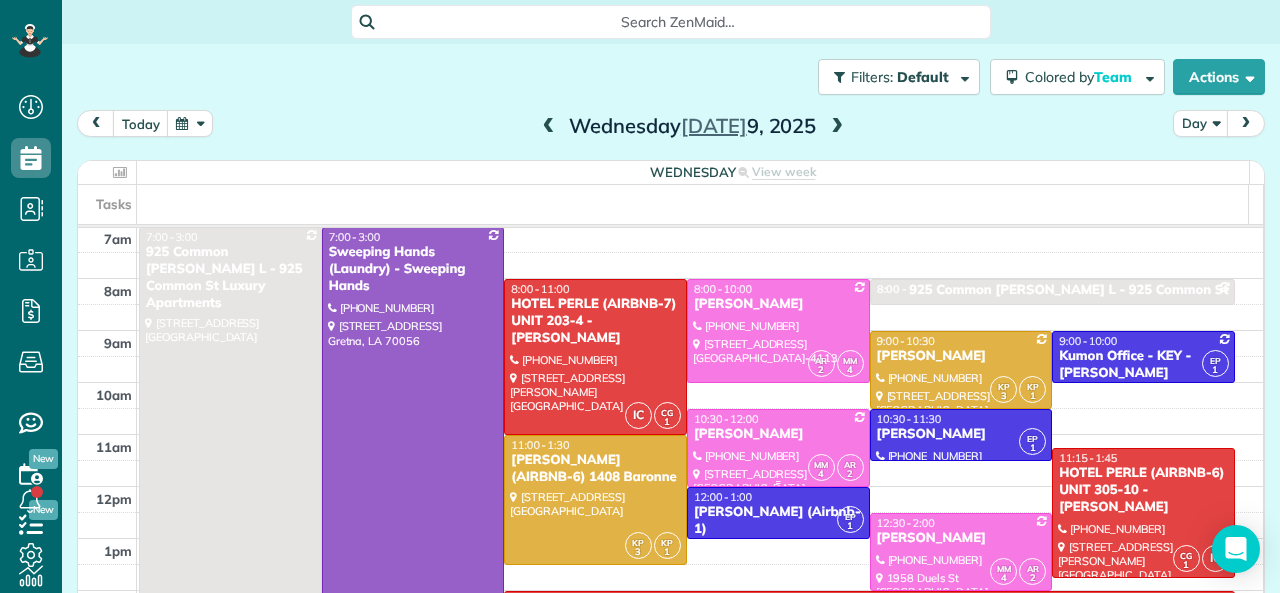 scroll, scrollTop: 0, scrollLeft: 0, axis: both 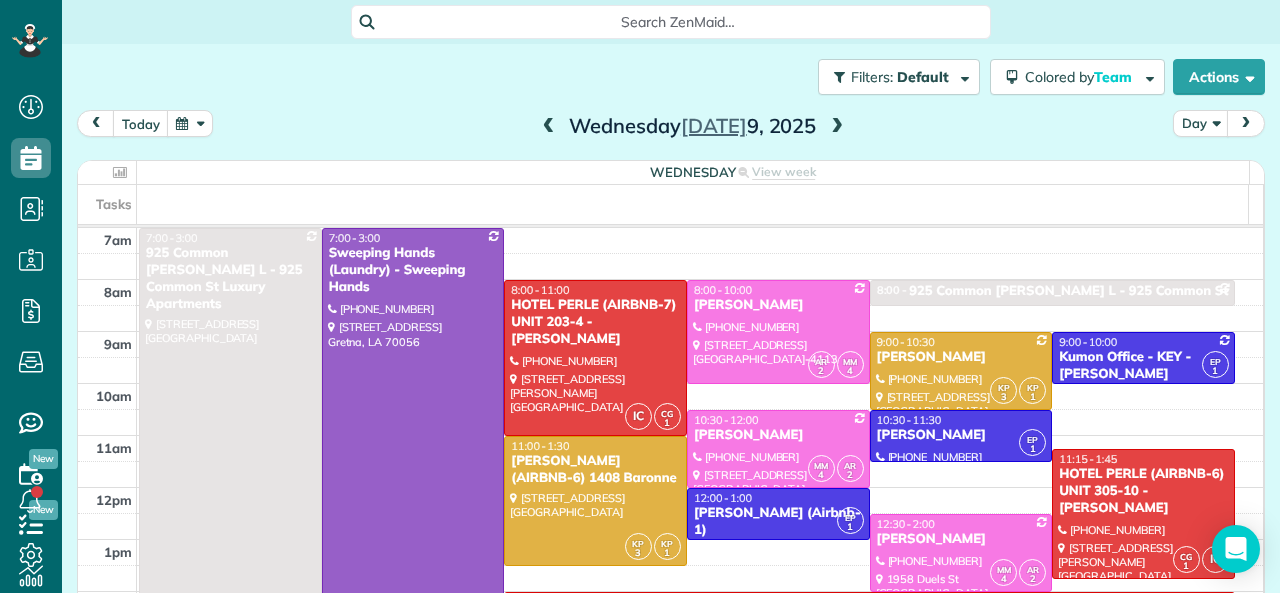 click at bounding box center (549, 127) 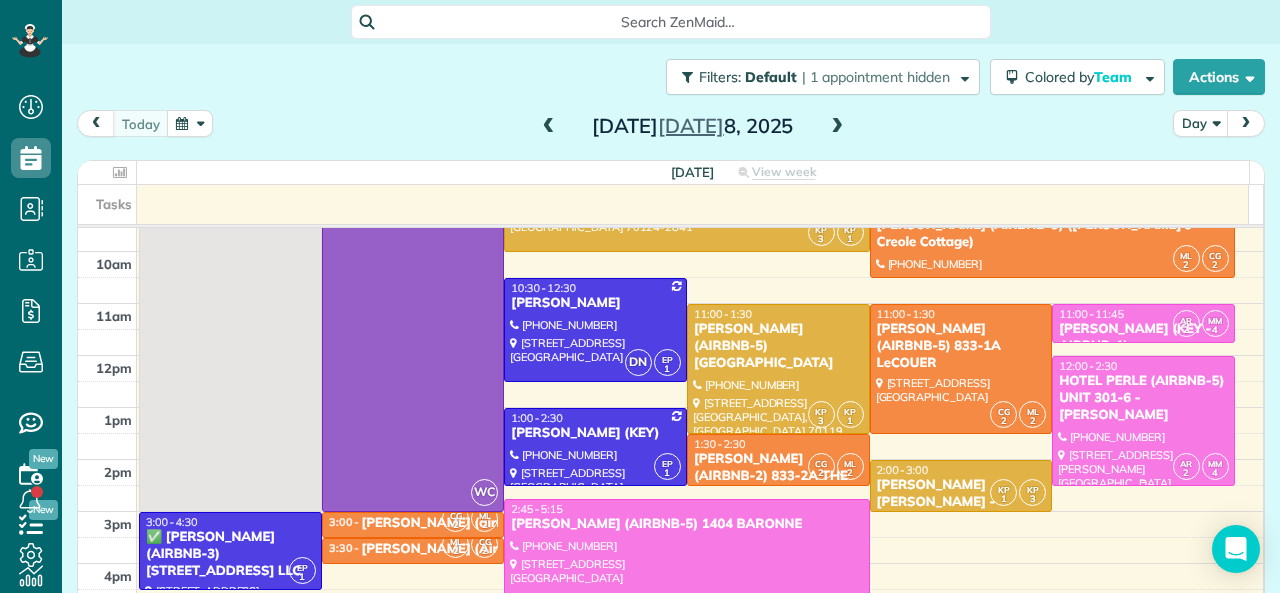 scroll, scrollTop: 100, scrollLeft: 0, axis: vertical 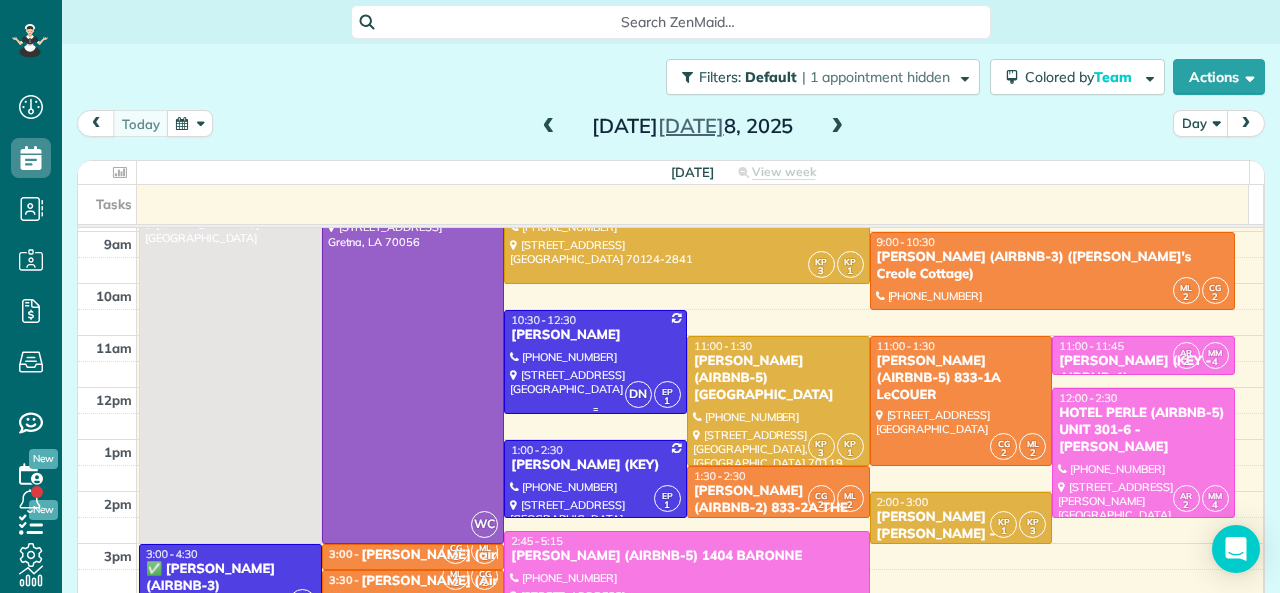 click at bounding box center (595, 362) 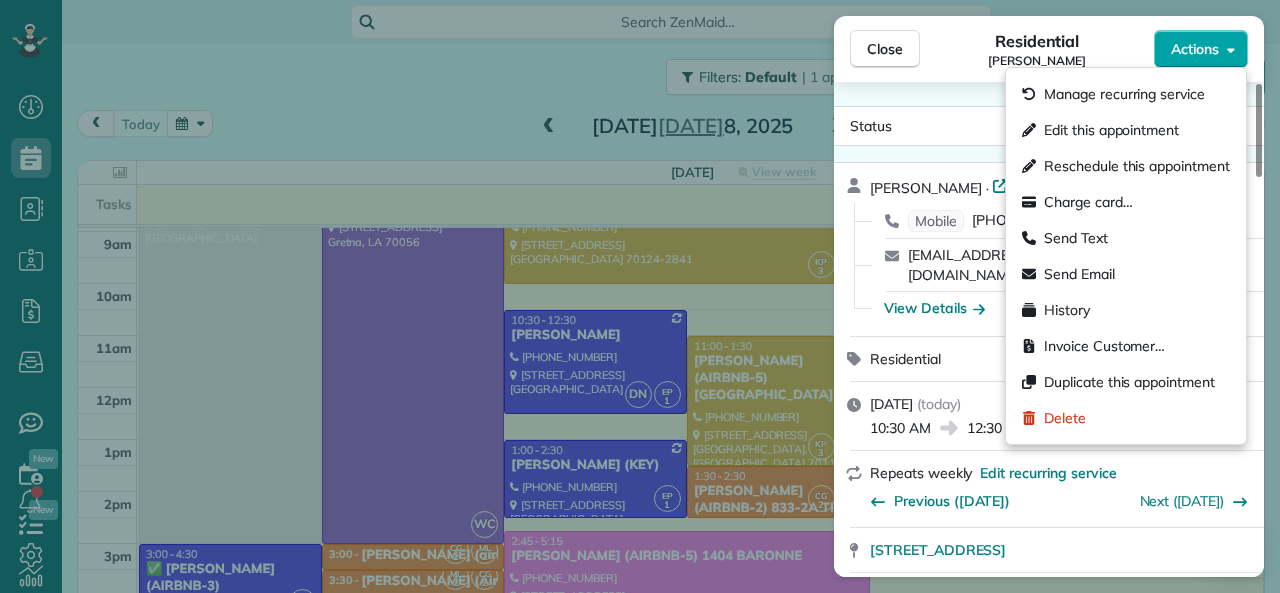 click on "Actions" at bounding box center (1195, 49) 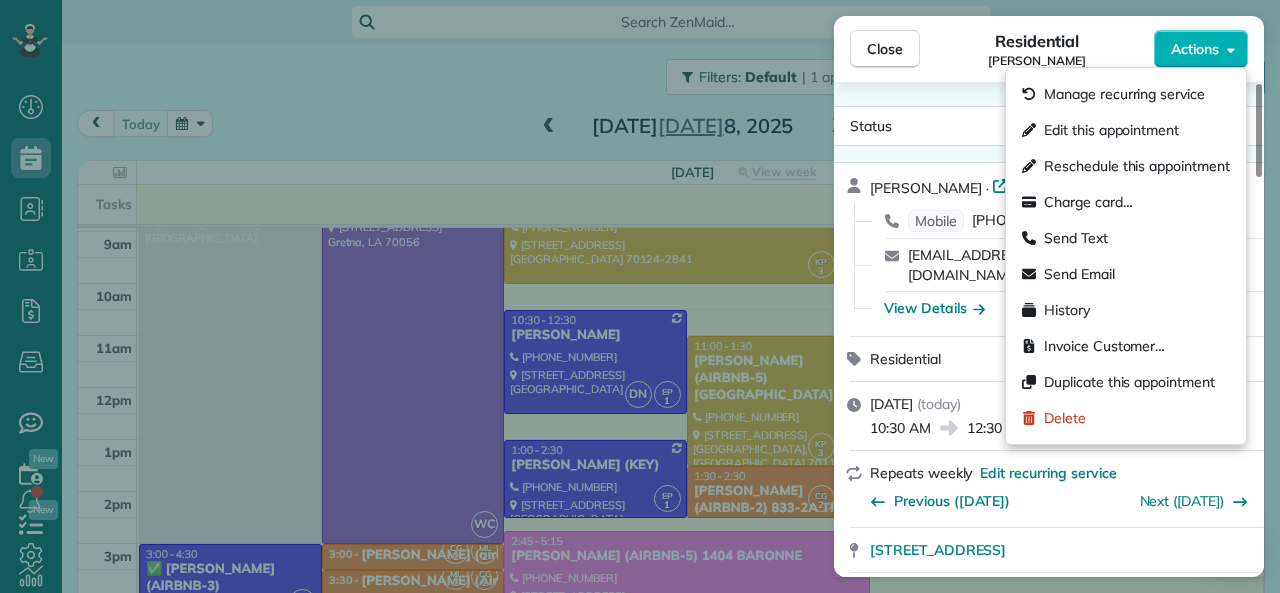 click on "Residential COURTENAY MILLER" at bounding box center [1037, 49] 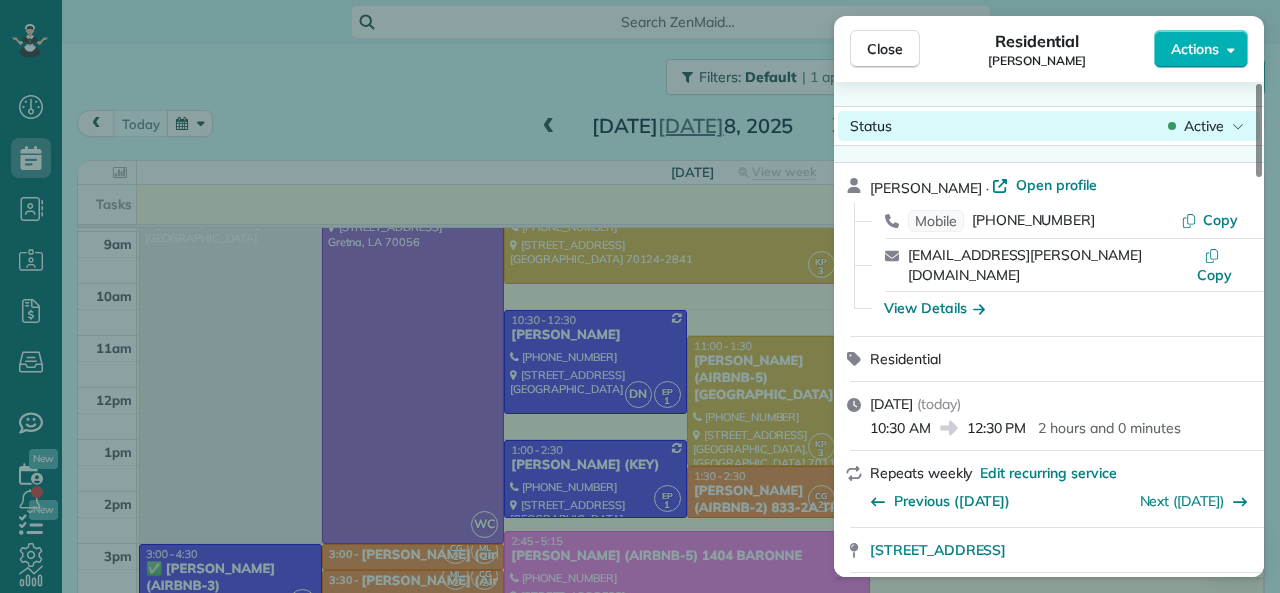 click on "Active" at bounding box center (1204, 126) 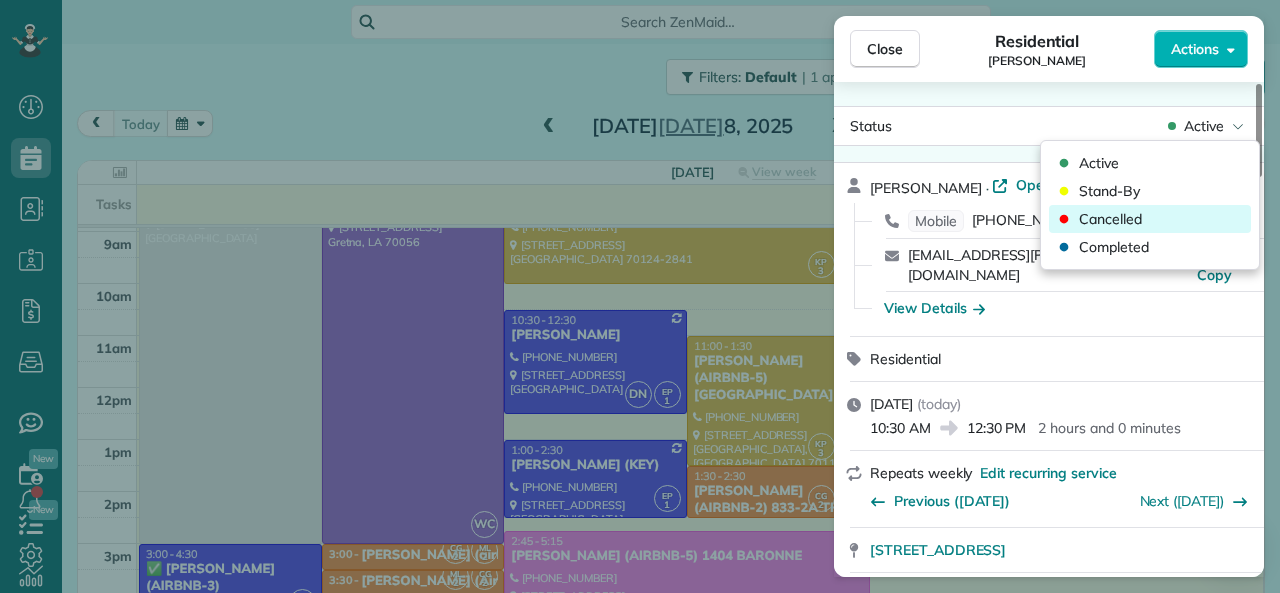 click on "Cancelled" at bounding box center (1110, 219) 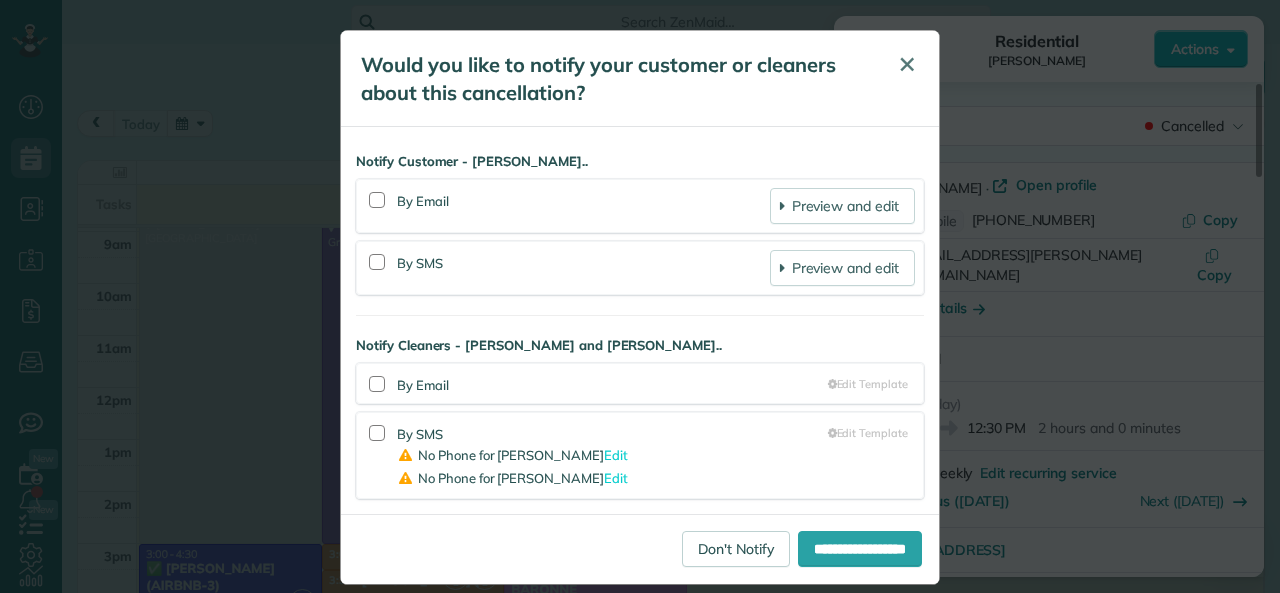click on "✕" at bounding box center (907, 65) 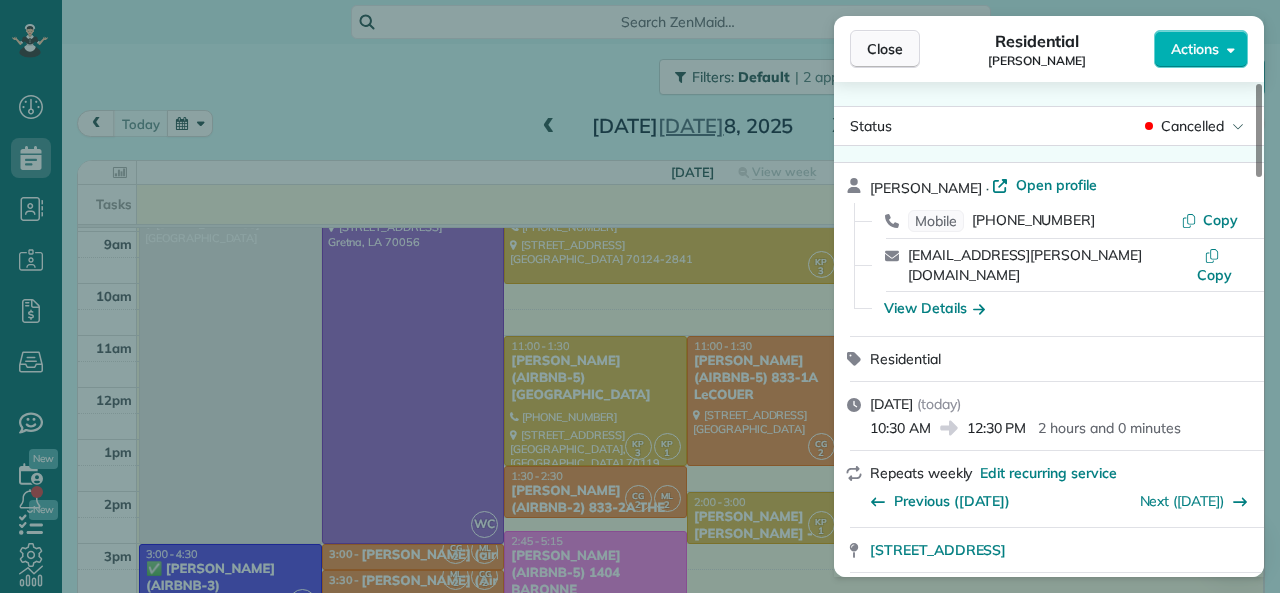 click on "Close" at bounding box center [885, 49] 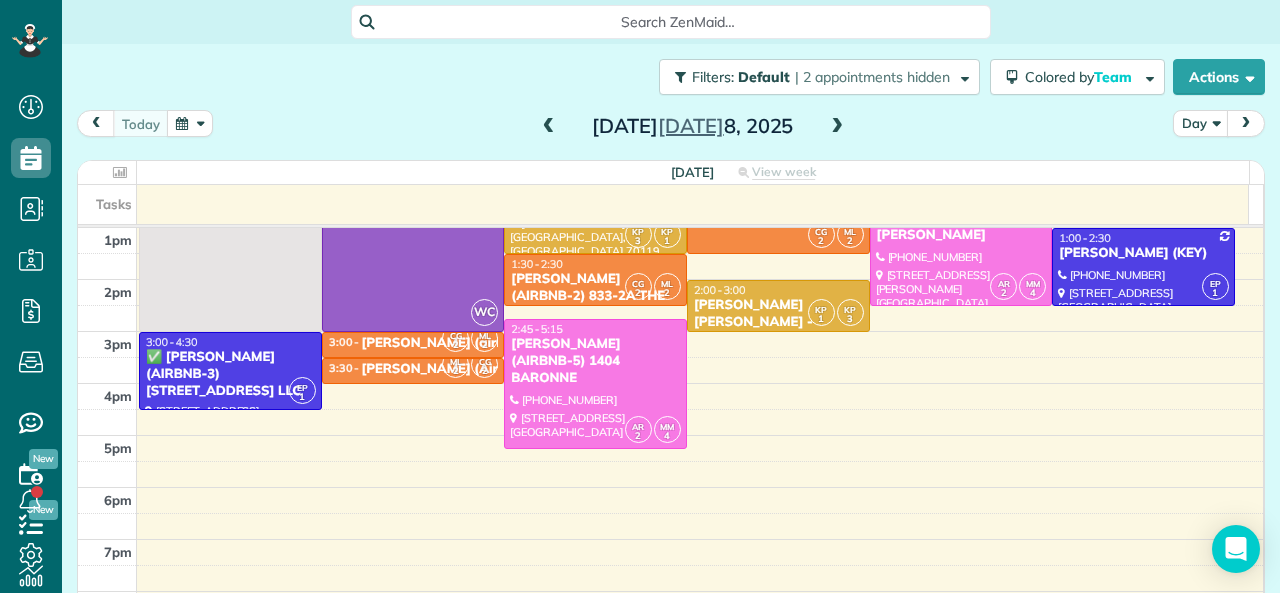 scroll, scrollTop: 0, scrollLeft: 0, axis: both 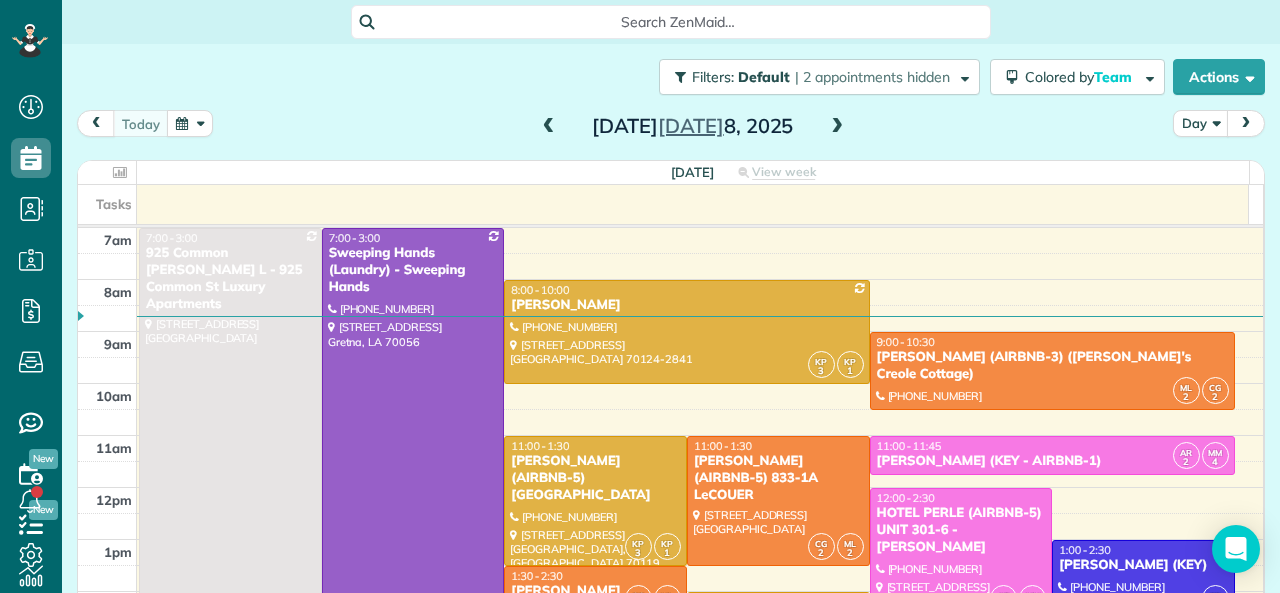 click on "Tuesday  Jul  8, 2025" at bounding box center [693, 126] 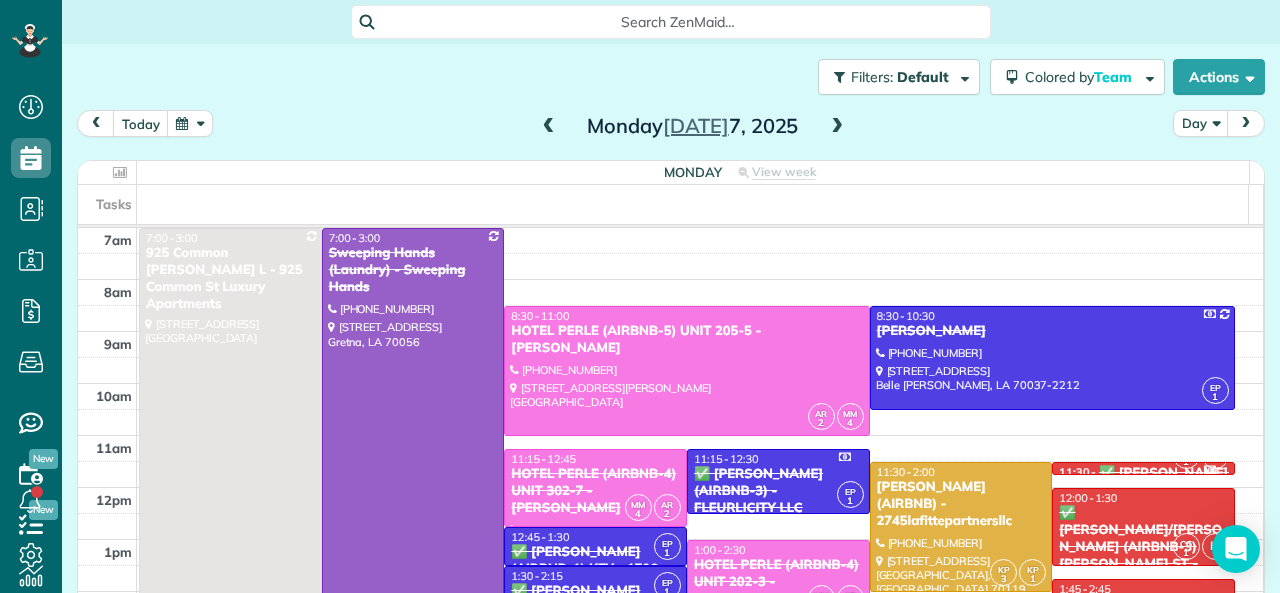 click at bounding box center [413, 436] 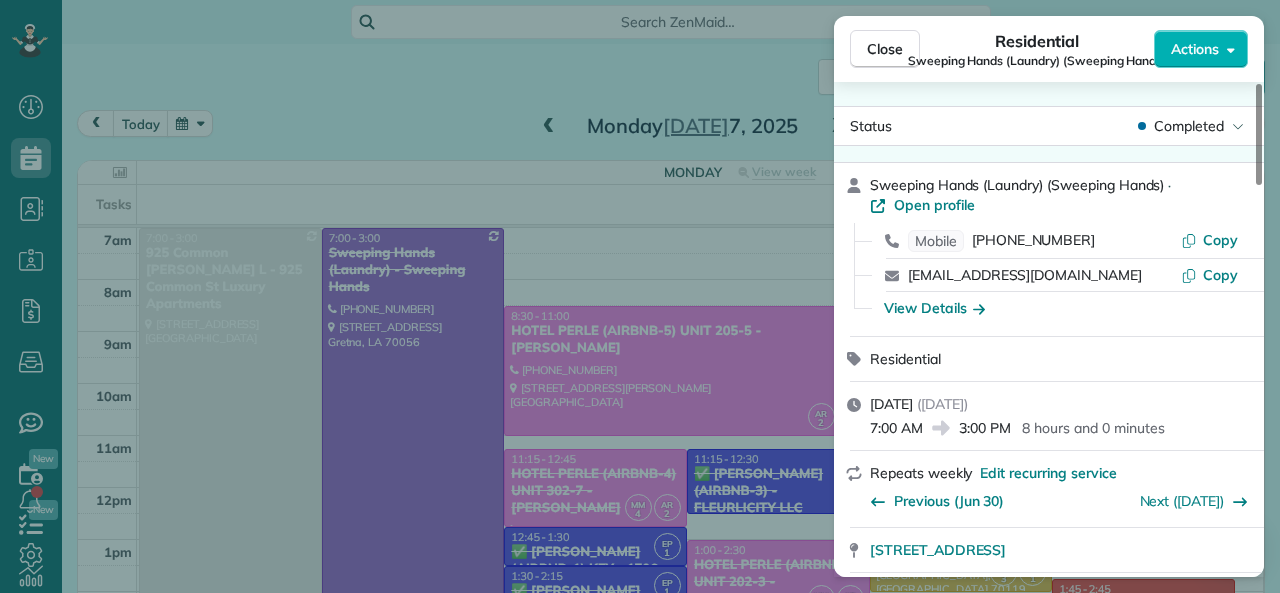 drag, startPoint x: 873, startPoint y: 429, endPoint x: 920, endPoint y: 427, distance: 47.042534 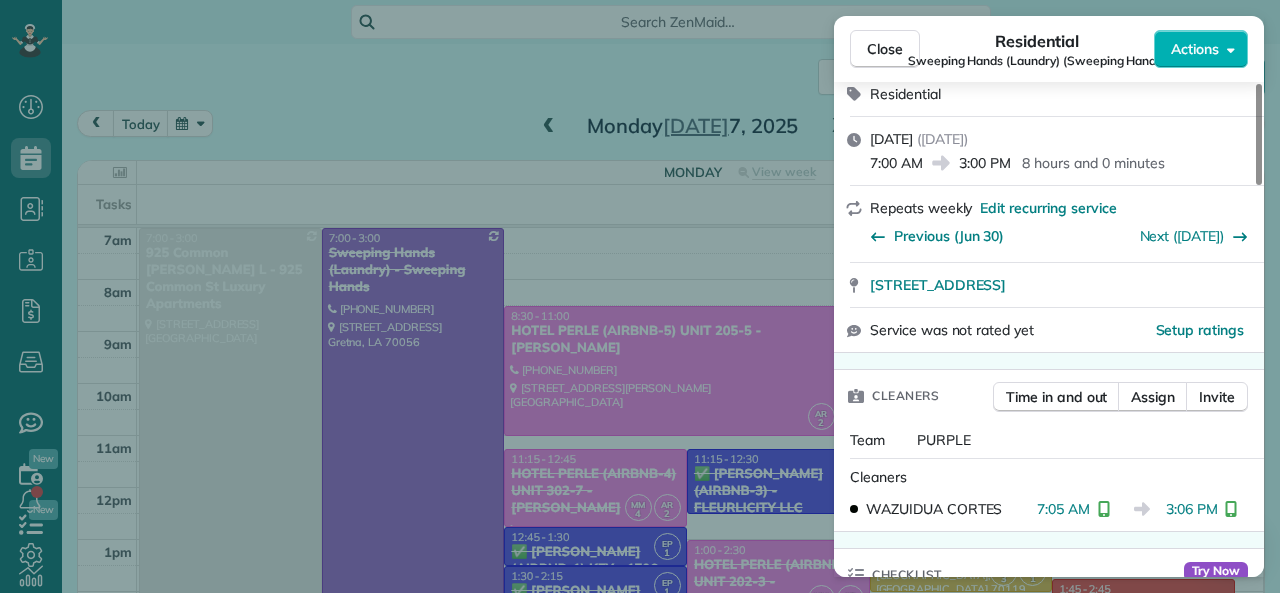 scroll, scrollTop: 300, scrollLeft: 0, axis: vertical 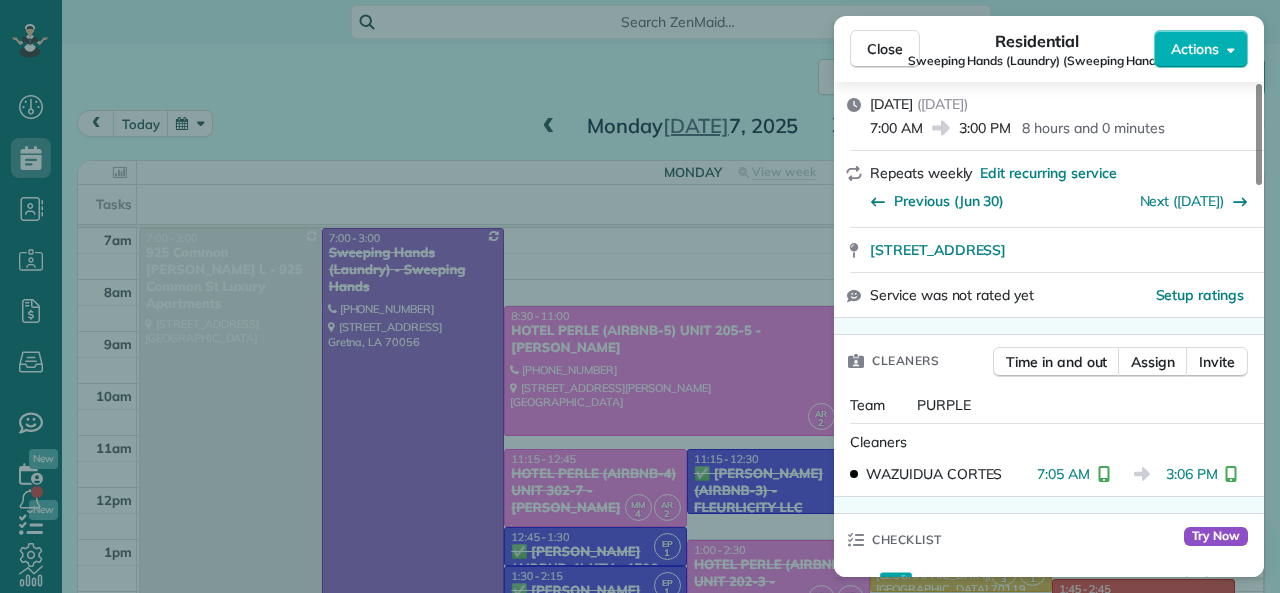drag, startPoint x: 1041, startPoint y: 474, endPoint x: 1089, endPoint y: 474, distance: 48 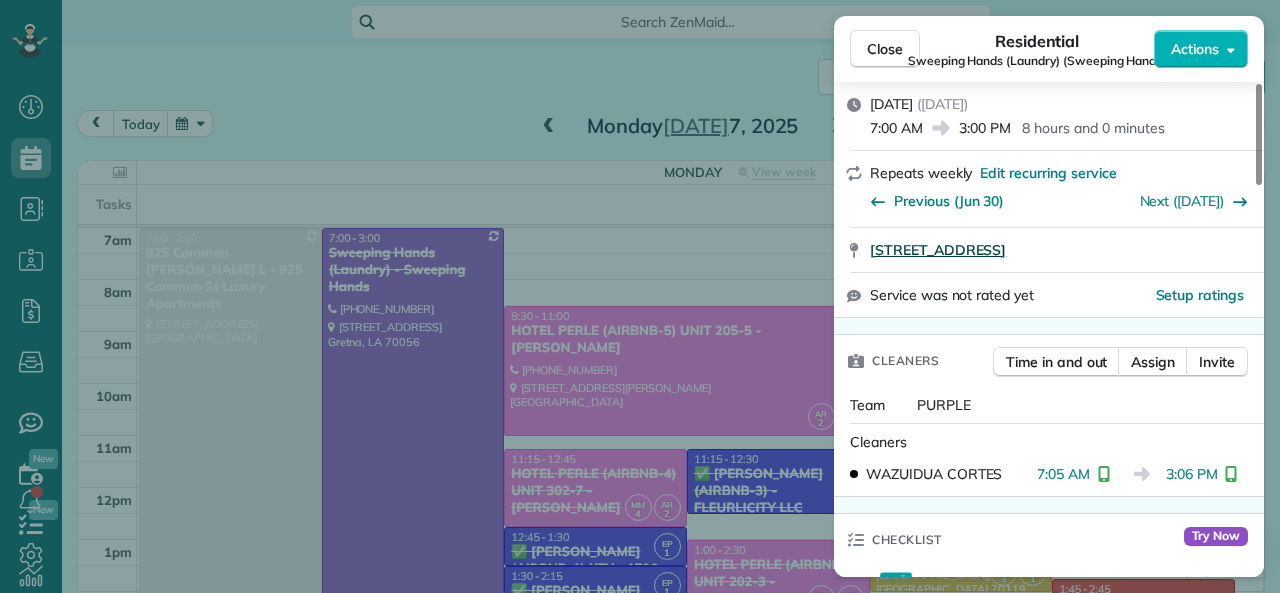 drag, startPoint x: 886, startPoint y: 52, endPoint x: 881, endPoint y: 246, distance: 194.06442 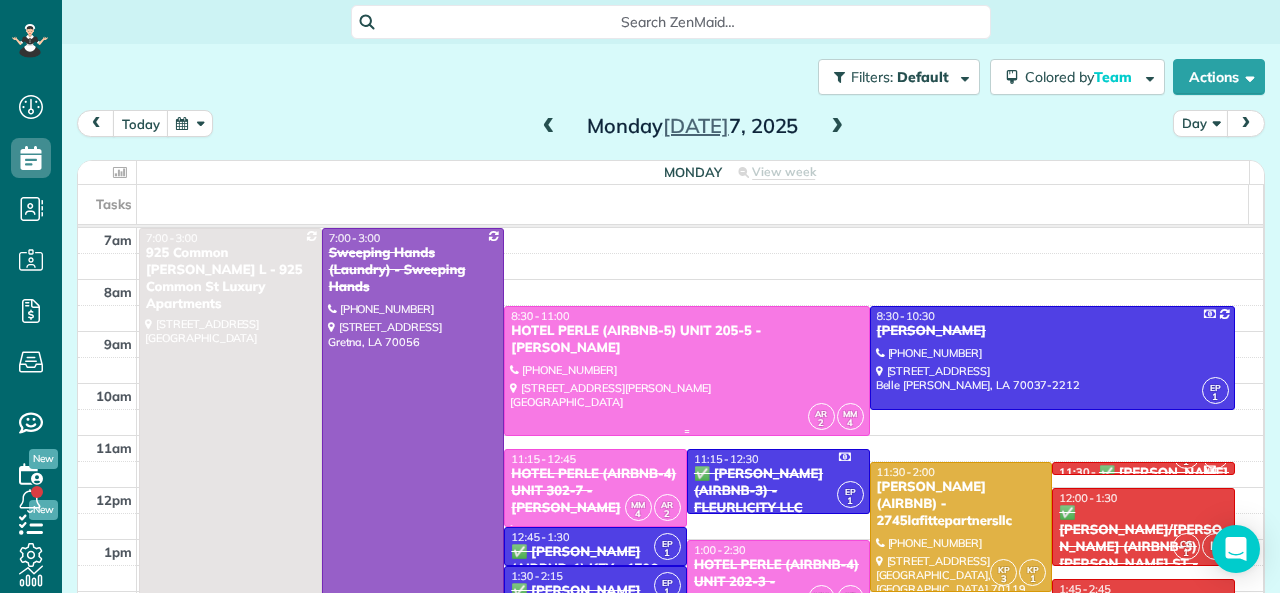 click at bounding box center (686, 371) 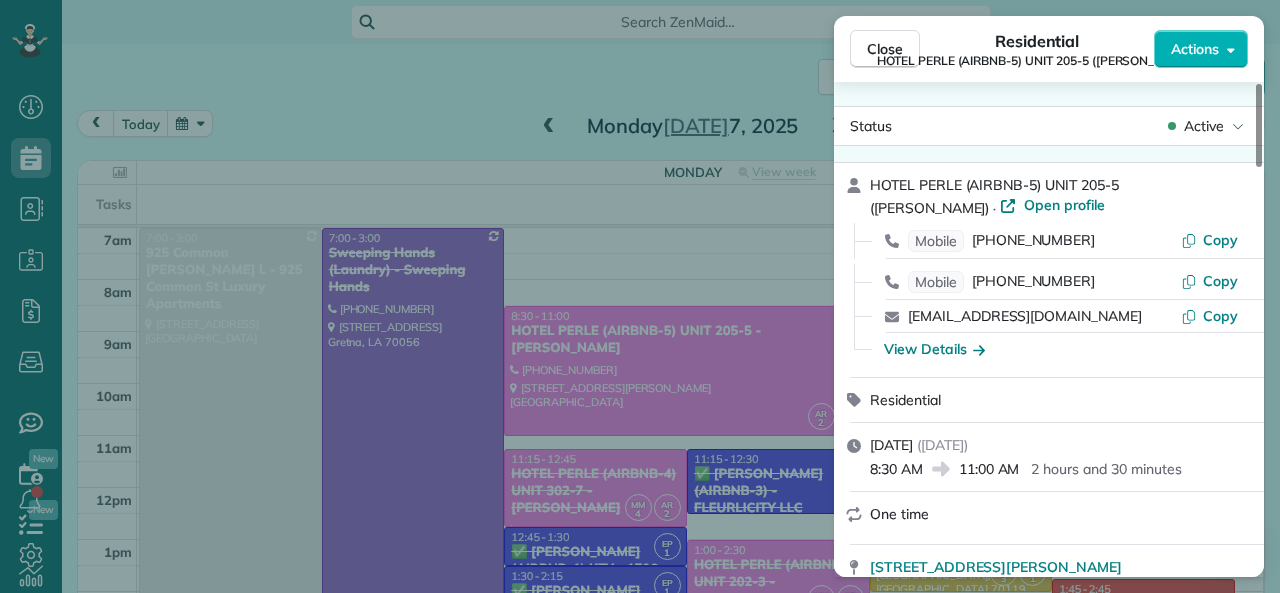 drag, startPoint x: 961, startPoint y: 472, endPoint x: 1020, endPoint y: 469, distance: 59.07622 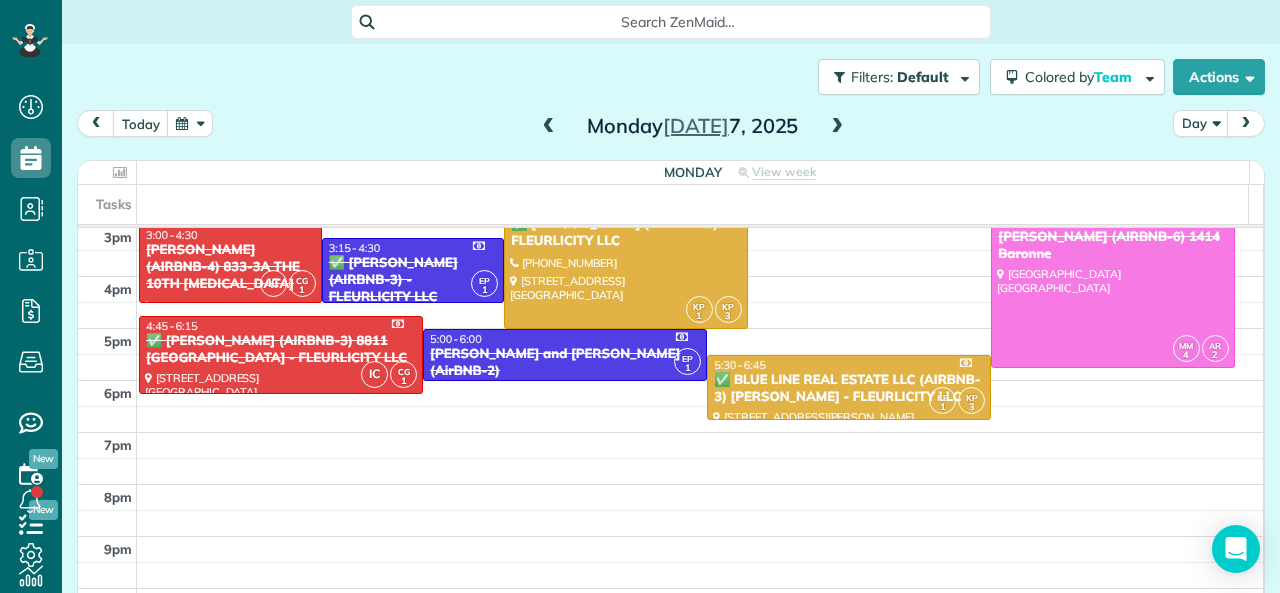 scroll, scrollTop: 400, scrollLeft: 0, axis: vertical 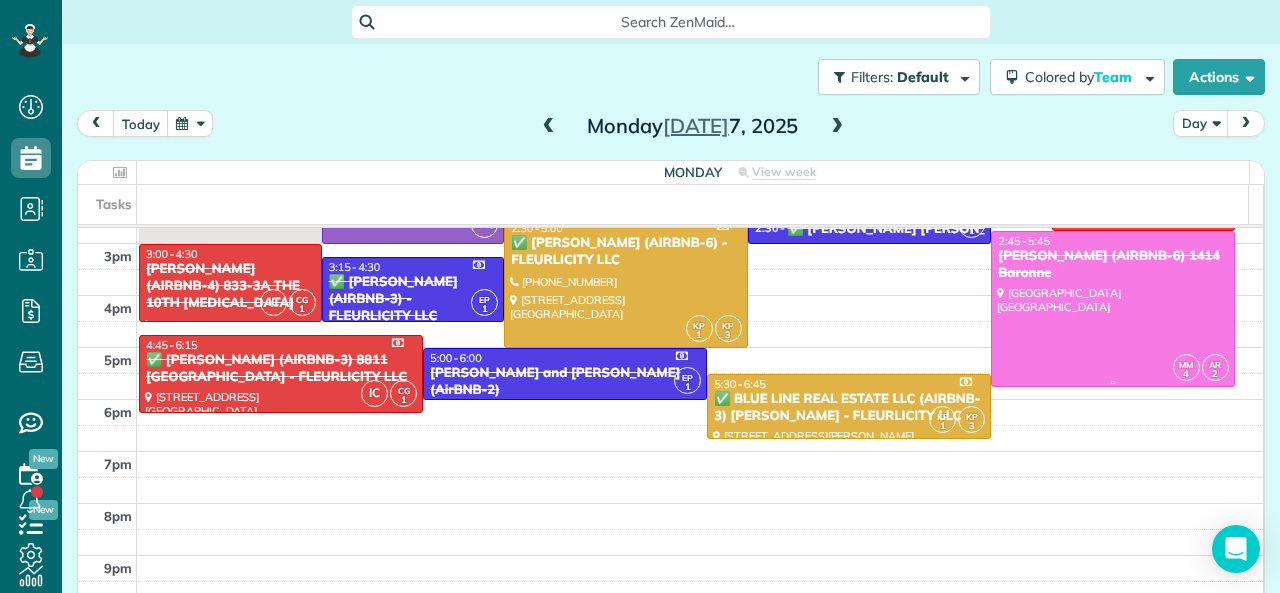 click at bounding box center [1113, 309] 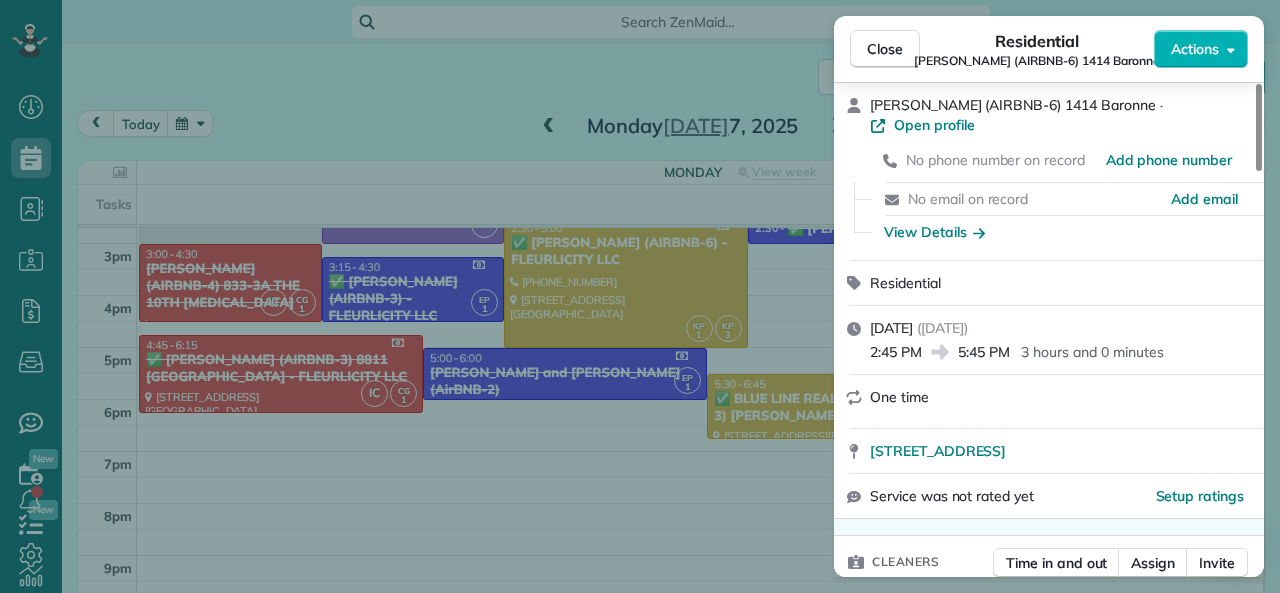 scroll, scrollTop: 200, scrollLeft: 0, axis: vertical 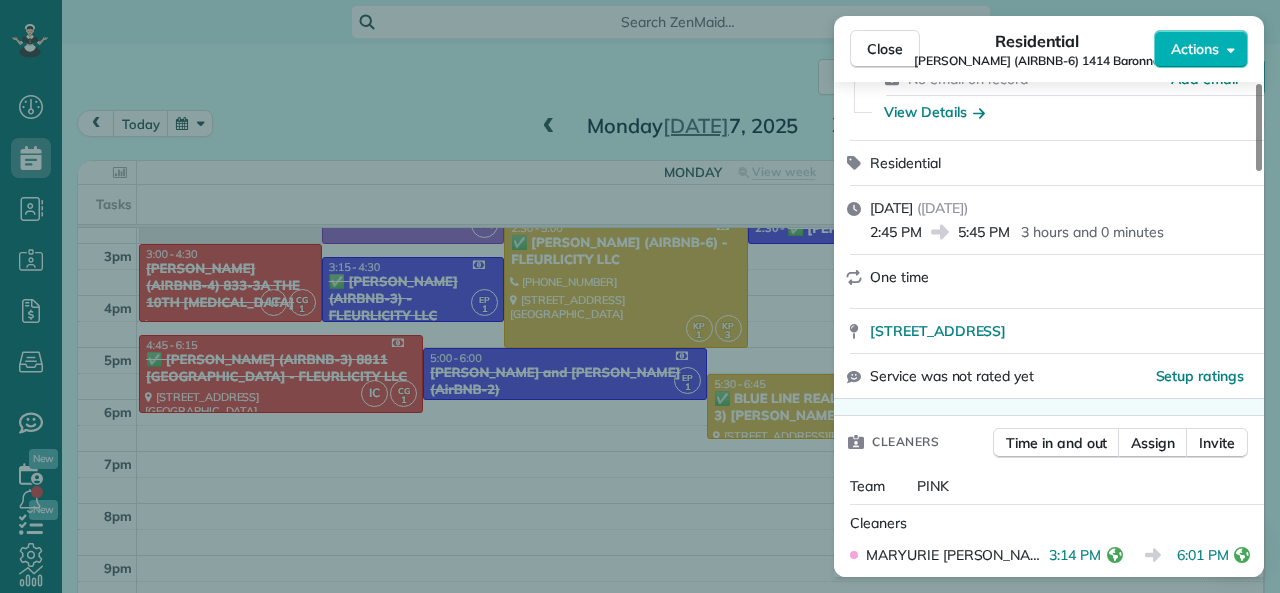 drag, startPoint x: 960, startPoint y: 212, endPoint x: 1010, endPoint y: 213, distance: 50.01 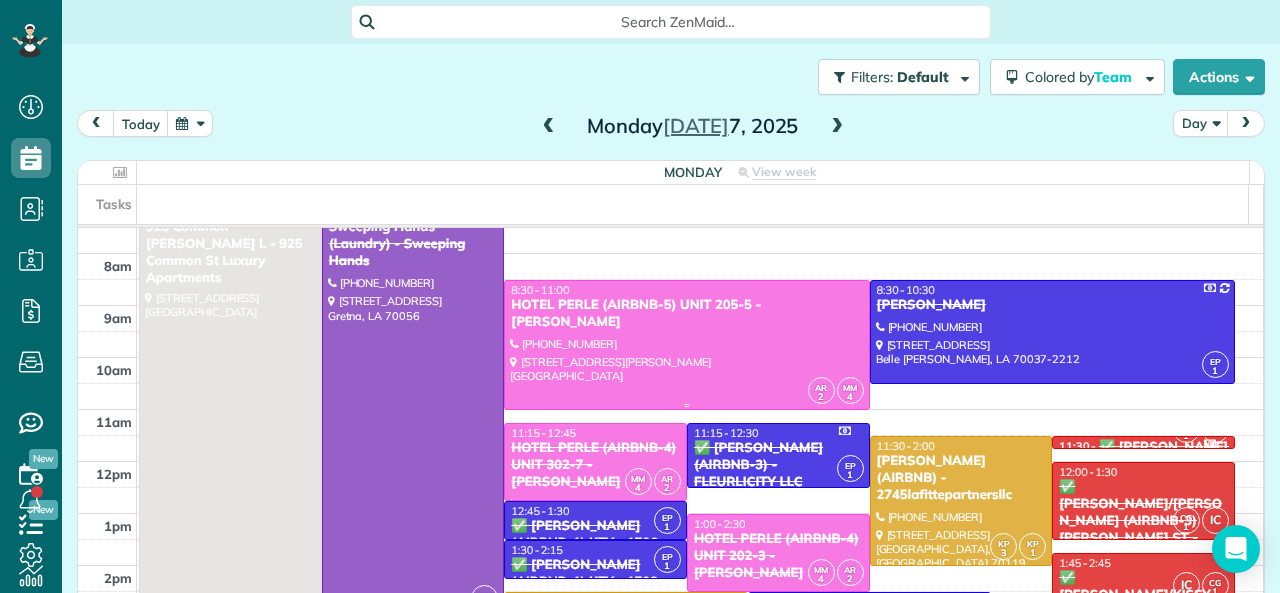scroll, scrollTop: 0, scrollLeft: 0, axis: both 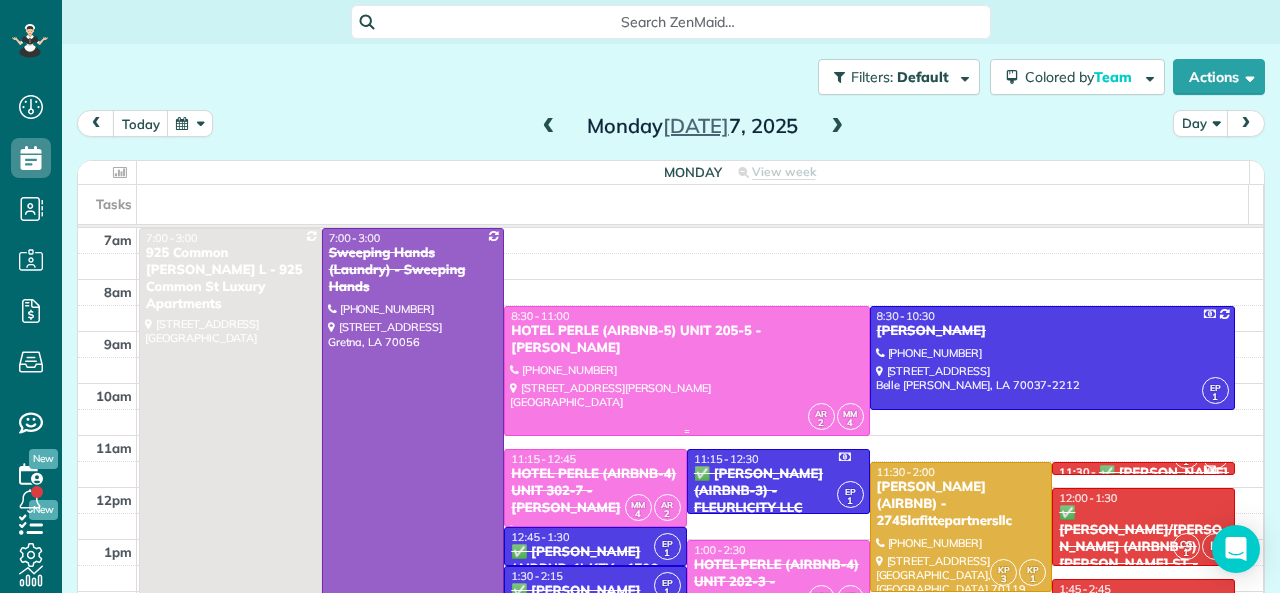 click on "HOTEL PERLE (AIRBNB-5) UNIT 205-5 - NICK BRUNO" at bounding box center (686, 340) 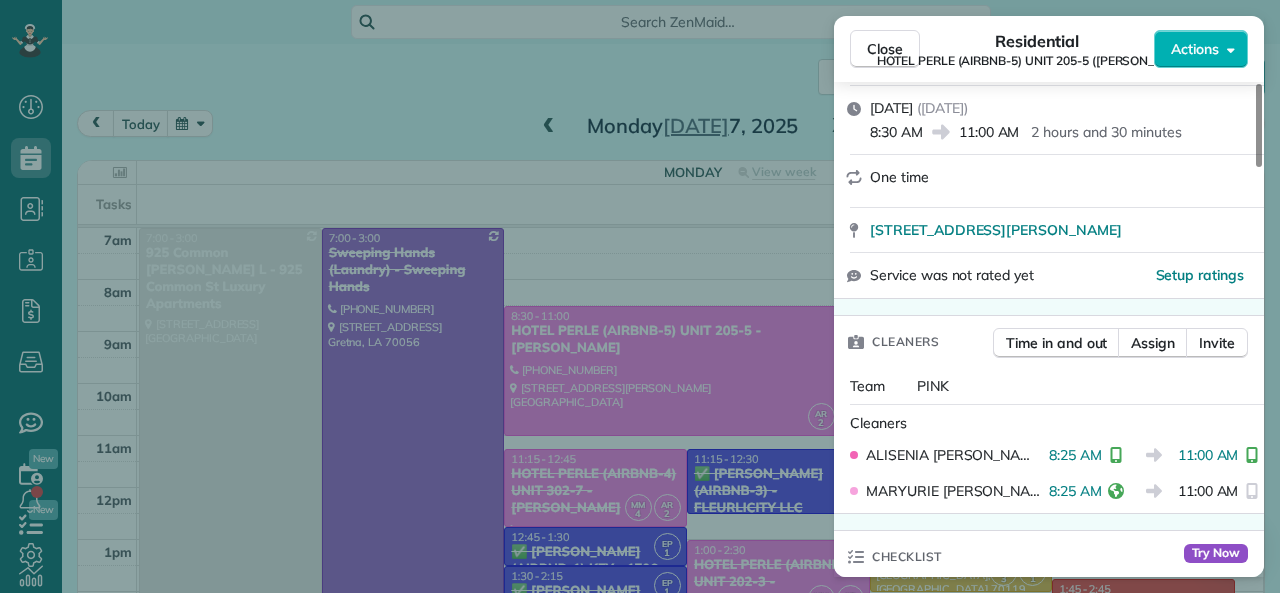 scroll, scrollTop: 400, scrollLeft: 0, axis: vertical 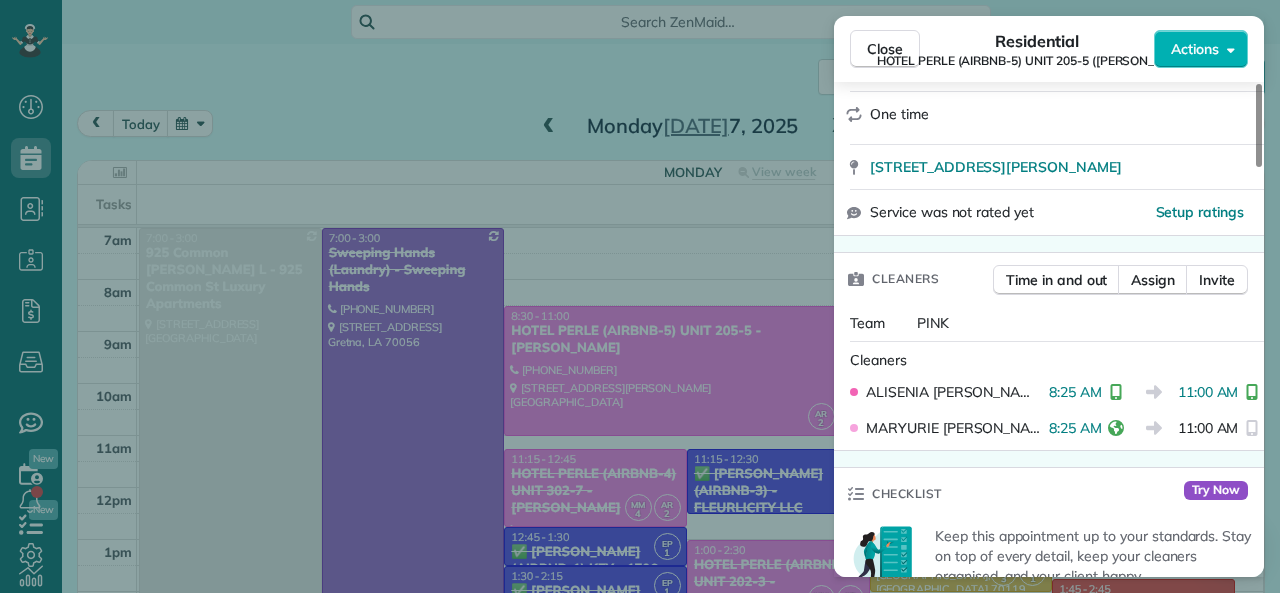 drag, startPoint x: 1038, startPoint y: 392, endPoint x: 1087, endPoint y: 392, distance: 49 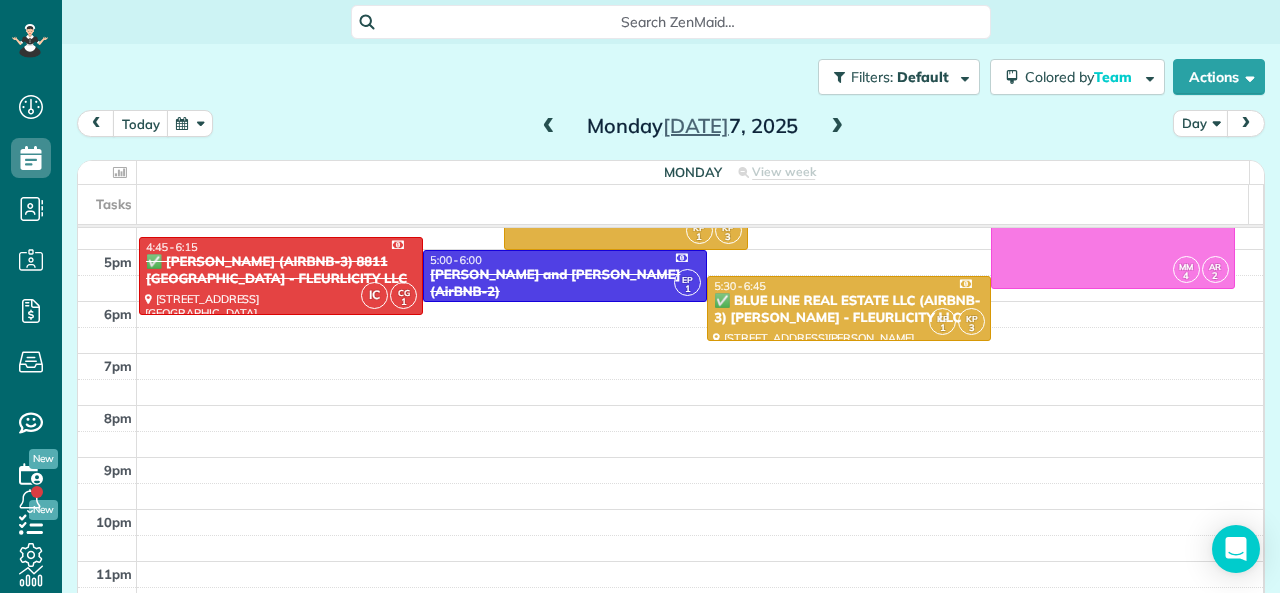scroll, scrollTop: 500, scrollLeft: 0, axis: vertical 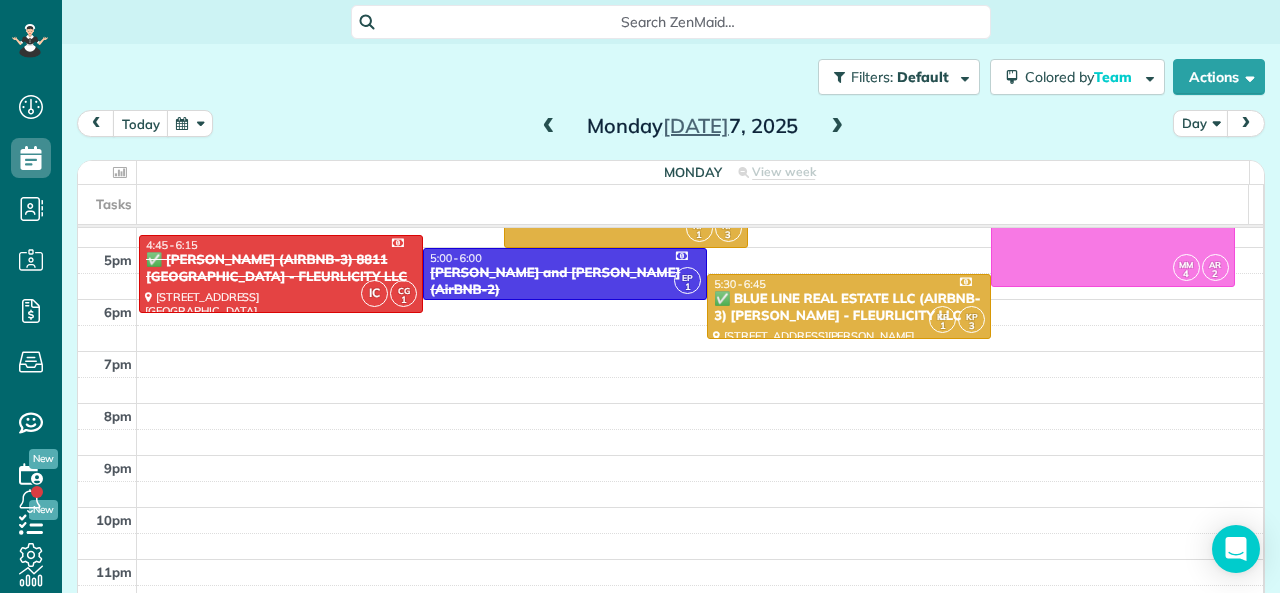 click at bounding box center (0, 0) 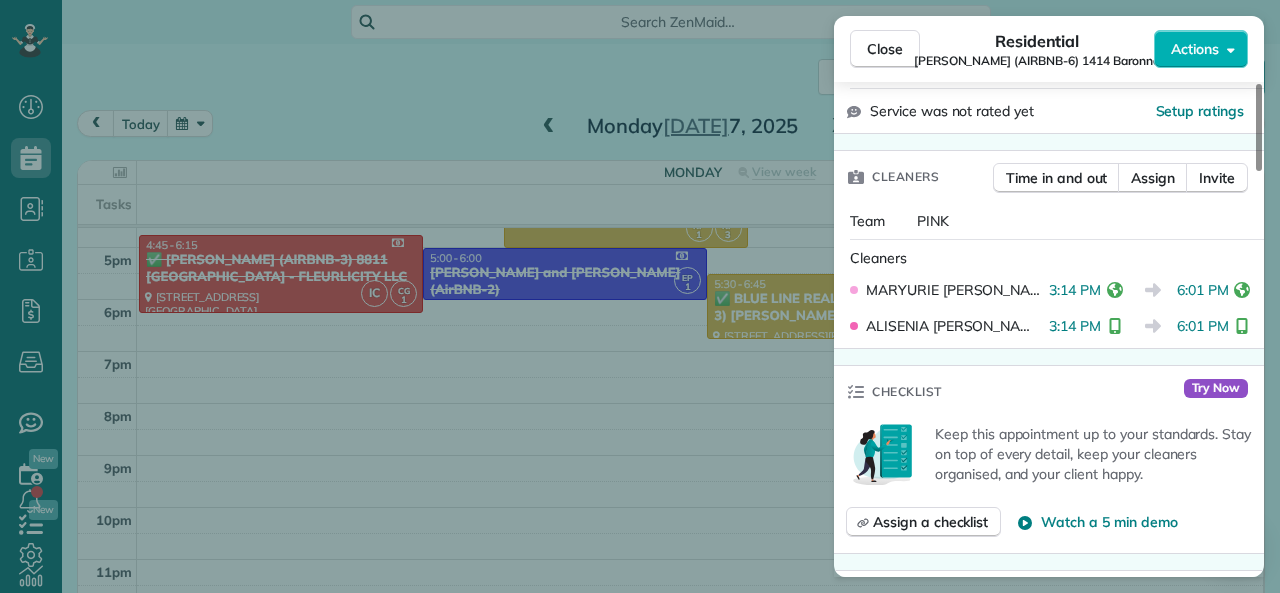 scroll, scrollTop: 500, scrollLeft: 0, axis: vertical 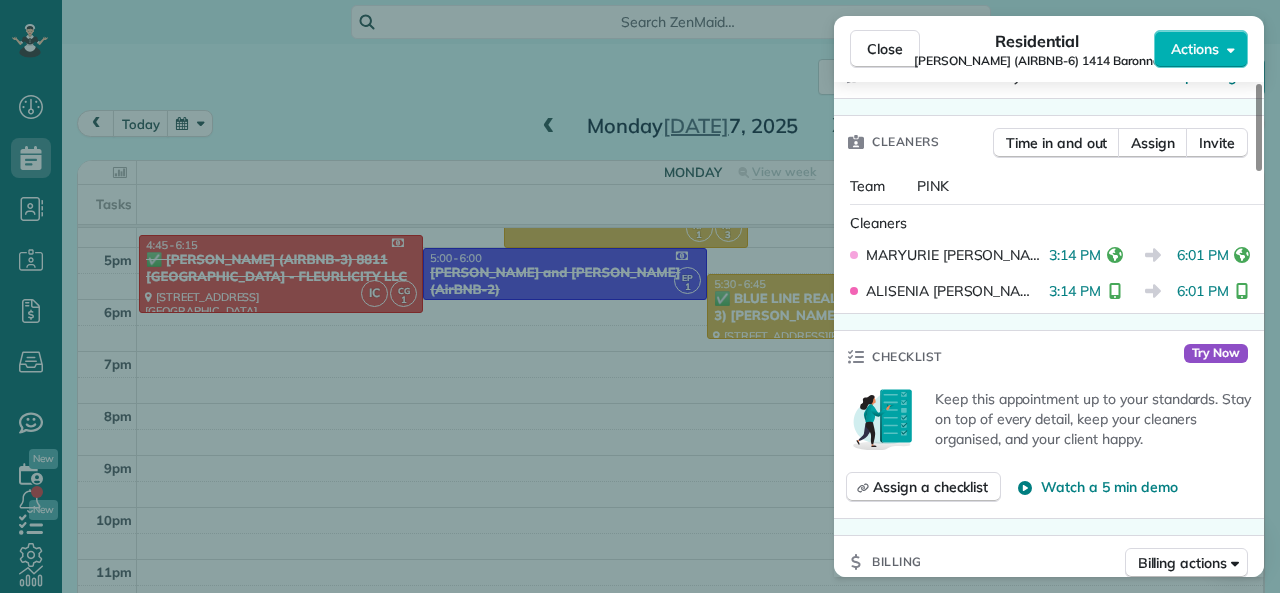 drag, startPoint x: 1168, startPoint y: 232, endPoint x: 1215, endPoint y: 237, distance: 47.26521 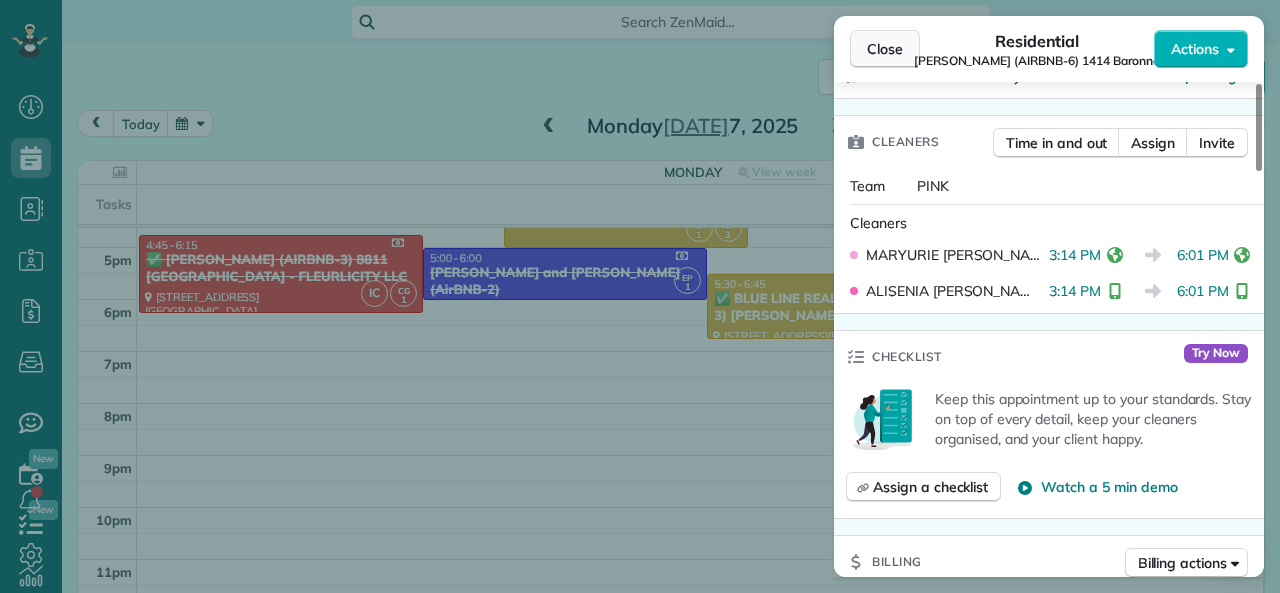 click on "Close" at bounding box center (885, 49) 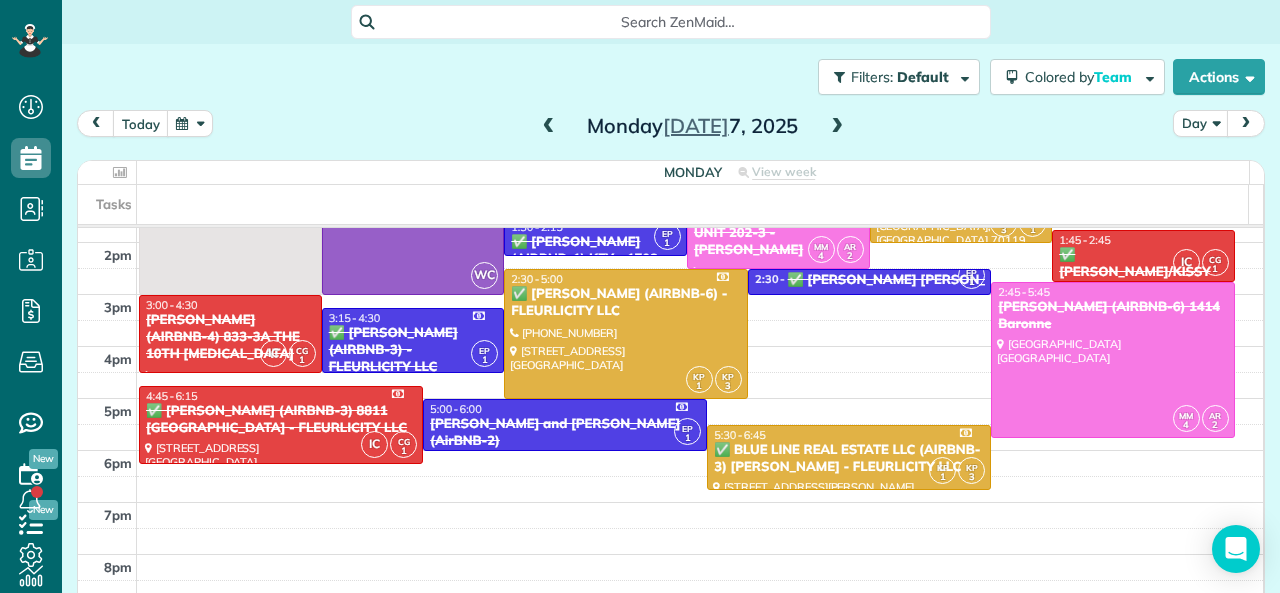 scroll, scrollTop: 12, scrollLeft: 0, axis: vertical 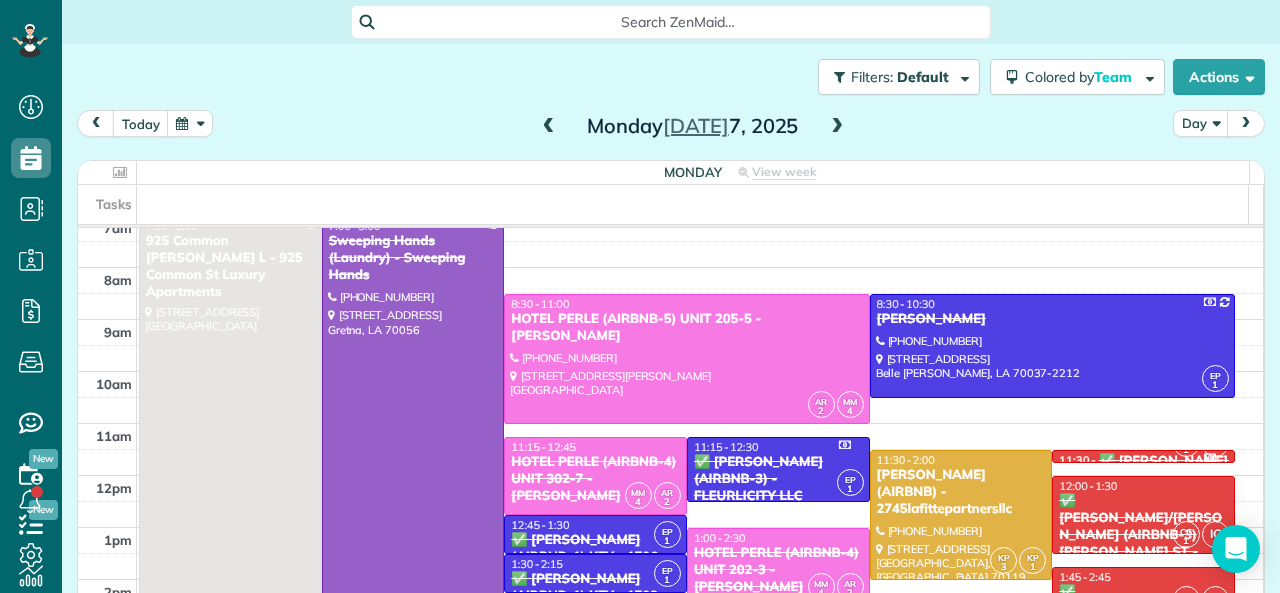click on "MICHAEL BRUBAKER (AIRBNB) - 2745lafittepartnersllc" at bounding box center [961, 492] 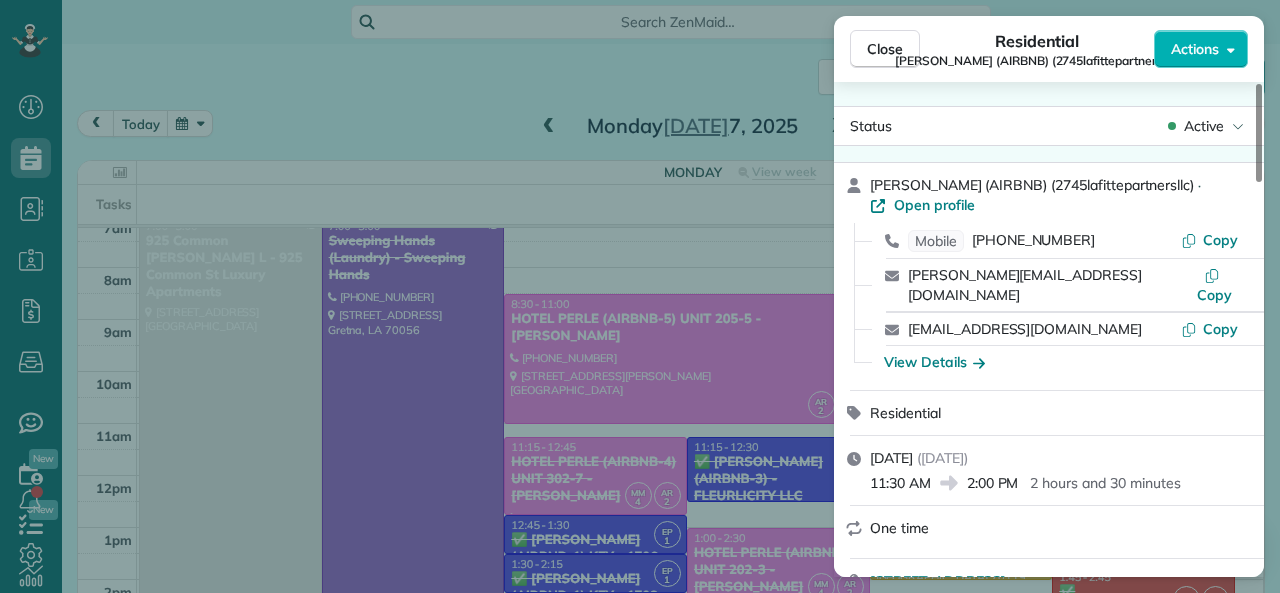 drag, startPoint x: 870, startPoint y: 462, endPoint x: 928, endPoint y: 463, distance: 58.00862 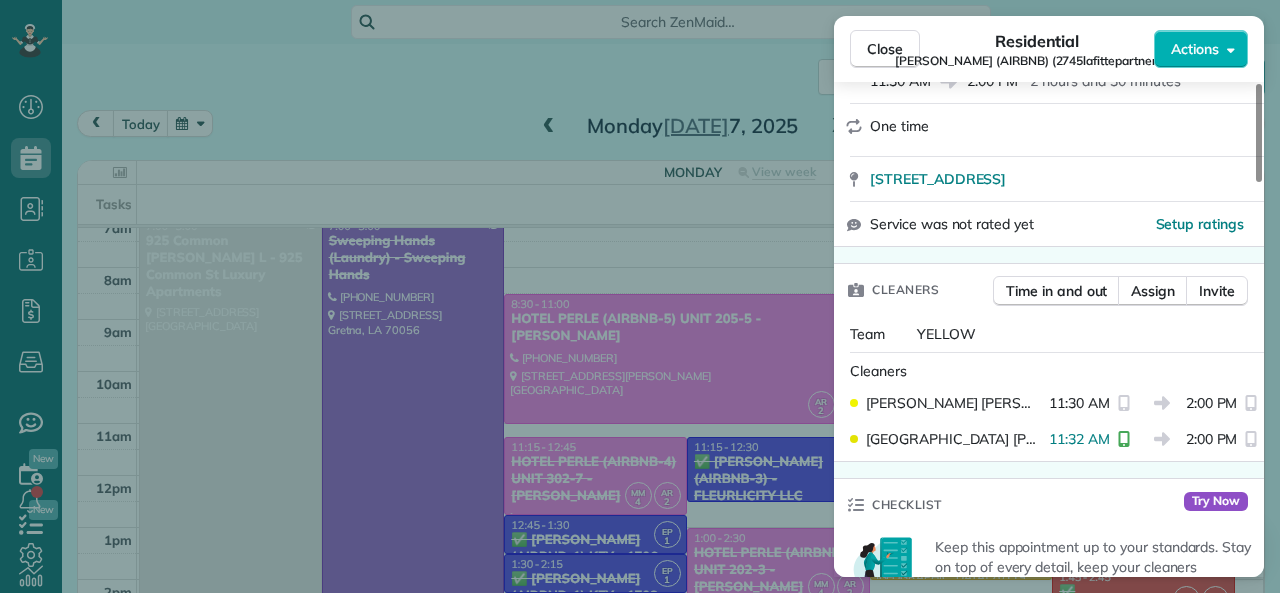 scroll, scrollTop: 500, scrollLeft: 0, axis: vertical 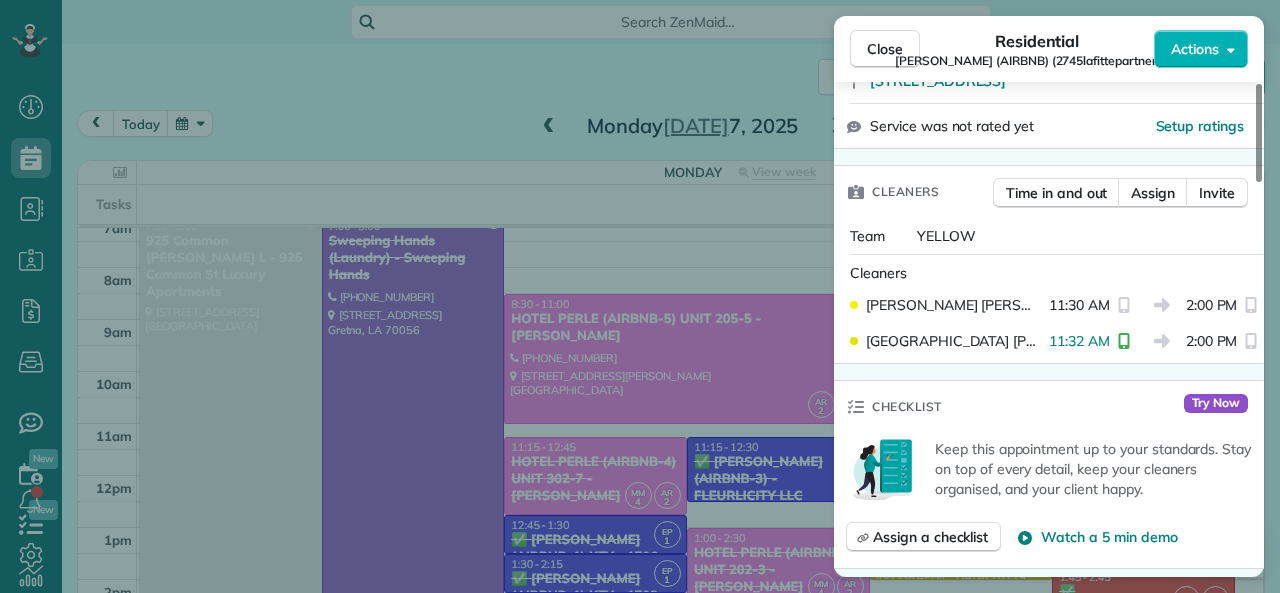 drag, startPoint x: 1037, startPoint y: 323, endPoint x: 1098, endPoint y: 321, distance: 61.03278 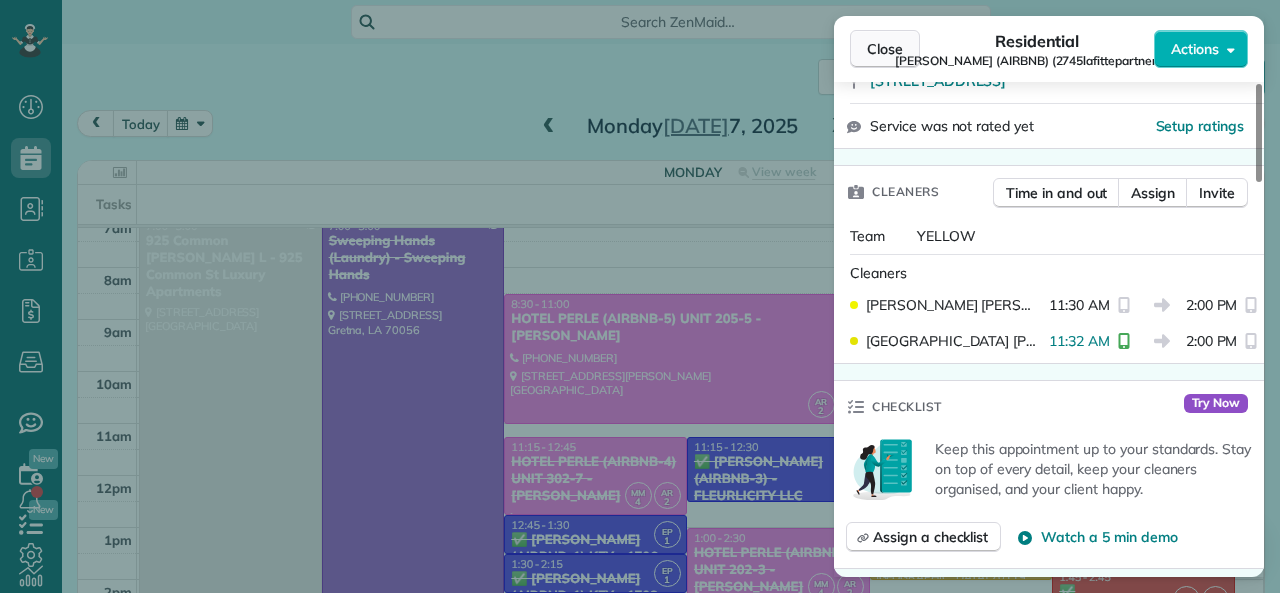 click on "Close" at bounding box center (885, 49) 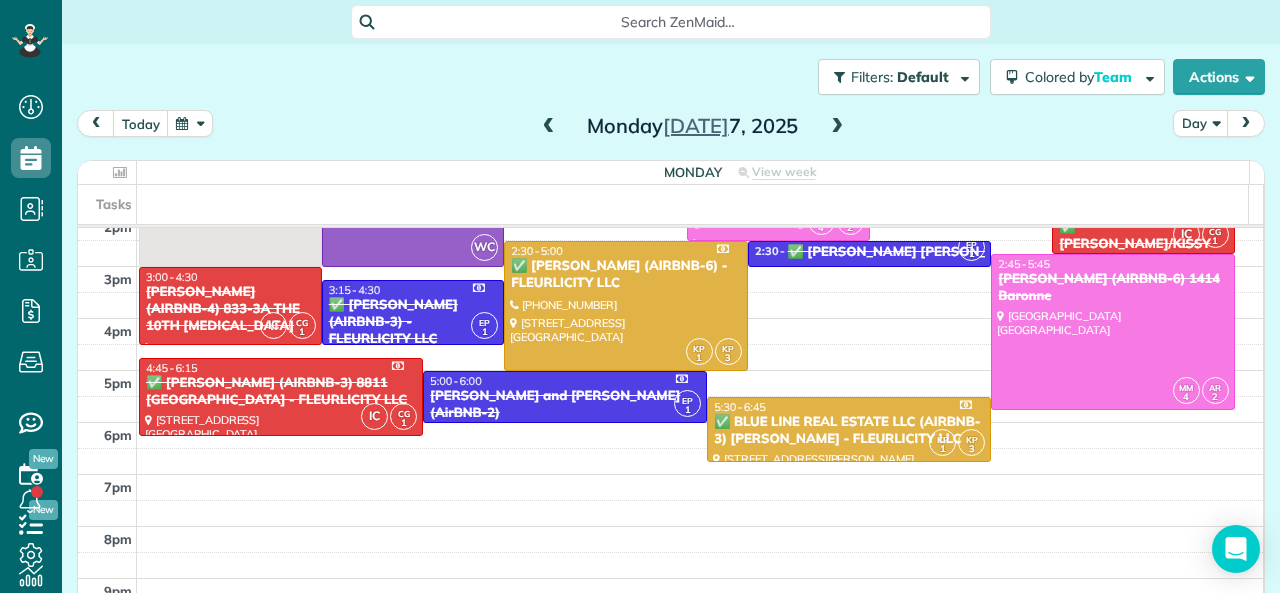 scroll, scrollTop: 412, scrollLeft: 0, axis: vertical 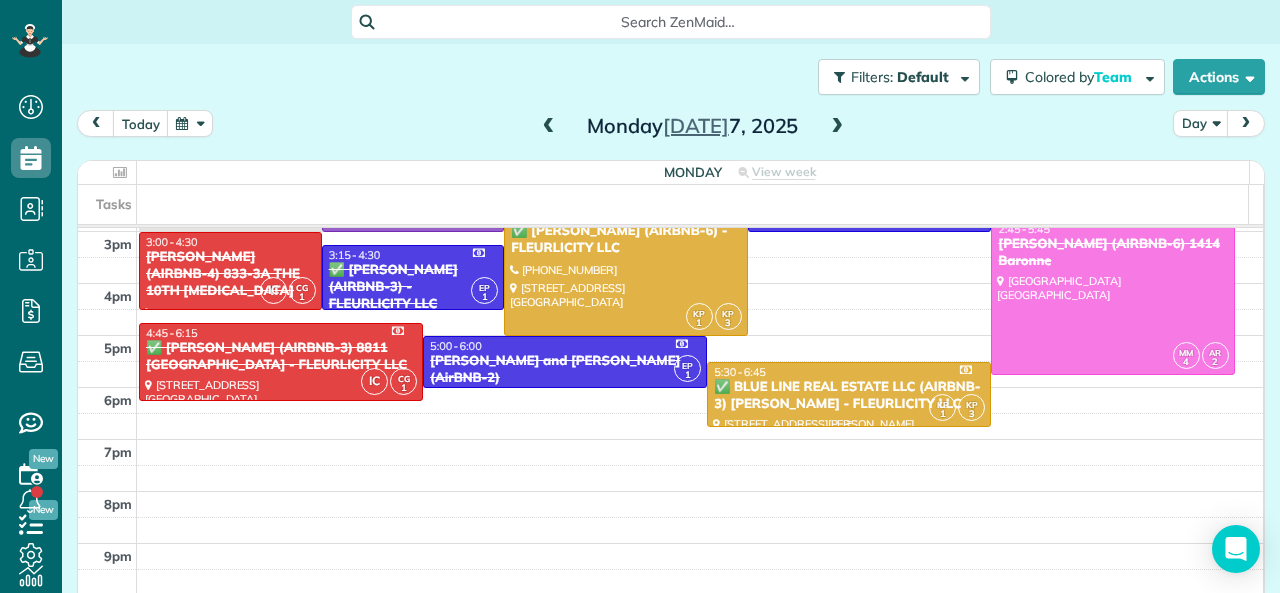 click on "✅ BLUE LINE REAL ESTATE LLC (AIRBNB-3) DAVID - FLEURLICITY LLC" at bounding box center [849, 396] 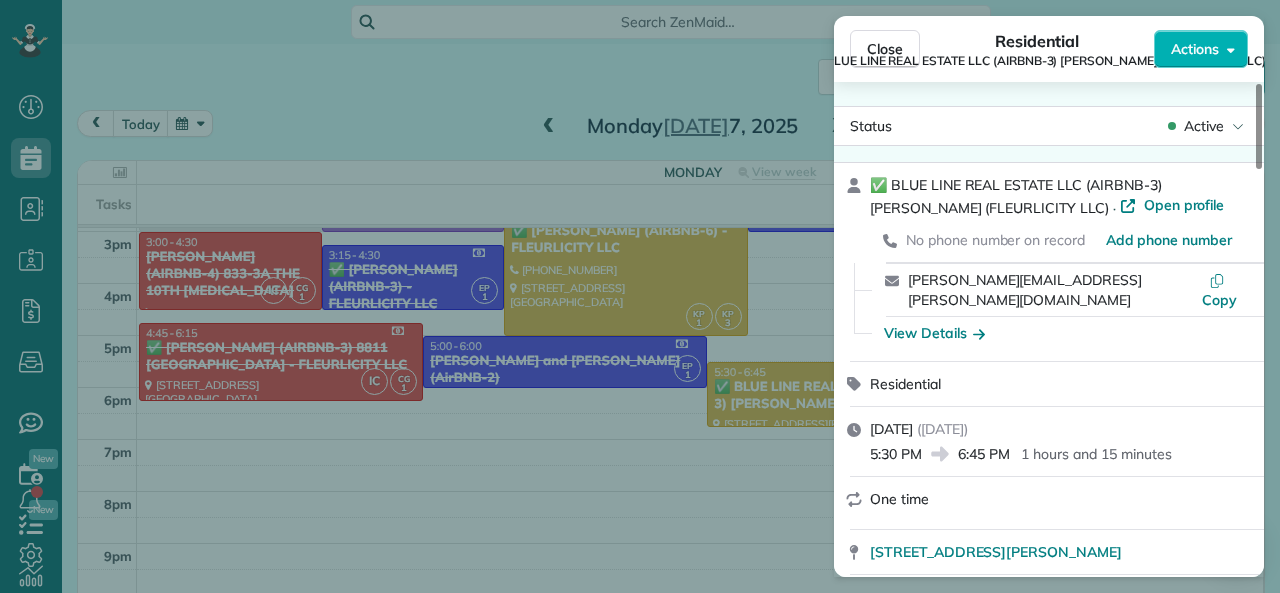 drag, startPoint x: 961, startPoint y: 439, endPoint x: 1007, endPoint y: 431, distance: 46.69047 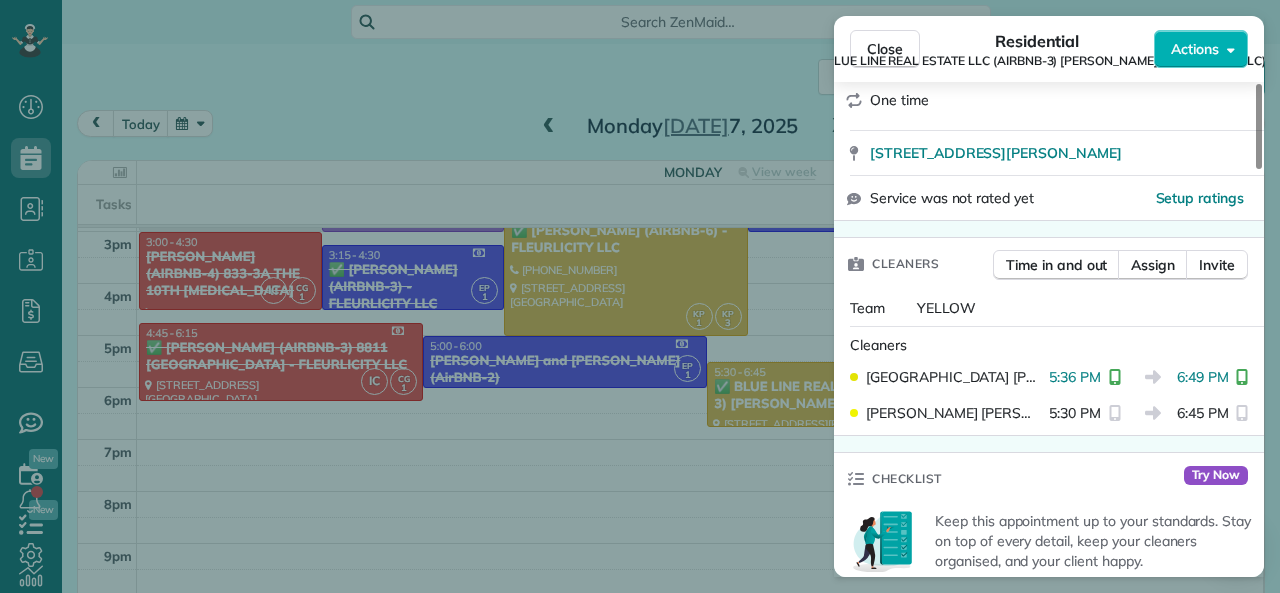 scroll, scrollTop: 400, scrollLeft: 0, axis: vertical 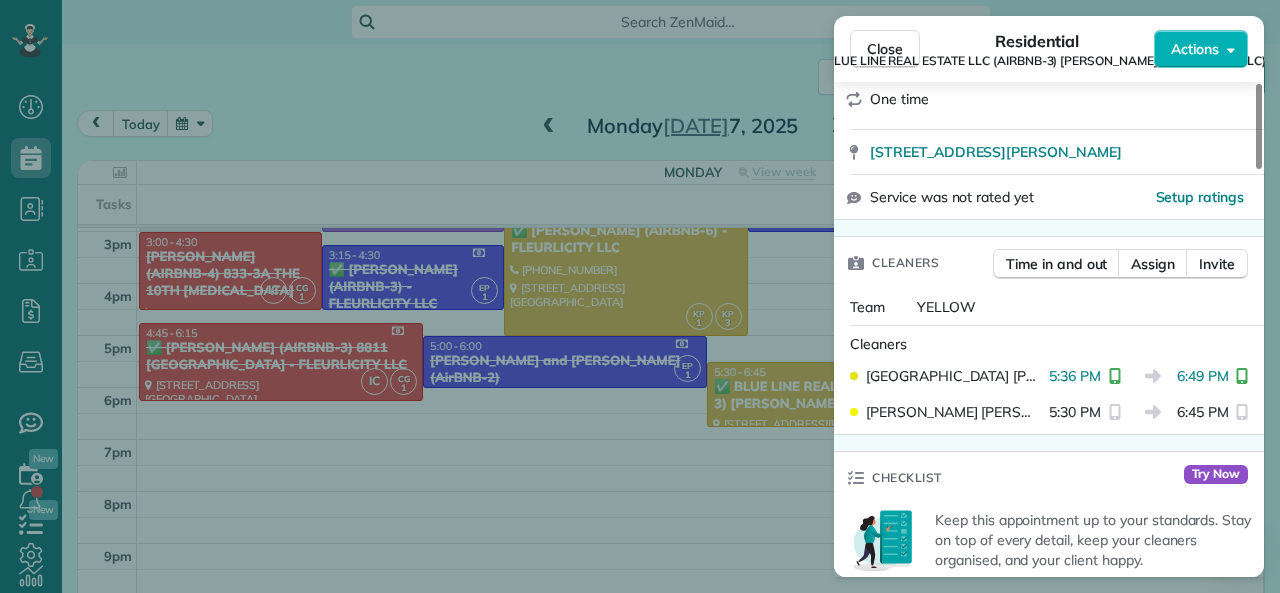 drag, startPoint x: 1168, startPoint y: 360, endPoint x: 1212, endPoint y: 355, distance: 44.28318 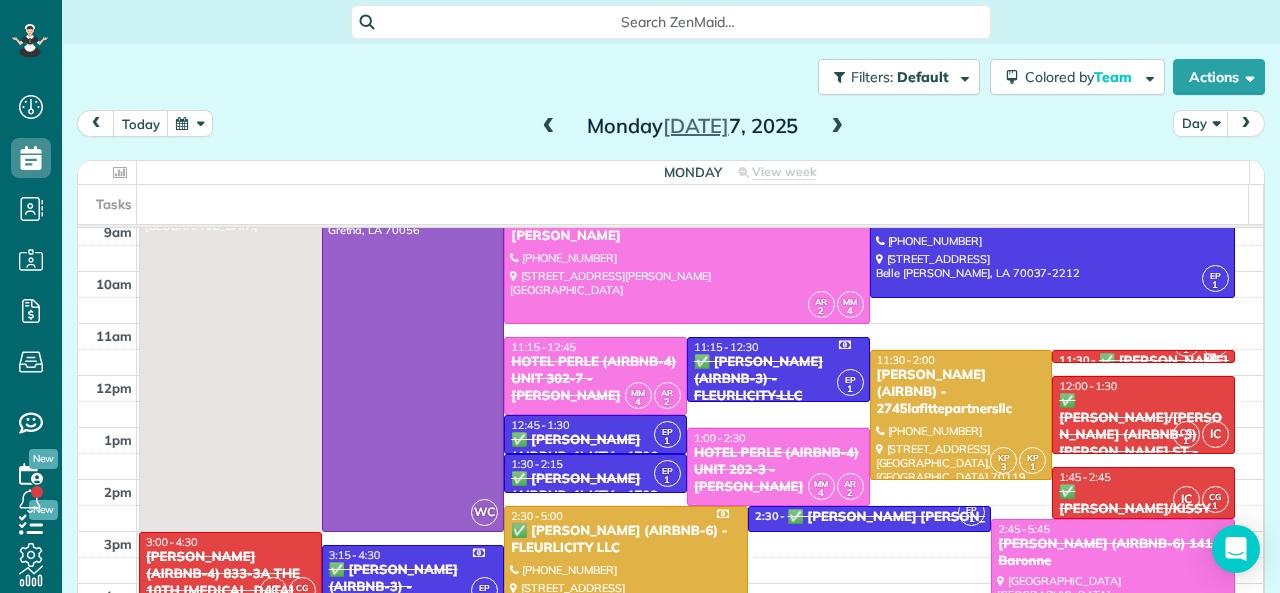 scroll, scrollTop: 0, scrollLeft: 0, axis: both 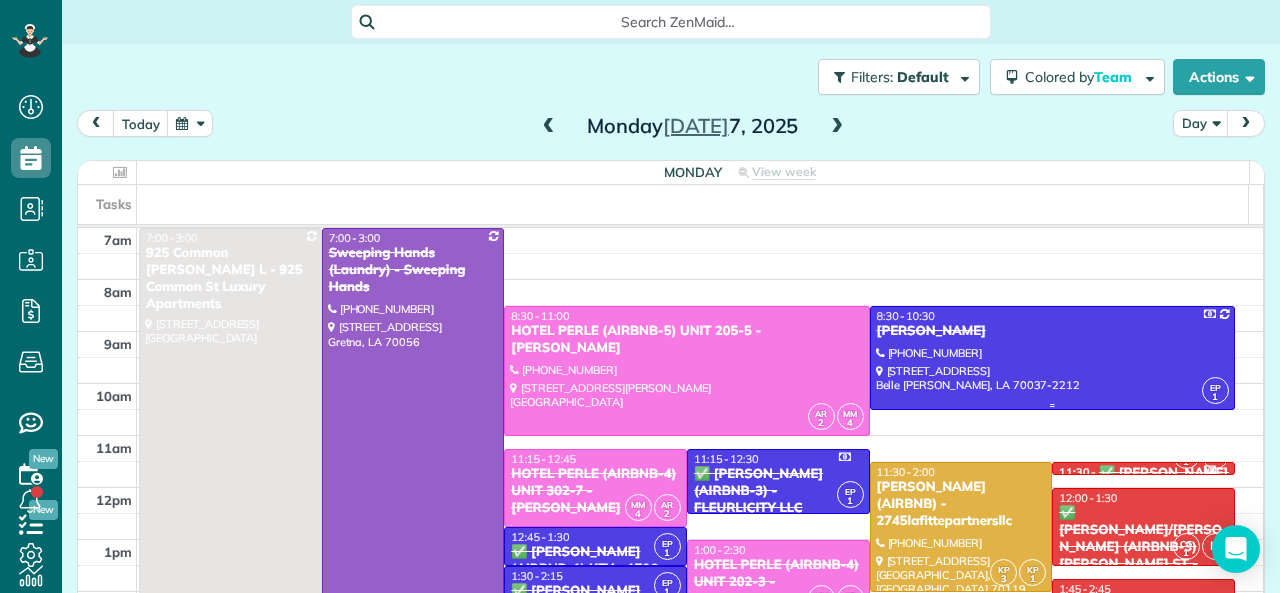 click at bounding box center (1052, 358) 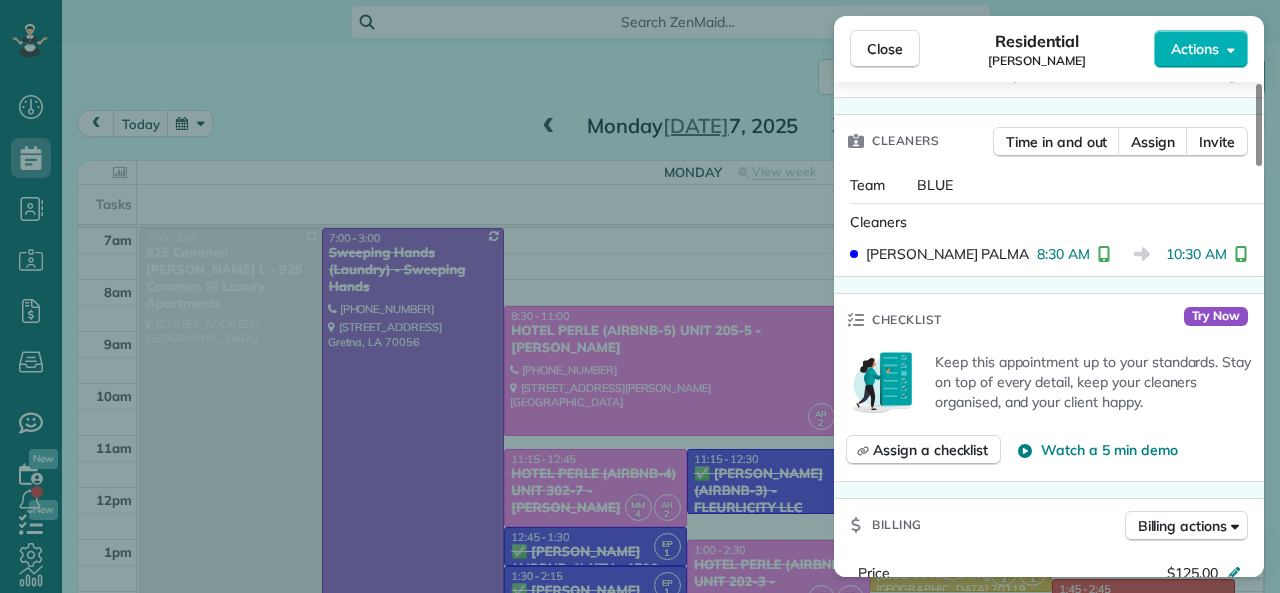 scroll, scrollTop: 0, scrollLeft: 0, axis: both 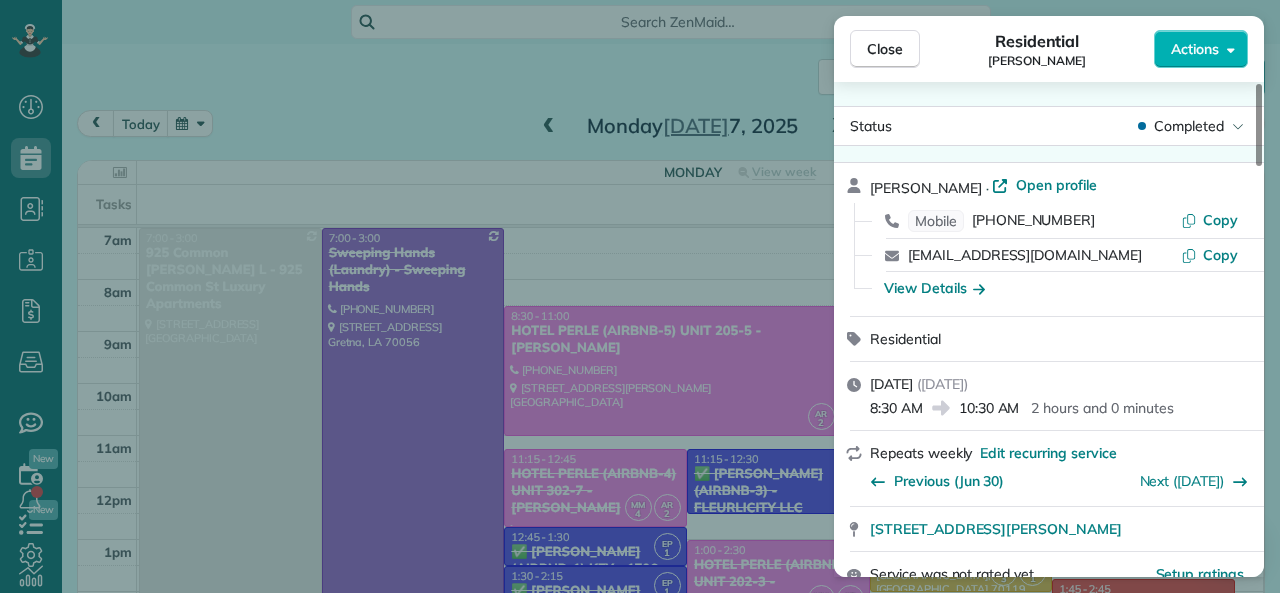 drag, startPoint x: 870, startPoint y: 410, endPoint x: 922, endPoint y: 404, distance: 52.34501 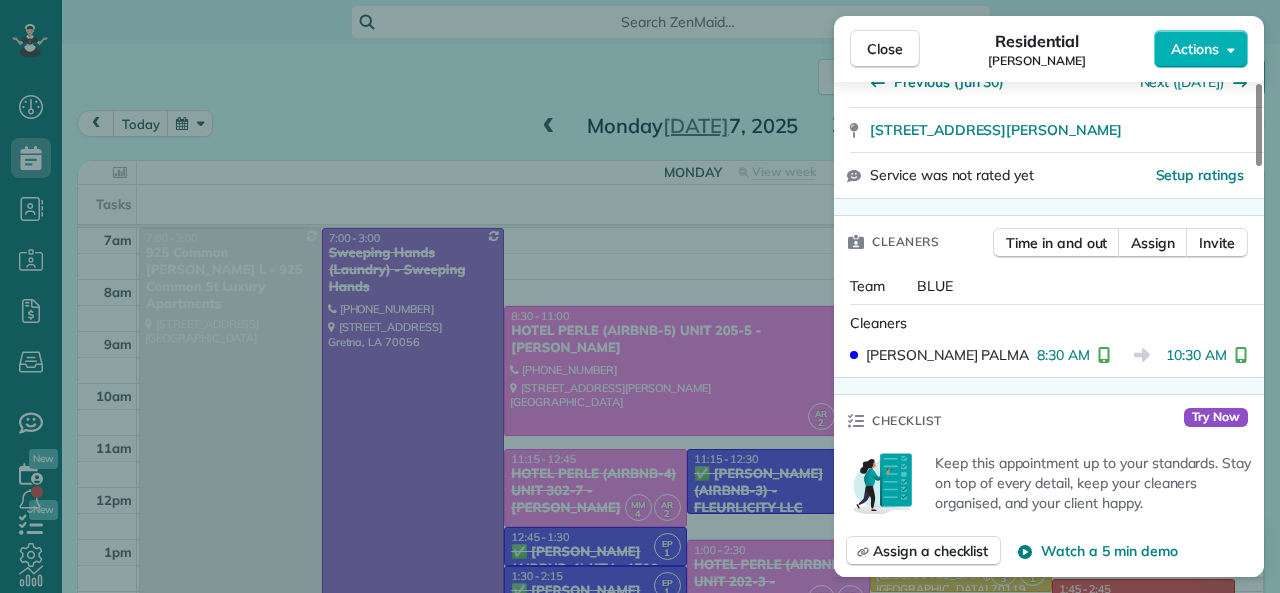 scroll, scrollTop: 400, scrollLeft: 0, axis: vertical 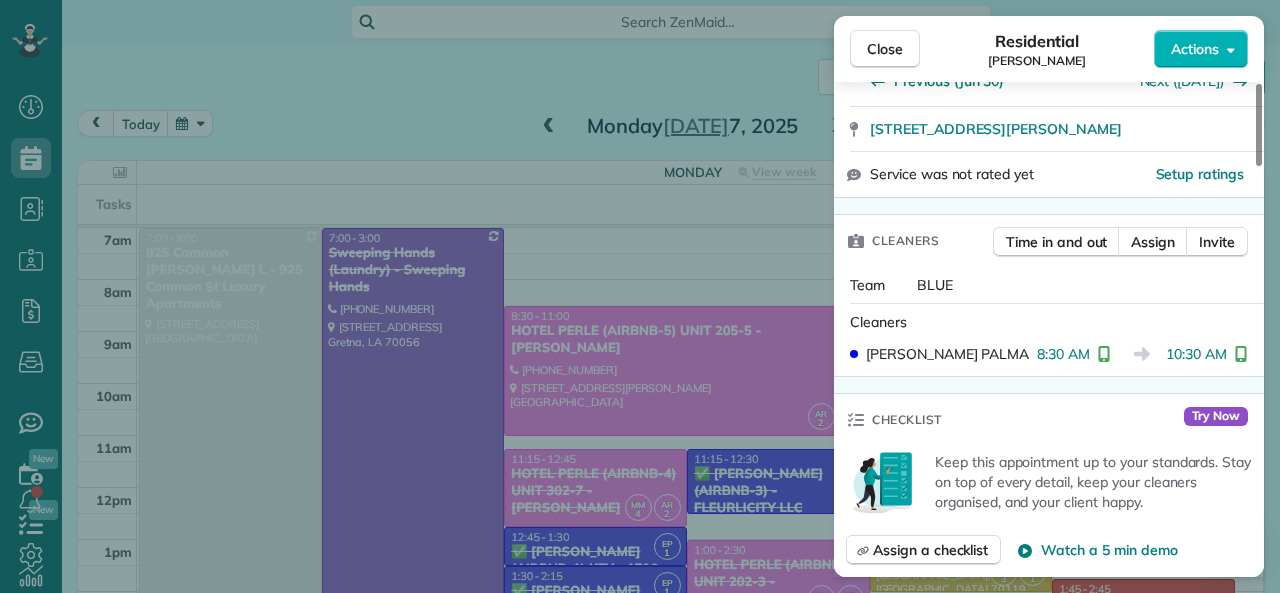 drag, startPoint x: 885, startPoint y: 55, endPoint x: 955, endPoint y: 244, distance: 201.54652 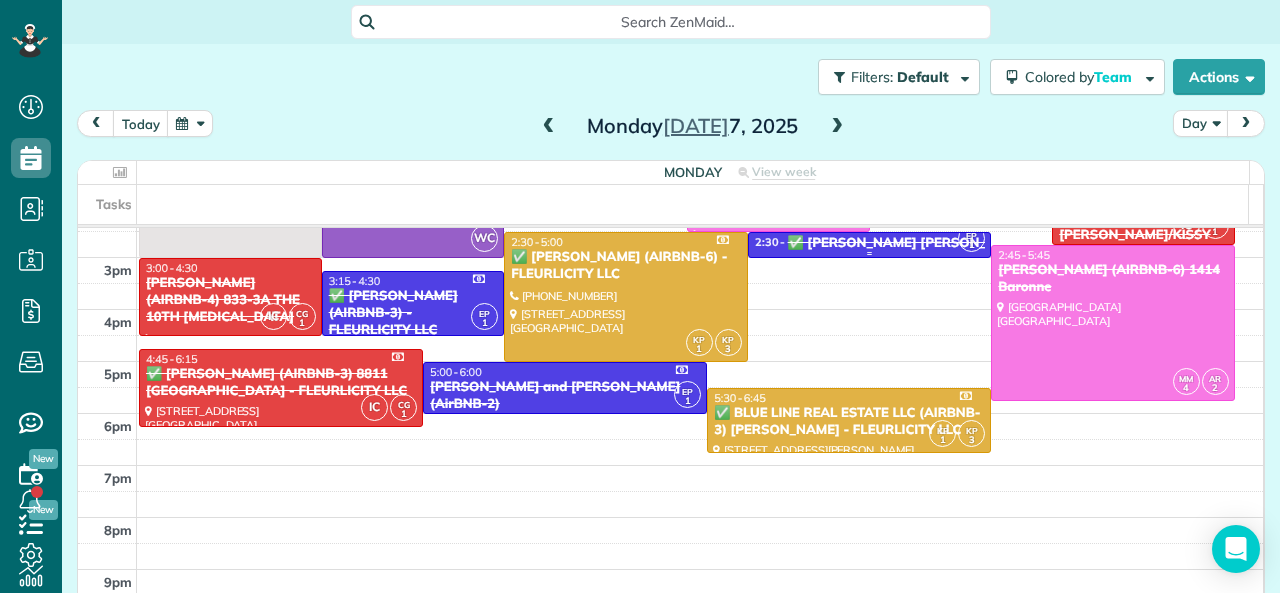 scroll, scrollTop: 500, scrollLeft: 0, axis: vertical 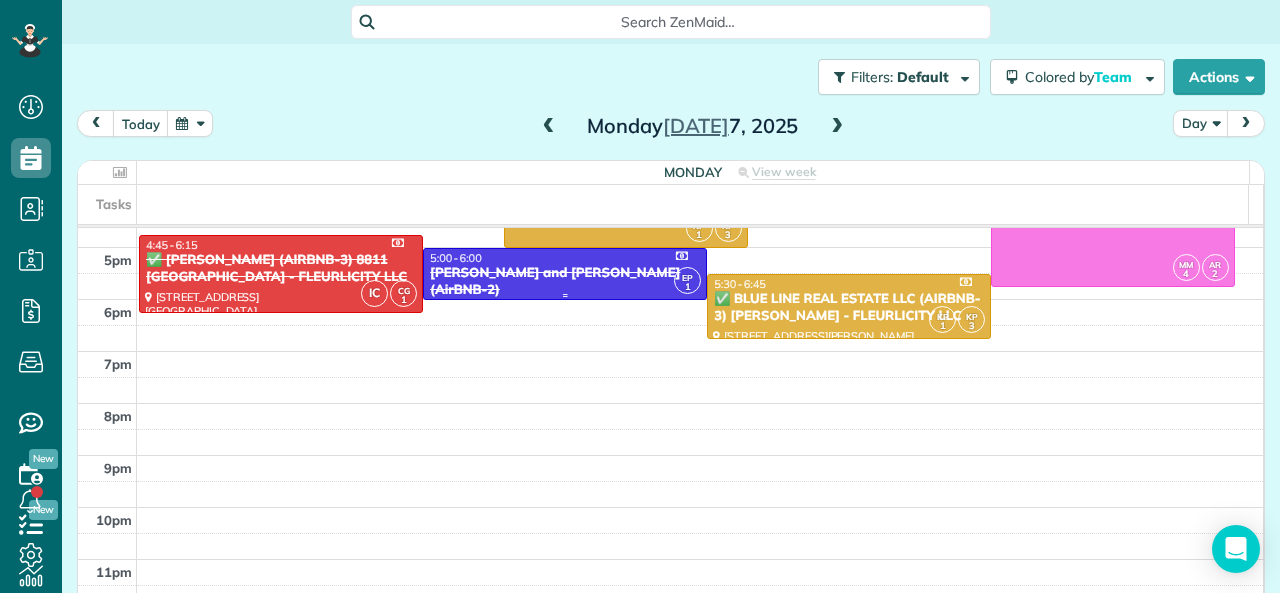 click on "Grady and Monique Knight (AirBNB-2)" at bounding box center [565, 282] 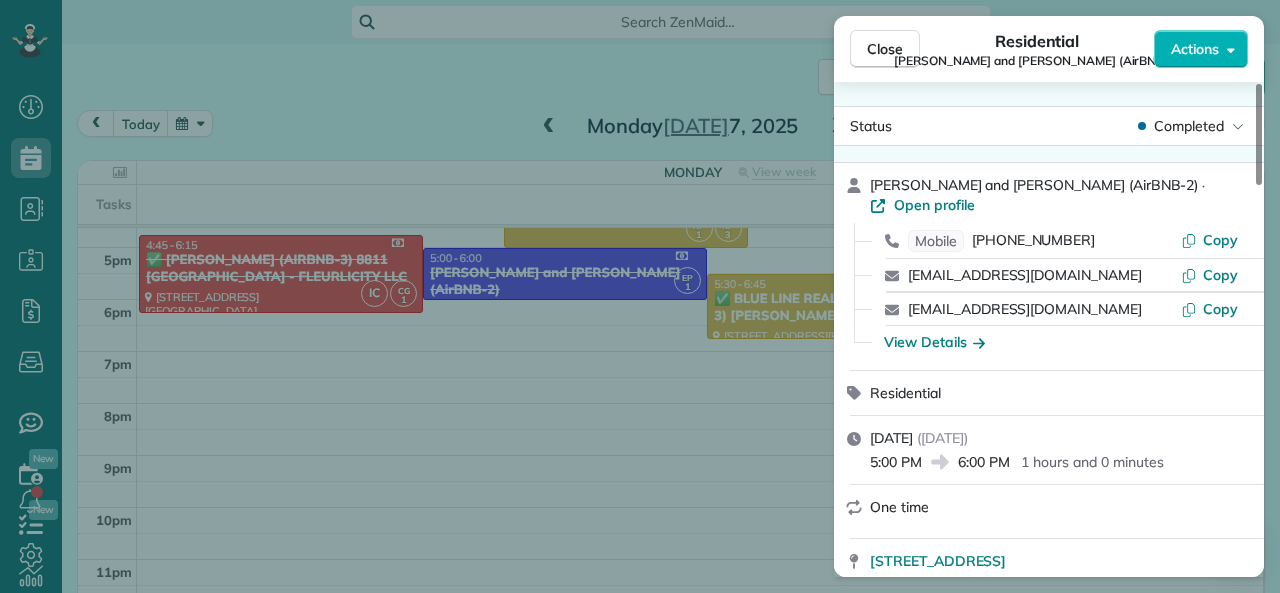 drag, startPoint x: 960, startPoint y: 449, endPoint x: 1009, endPoint y: 443, distance: 49.365982 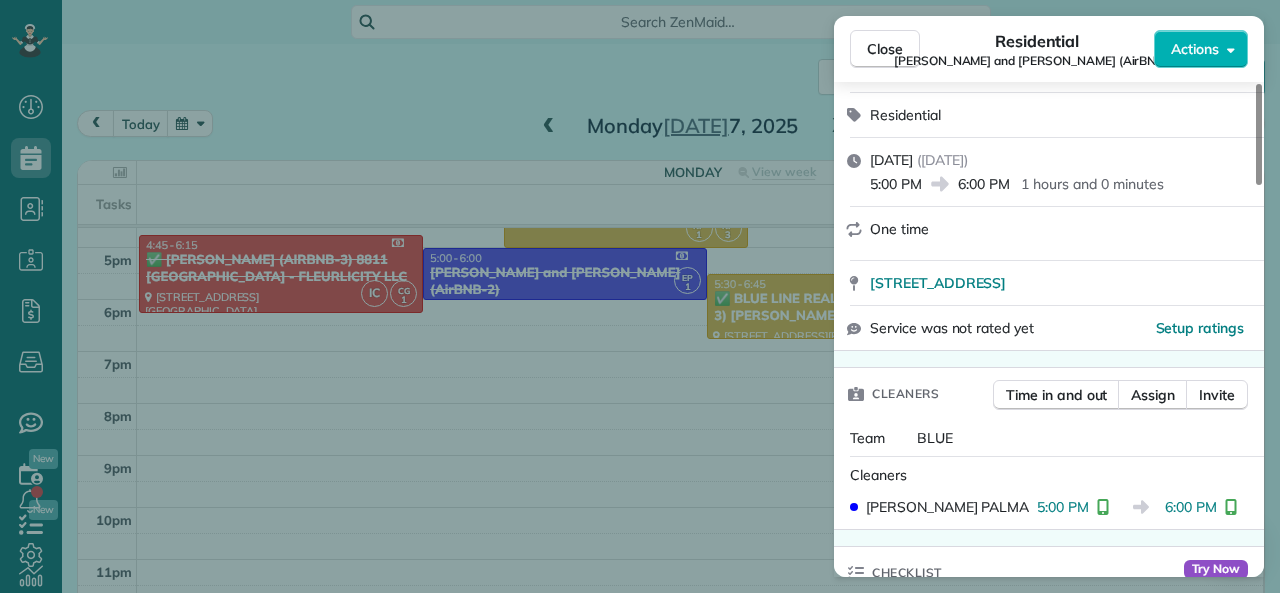 scroll, scrollTop: 300, scrollLeft: 0, axis: vertical 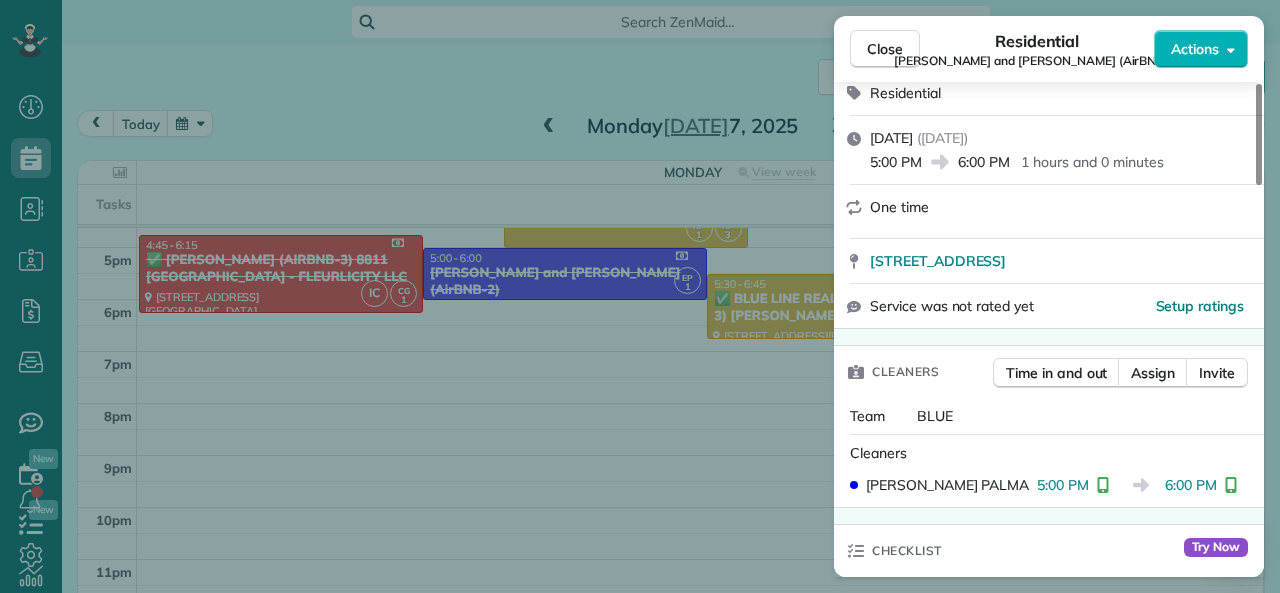 drag, startPoint x: 1167, startPoint y: 469, endPoint x: 1216, endPoint y: 463, distance: 49.365982 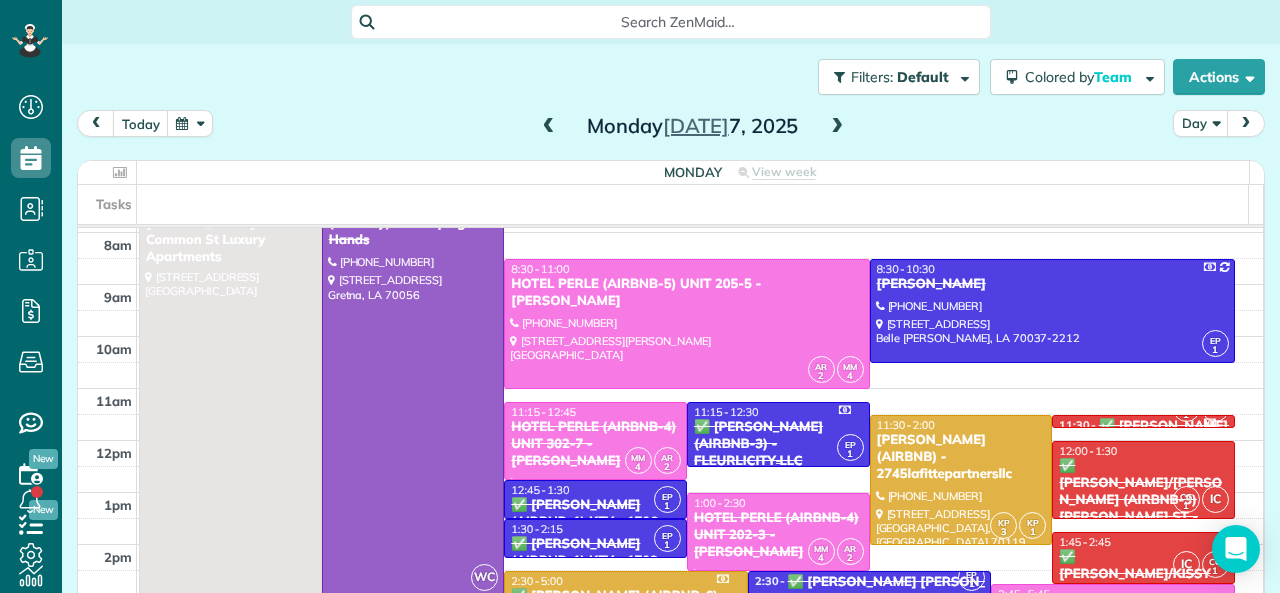 scroll, scrollTop: 0, scrollLeft: 0, axis: both 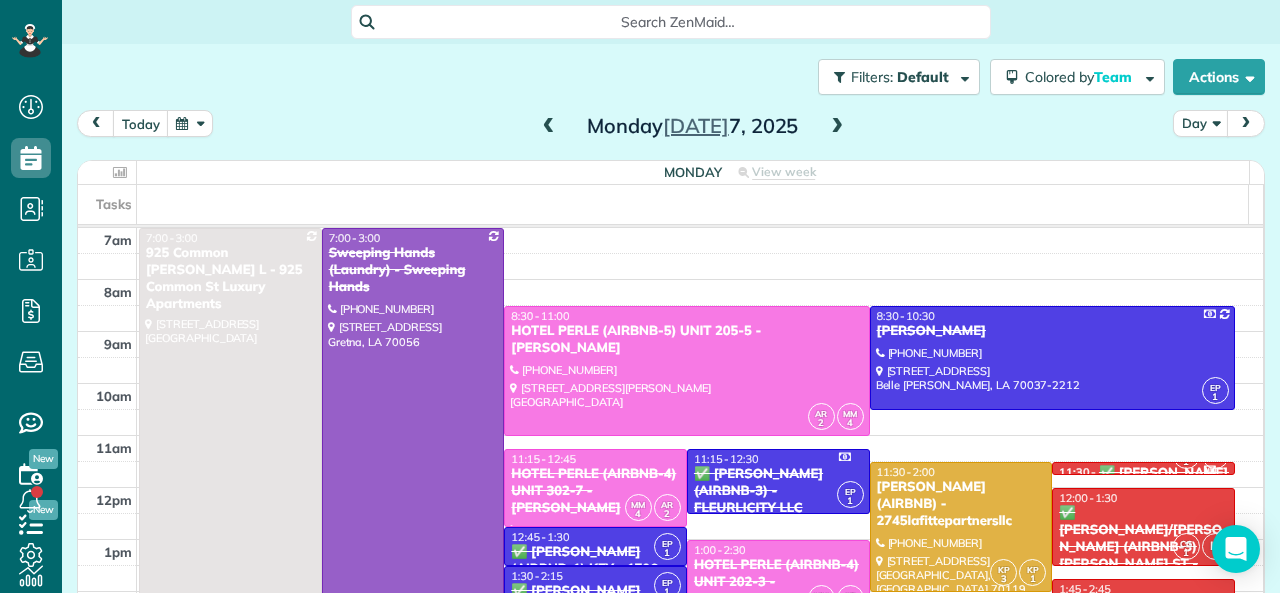 click on "CG 1 IC 11:30 - 11:45 ✅ COURTNEY WATSON (AIRBNB-3) 2225 2ND ST - FLEURLICITY LLC 2225 Second Street New Orleans, LA 70113" at bounding box center [1143, 468] 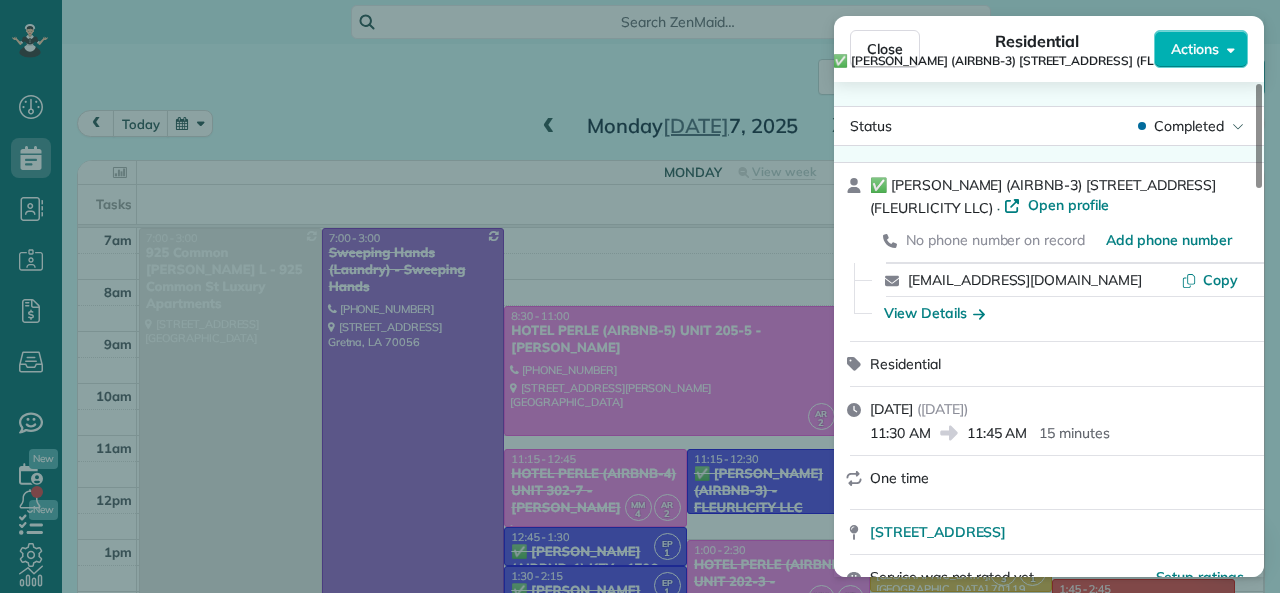 drag, startPoint x: 870, startPoint y: 438, endPoint x: 928, endPoint y: 434, distance: 58.137768 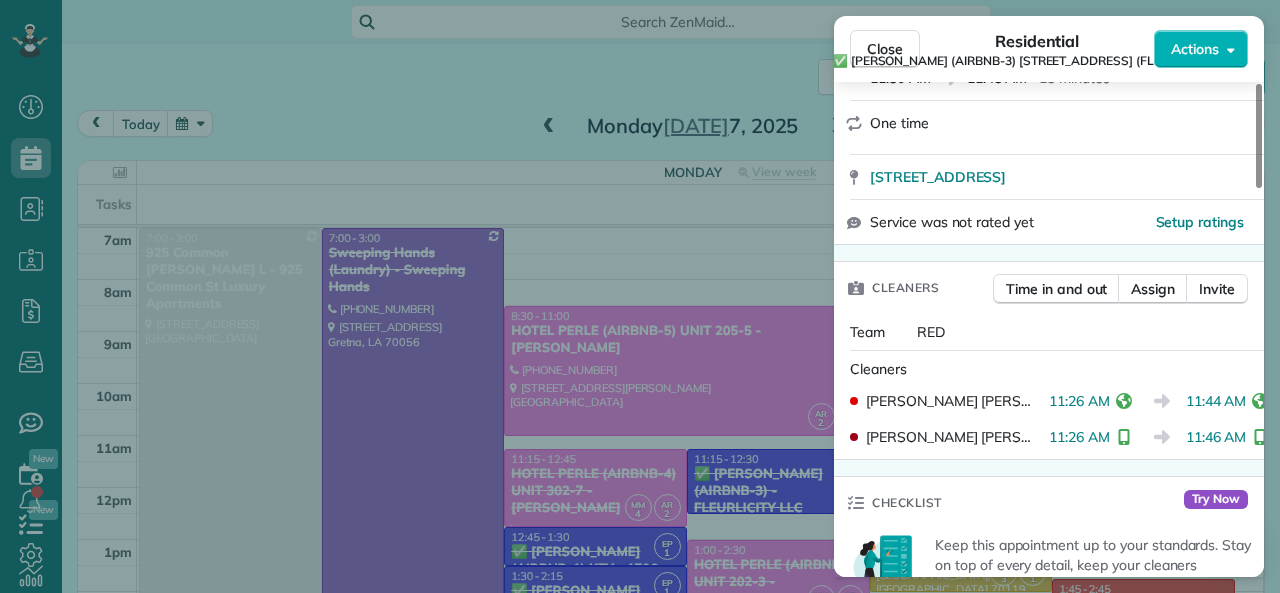 scroll, scrollTop: 400, scrollLeft: 0, axis: vertical 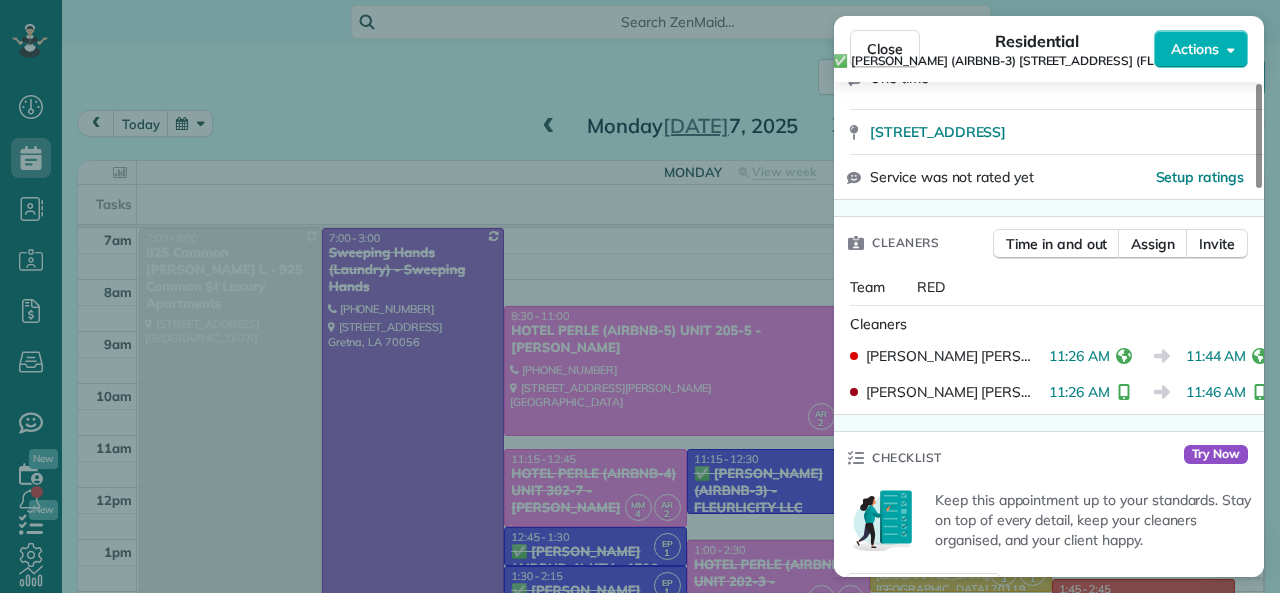 drag, startPoint x: 1038, startPoint y: 359, endPoint x: 1096, endPoint y: 356, distance: 58.077534 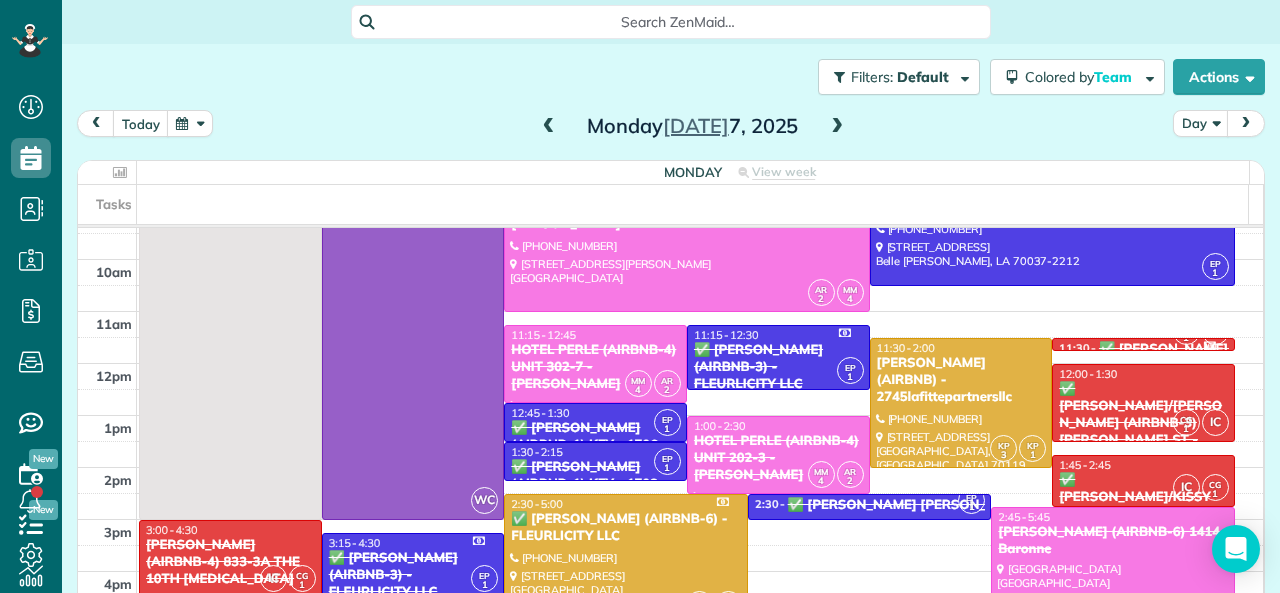 scroll, scrollTop: 400, scrollLeft: 0, axis: vertical 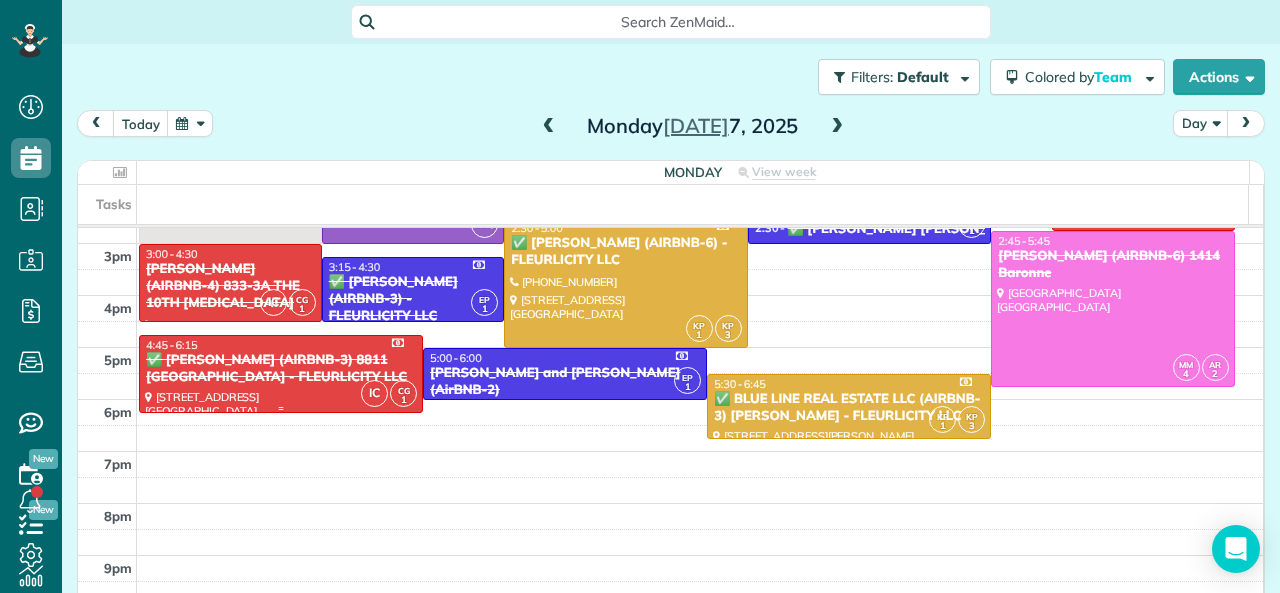click on "✅ MATT GLAPION (AIRBNB-3) 8811 EDINBURGH - FLEURLICITY LLC" at bounding box center (281, 369) 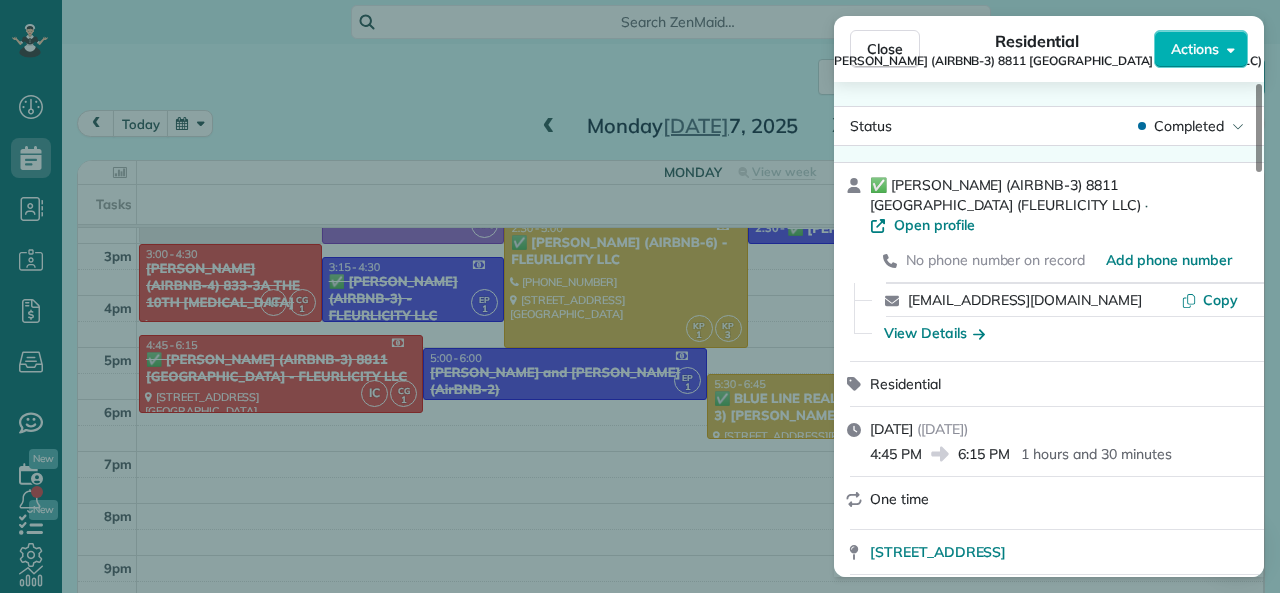 drag, startPoint x: 959, startPoint y: 435, endPoint x: 1008, endPoint y: 433, distance: 49.0408 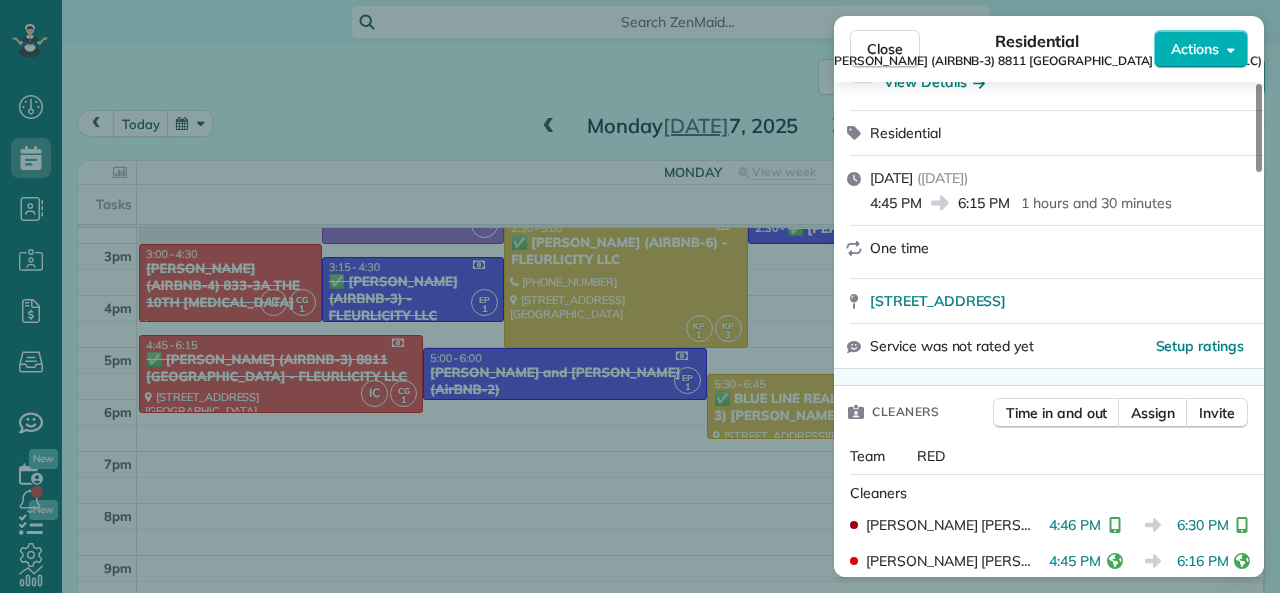 scroll, scrollTop: 300, scrollLeft: 0, axis: vertical 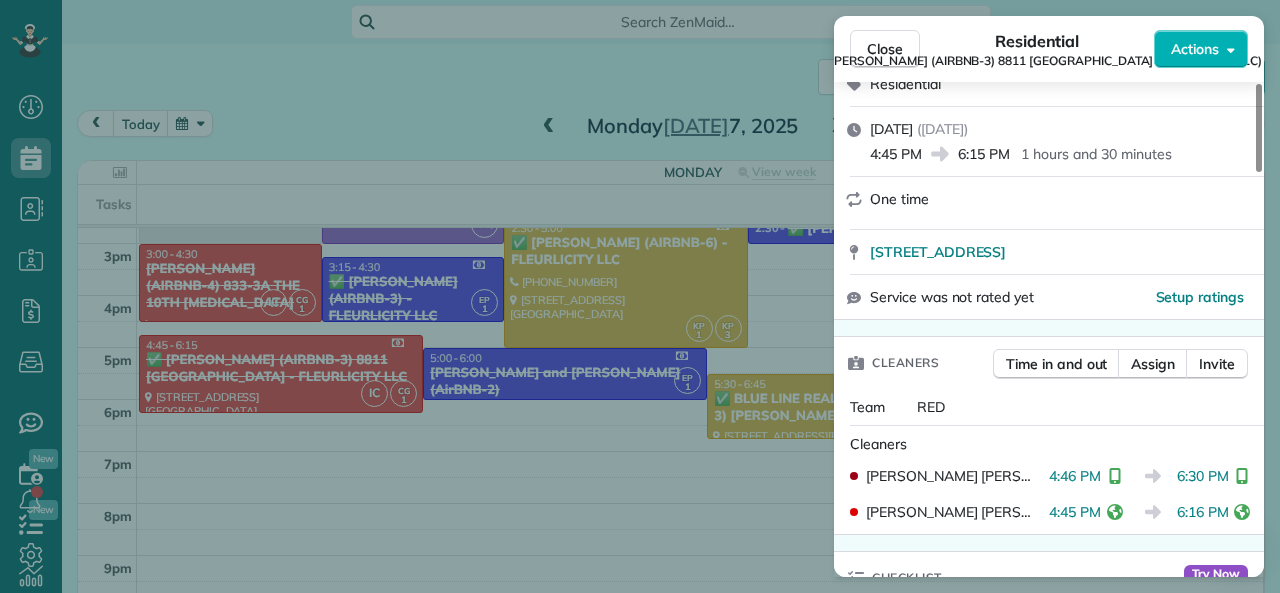 drag, startPoint x: 1167, startPoint y: 458, endPoint x: 1217, endPoint y: 453, distance: 50.24938 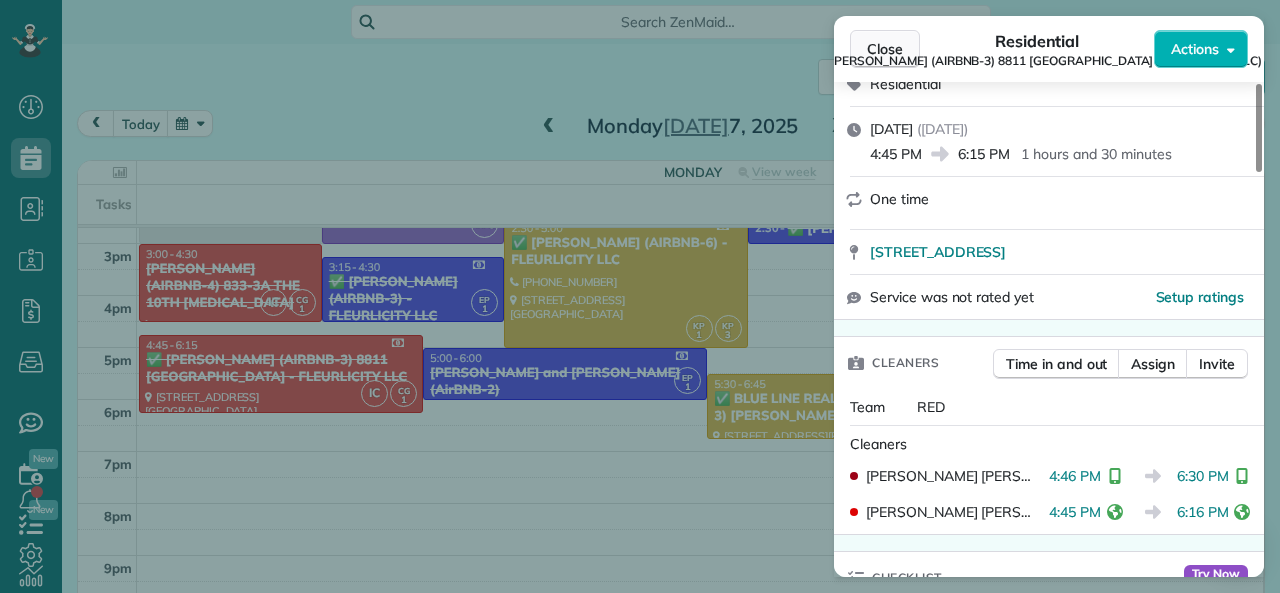 click on "Close" at bounding box center (885, 49) 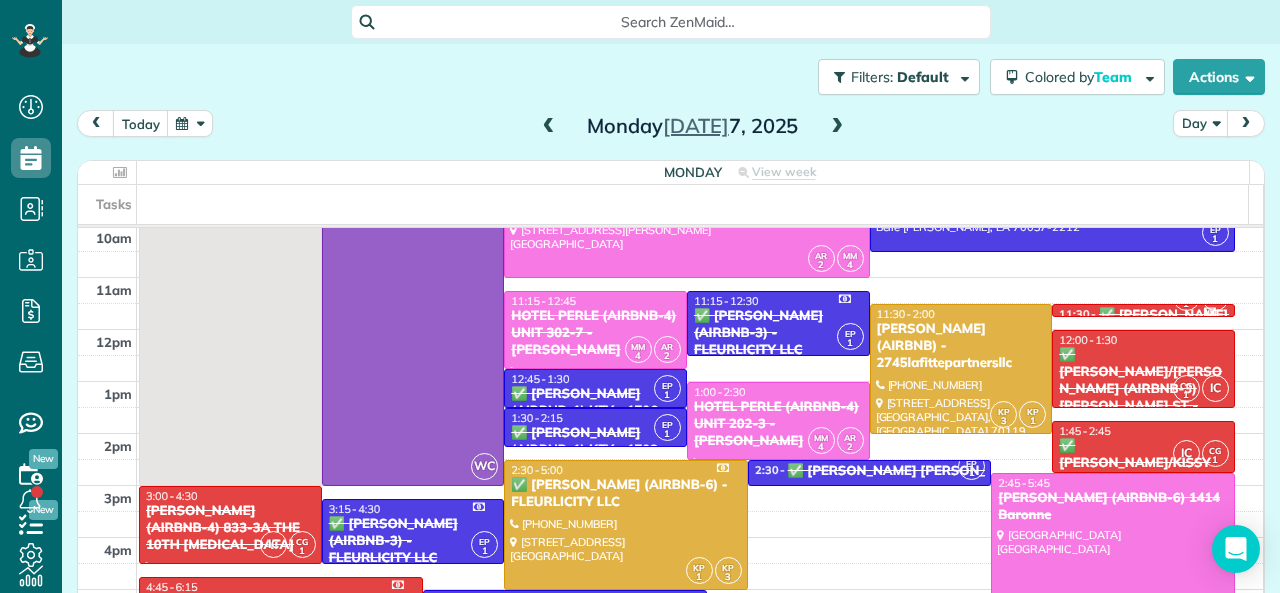 scroll, scrollTop: 0, scrollLeft: 0, axis: both 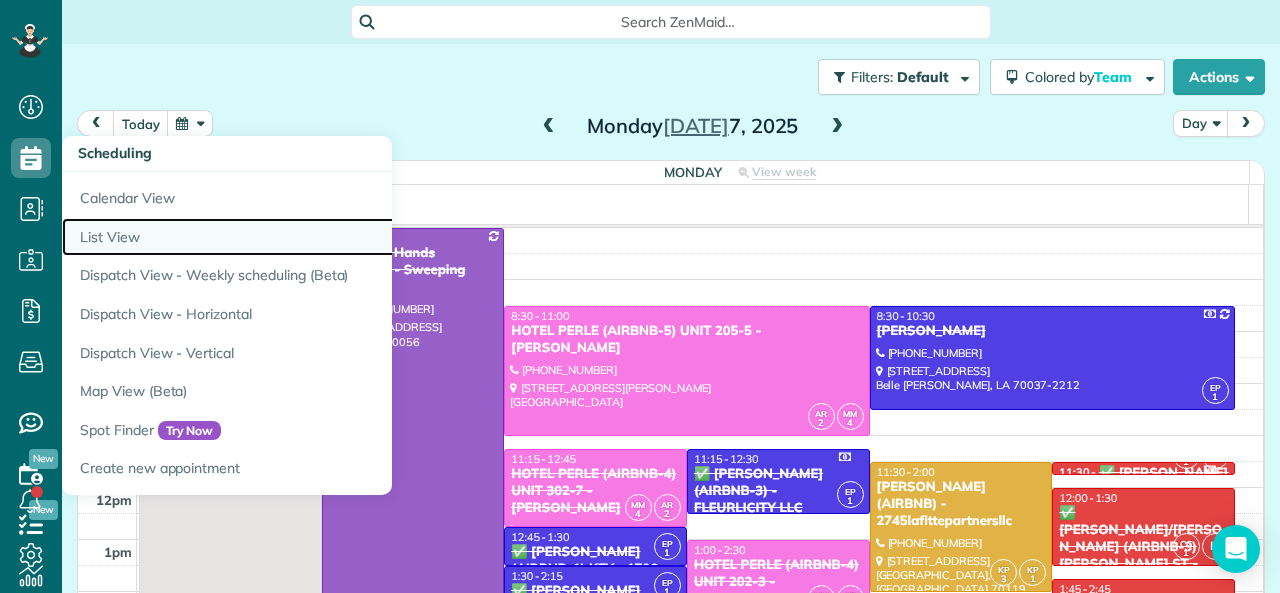click on "List View" at bounding box center [312, 237] 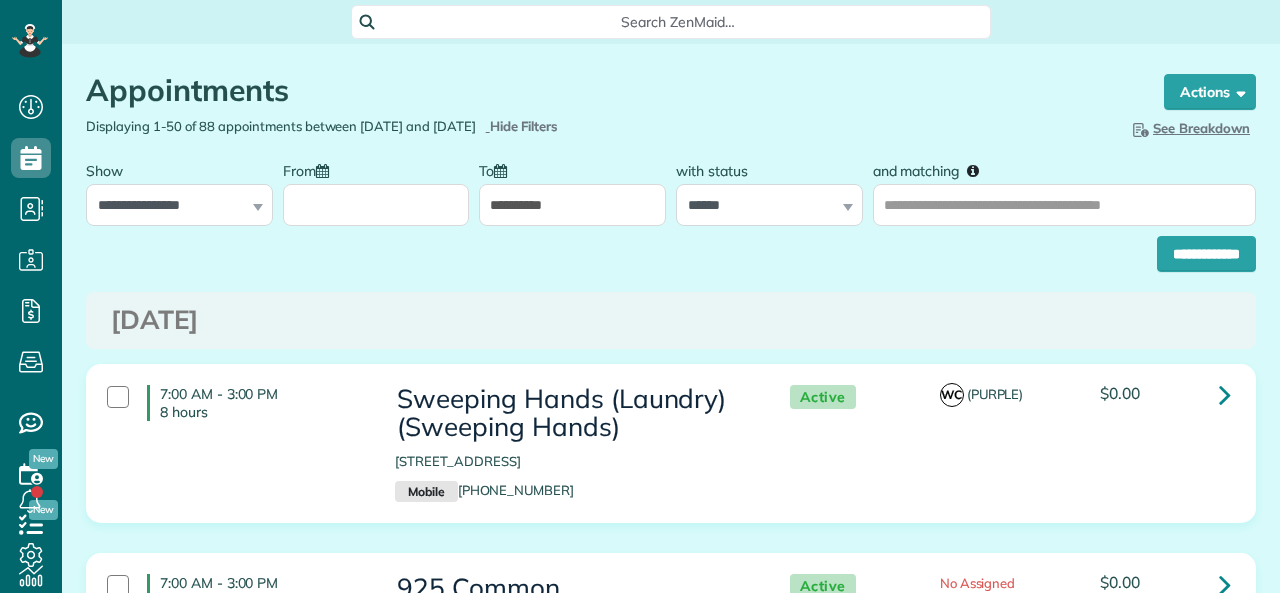 scroll, scrollTop: 0, scrollLeft: 0, axis: both 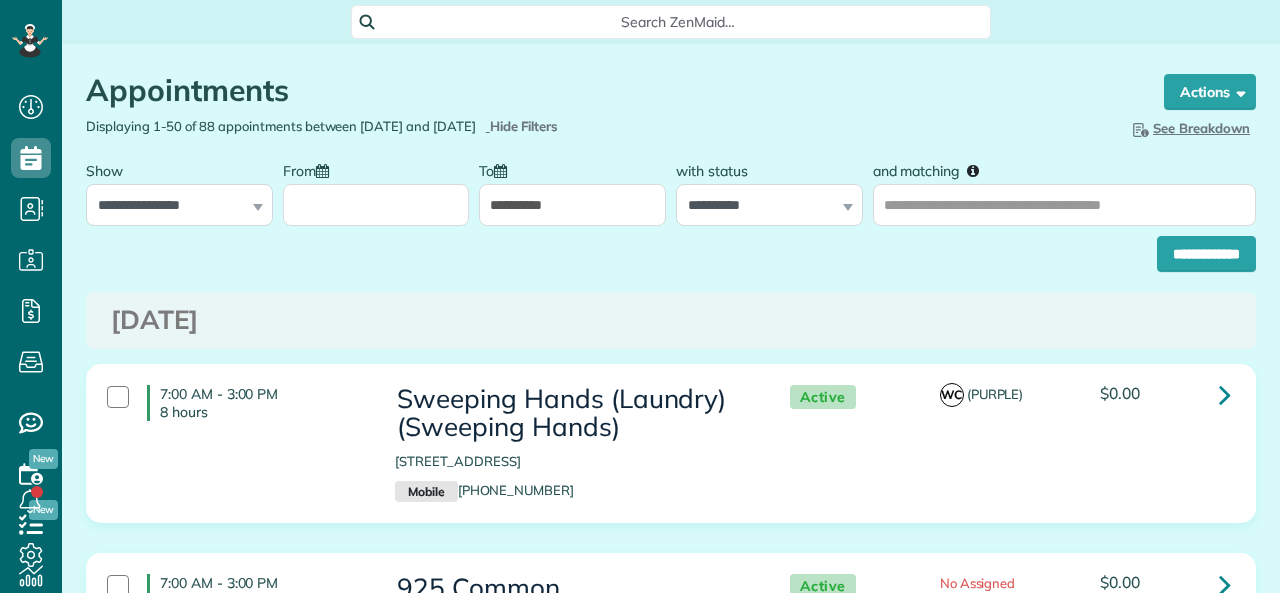 click on "**********" at bounding box center [769, 205] 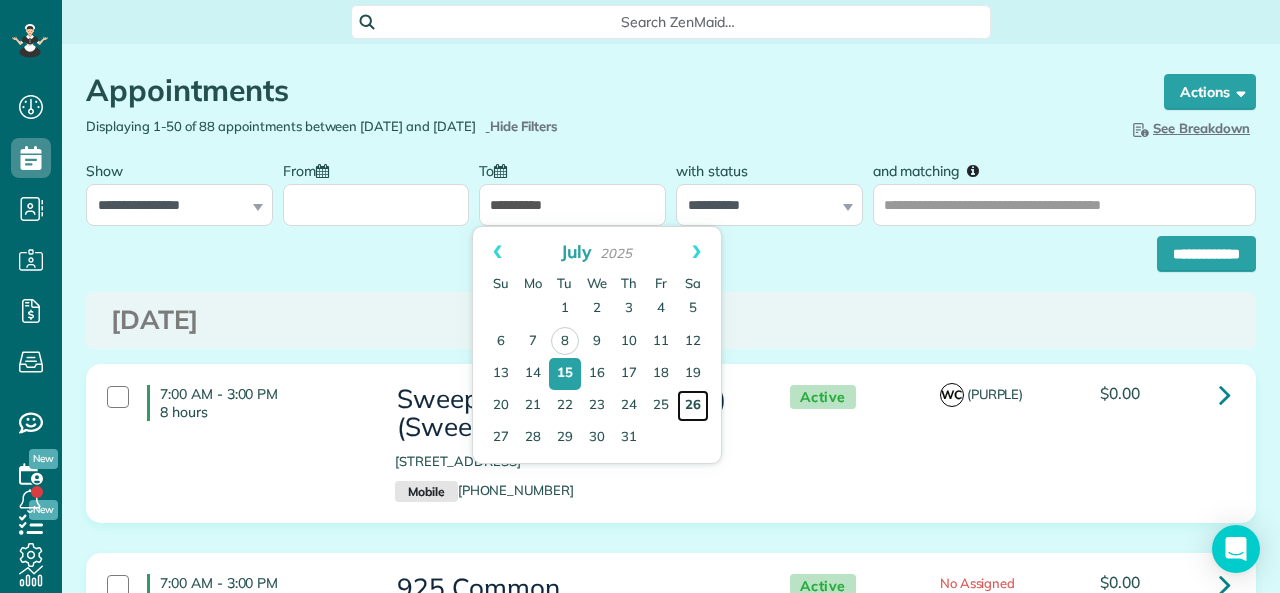 click on "26" at bounding box center (693, 406) 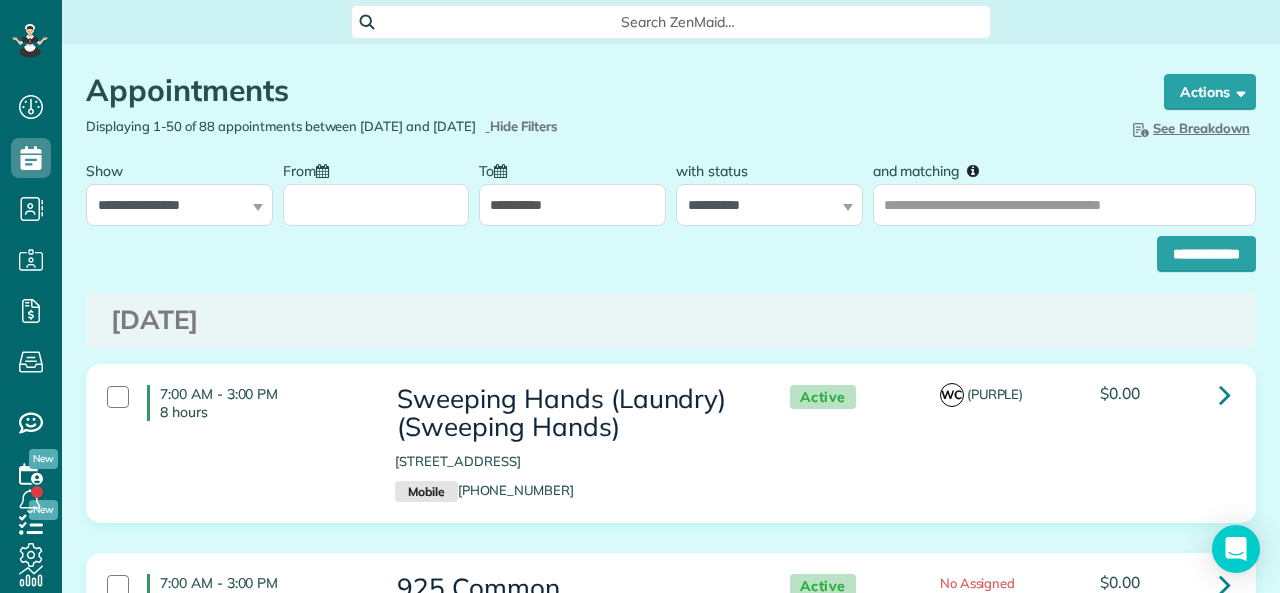 click on "From" at bounding box center (376, 205) 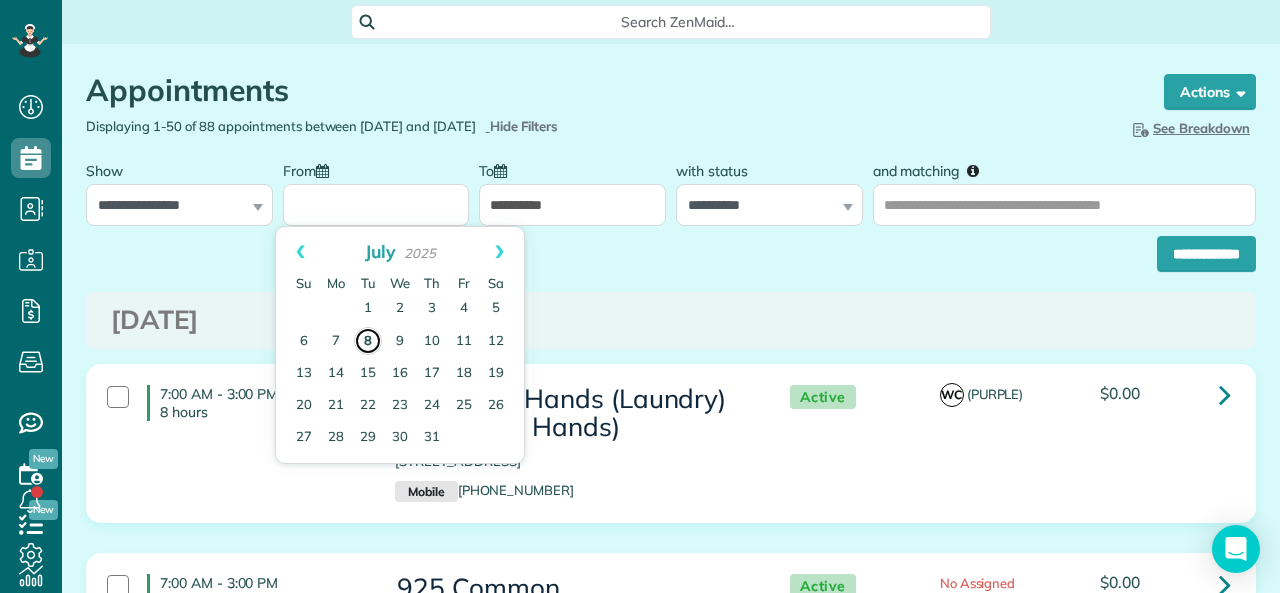 click on "8" at bounding box center [368, 341] 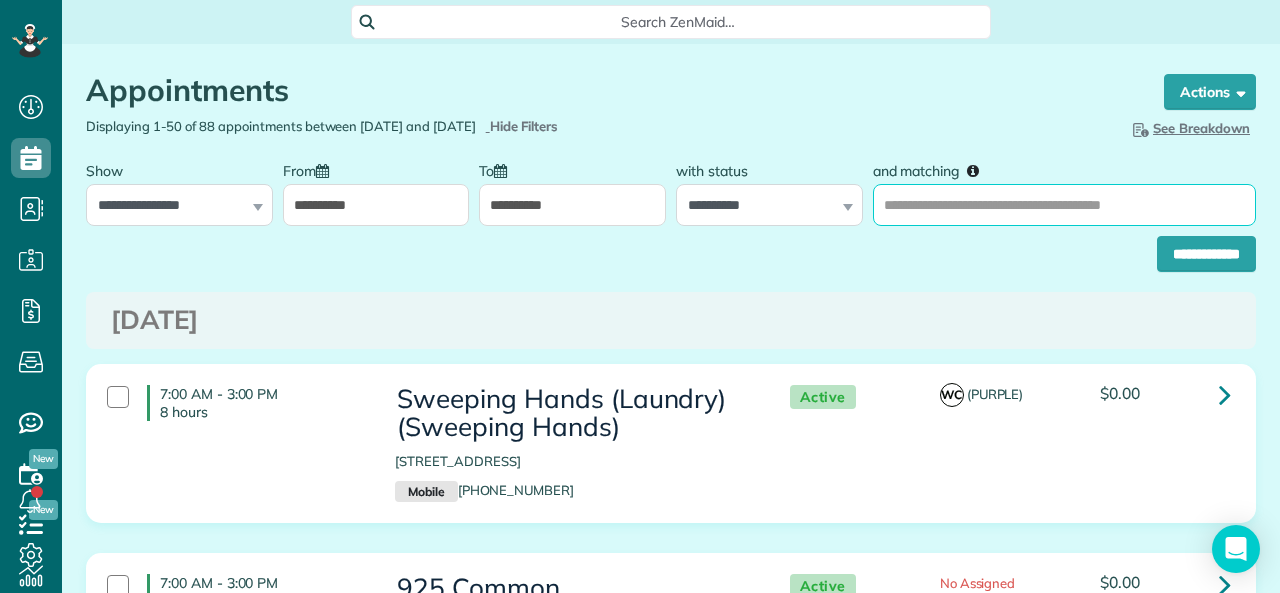 click on "and matching" at bounding box center [1064, 205] 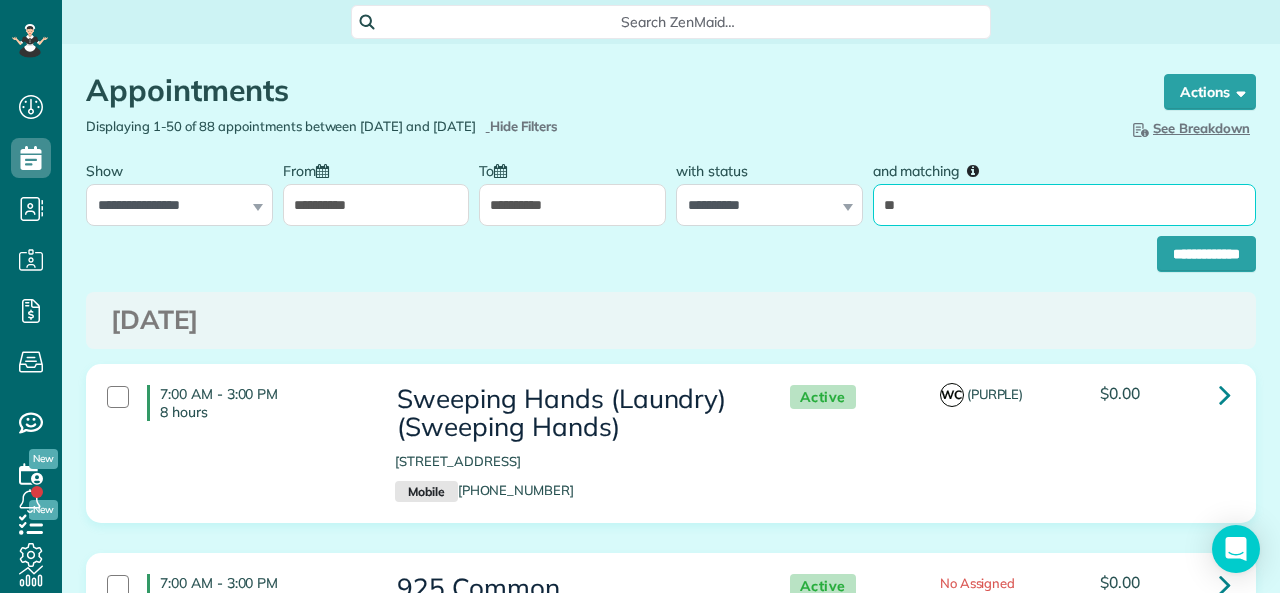 type on "*" 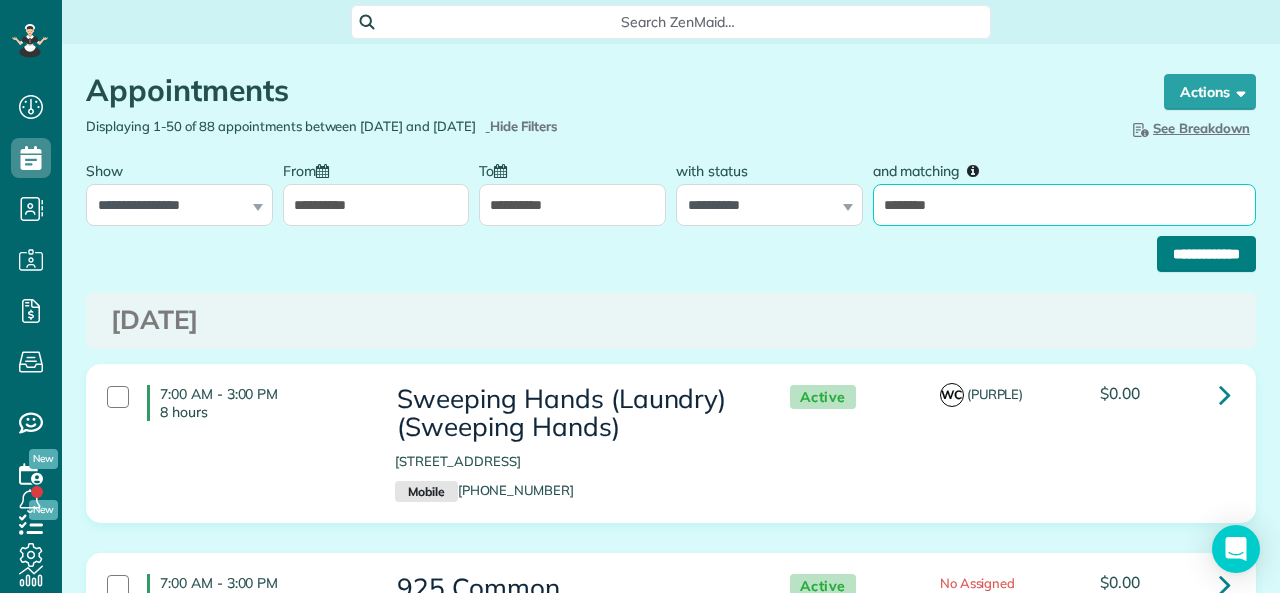 type on "********" 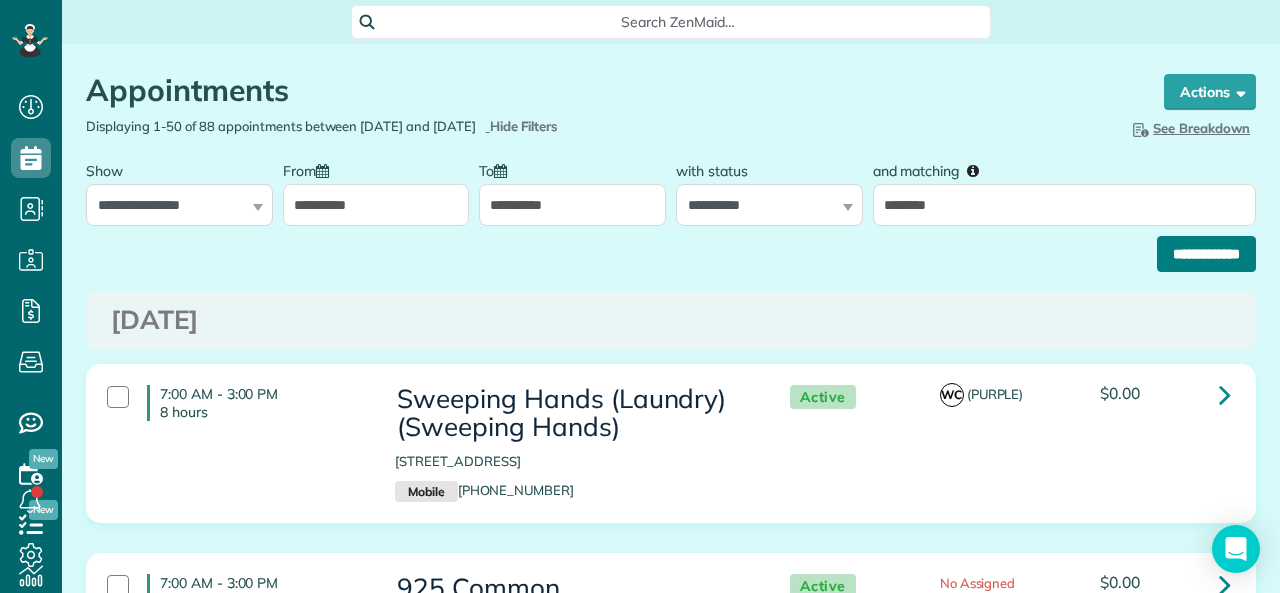 click on "**********" at bounding box center (1206, 254) 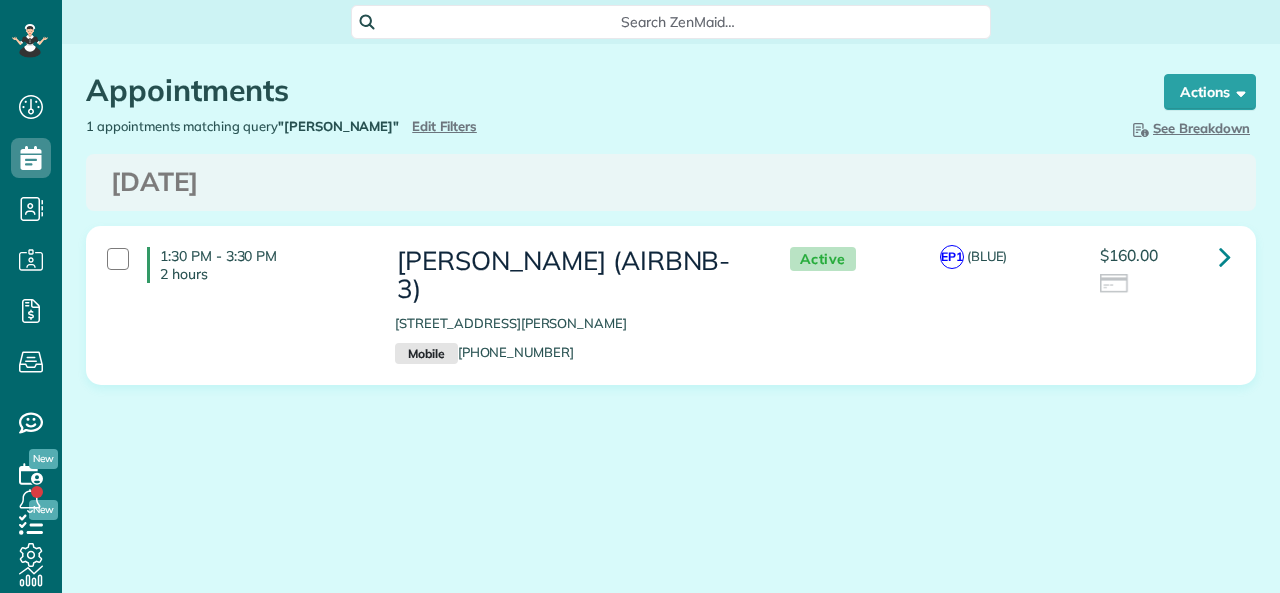 scroll, scrollTop: 0, scrollLeft: 0, axis: both 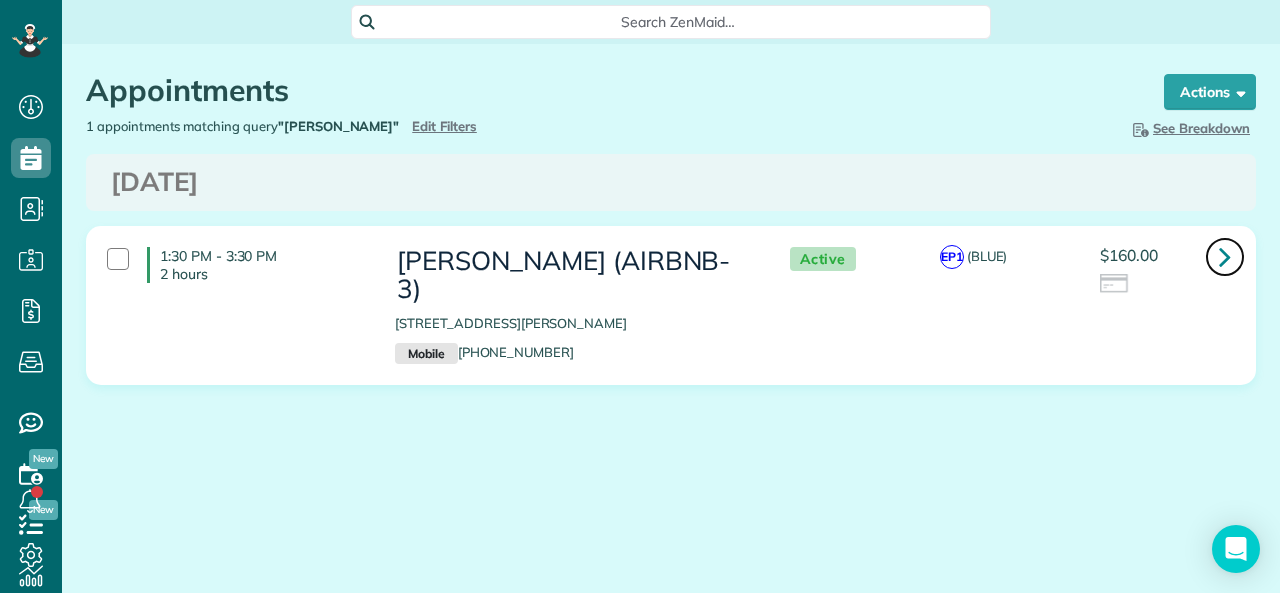 click at bounding box center (1225, 256) 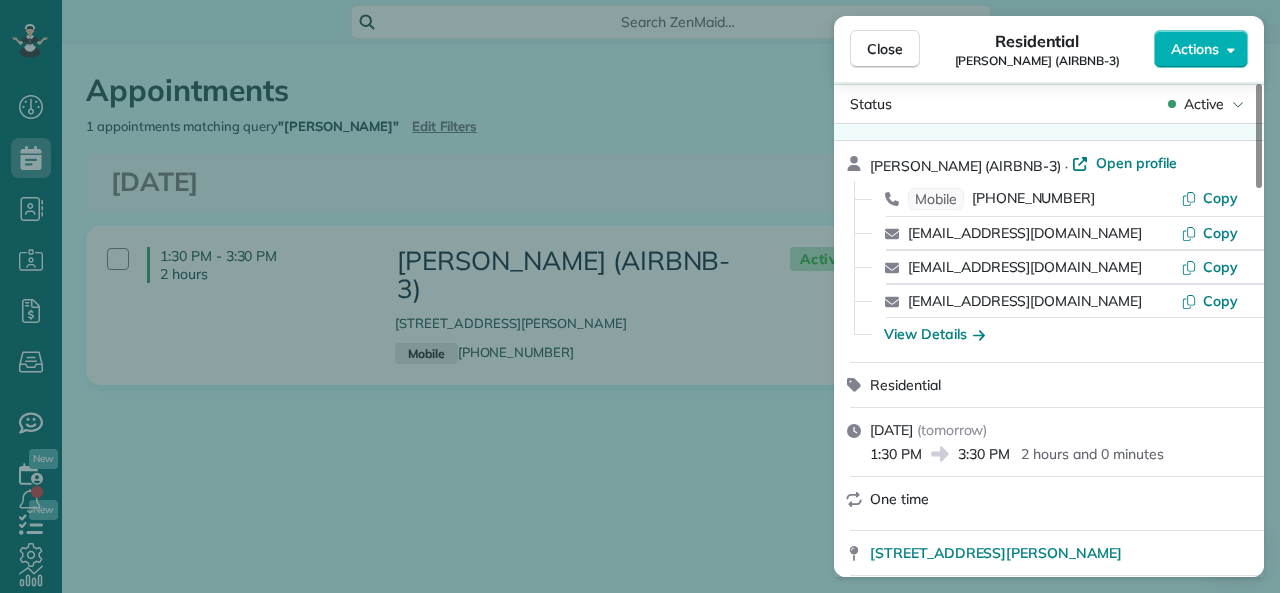 scroll, scrollTop: 0, scrollLeft: 0, axis: both 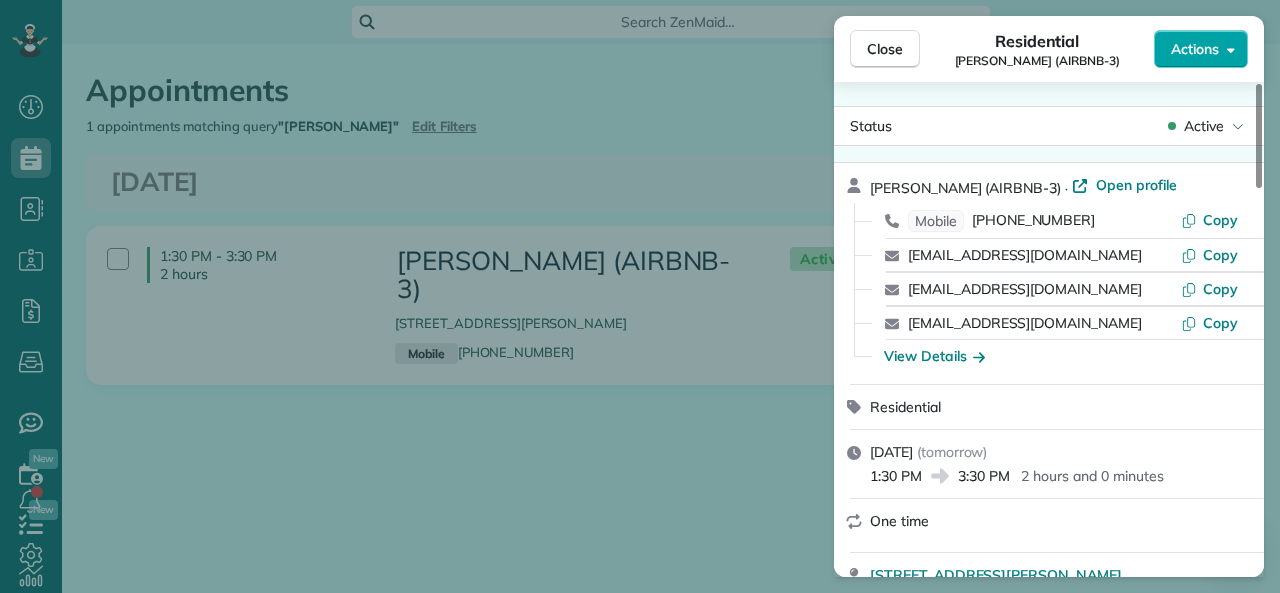 click on "Actions" at bounding box center [1195, 49] 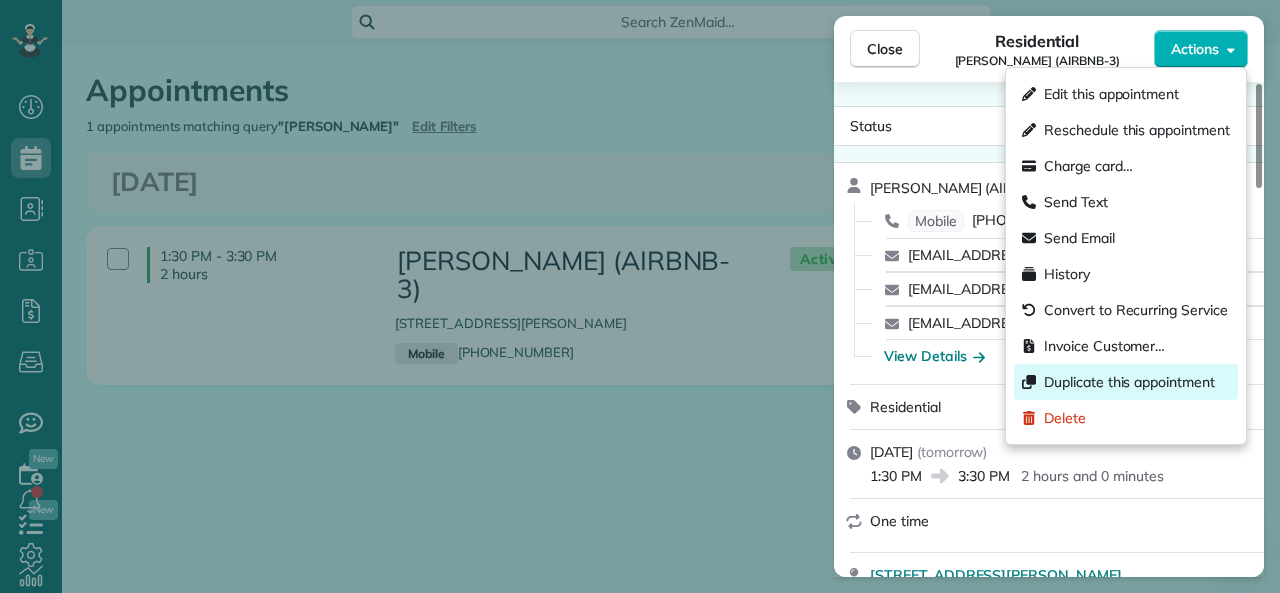click on "Duplicate this appointment" at bounding box center (1129, 382) 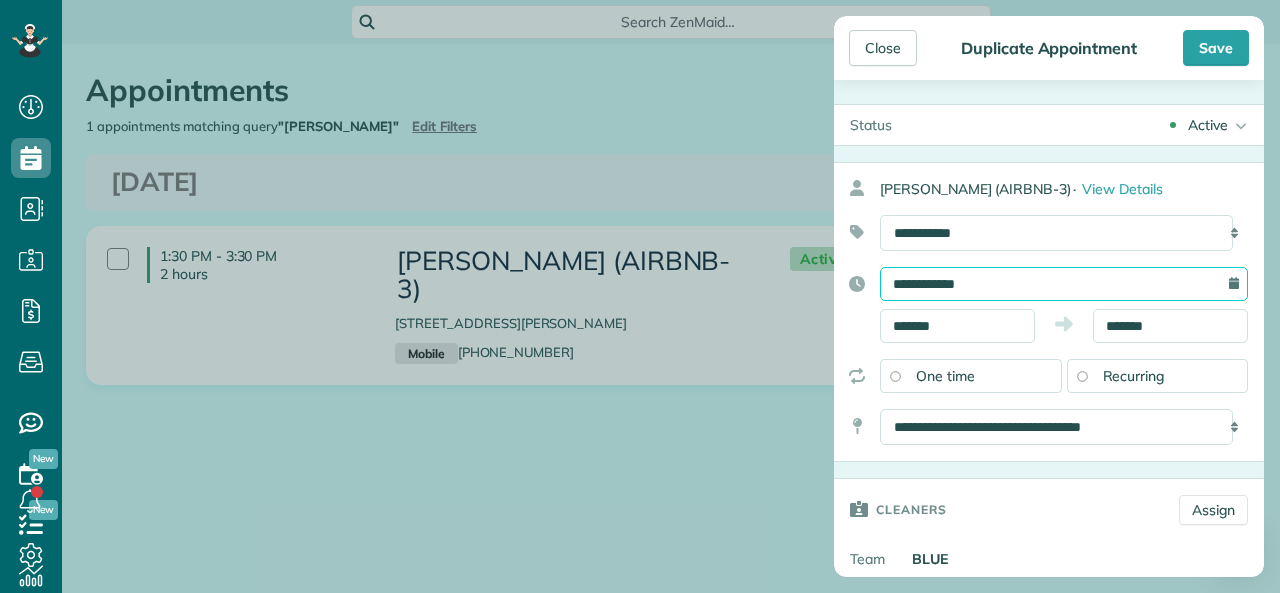 click on "**********" at bounding box center [1064, 284] 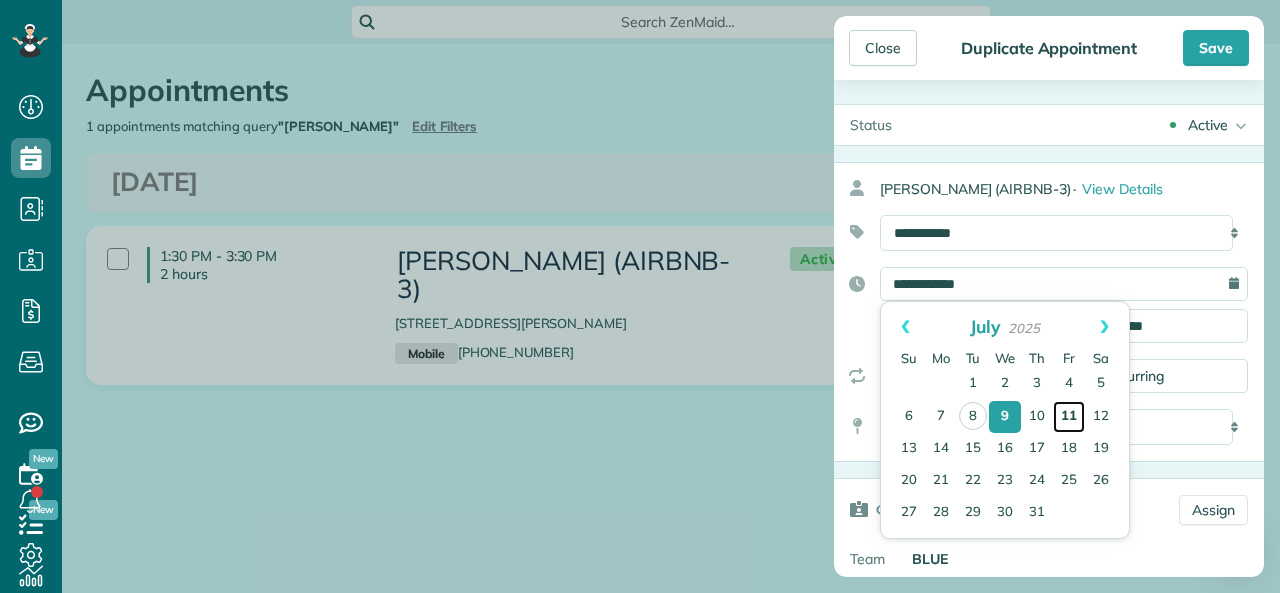 click on "11" at bounding box center [1069, 417] 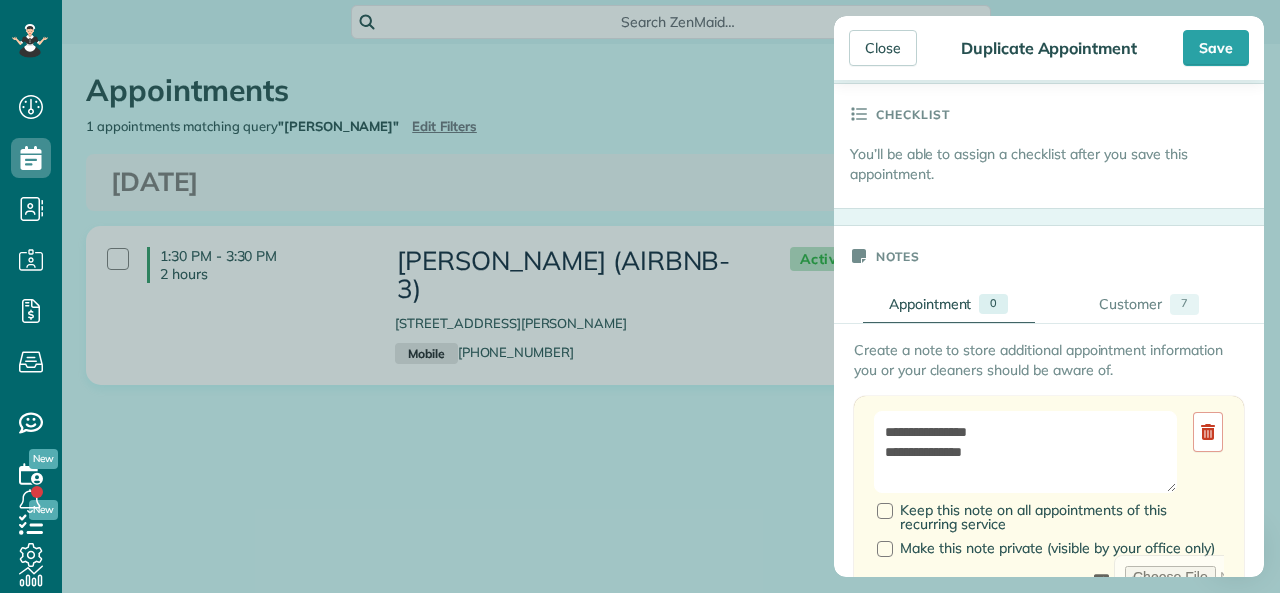scroll, scrollTop: 700, scrollLeft: 0, axis: vertical 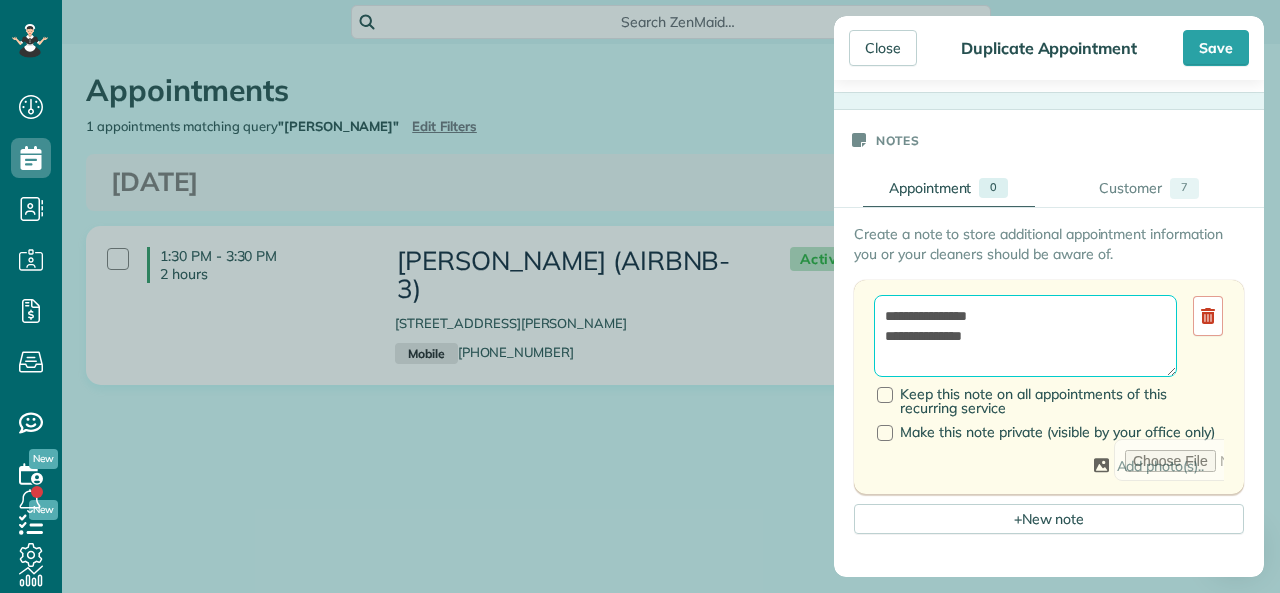drag, startPoint x: 978, startPoint y: 318, endPoint x: 996, endPoint y: 318, distance: 18 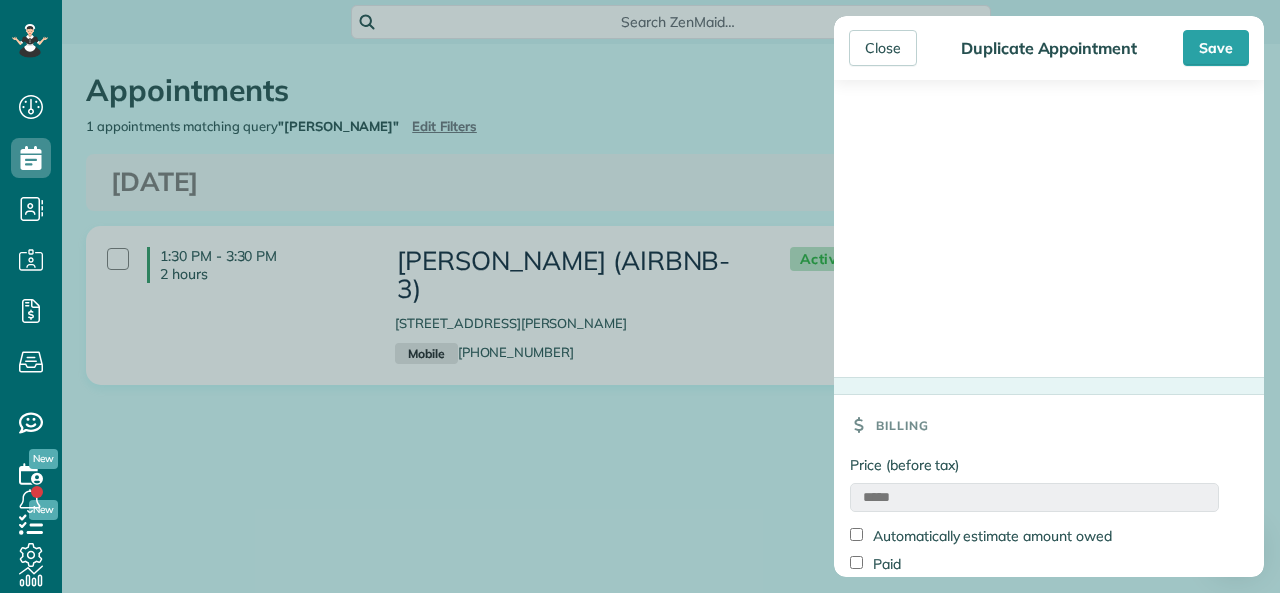 scroll, scrollTop: 1339, scrollLeft: 0, axis: vertical 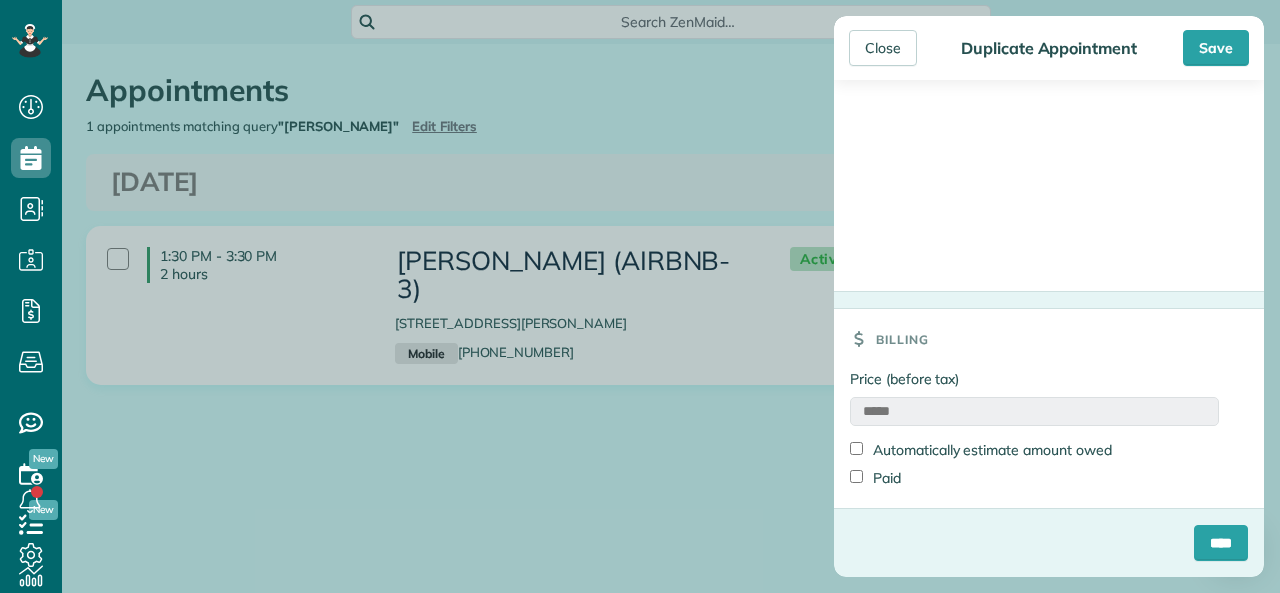 type on "**********" 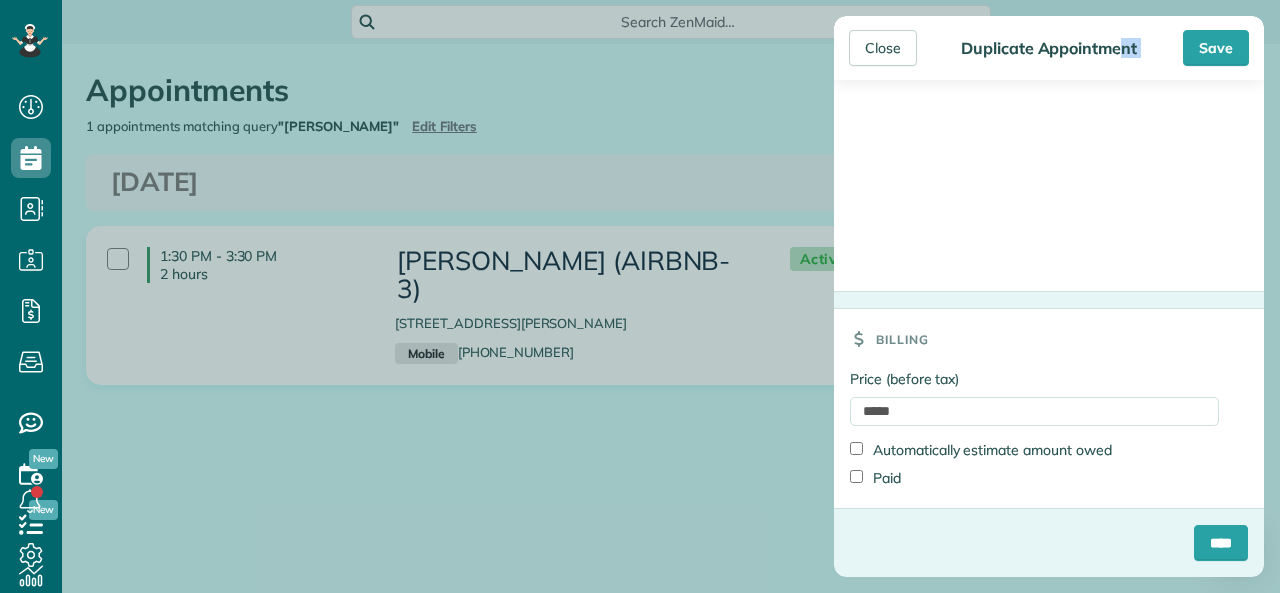 drag, startPoint x: 1023, startPoint y: 51, endPoint x: 1002, endPoint y: 92, distance: 46.06517 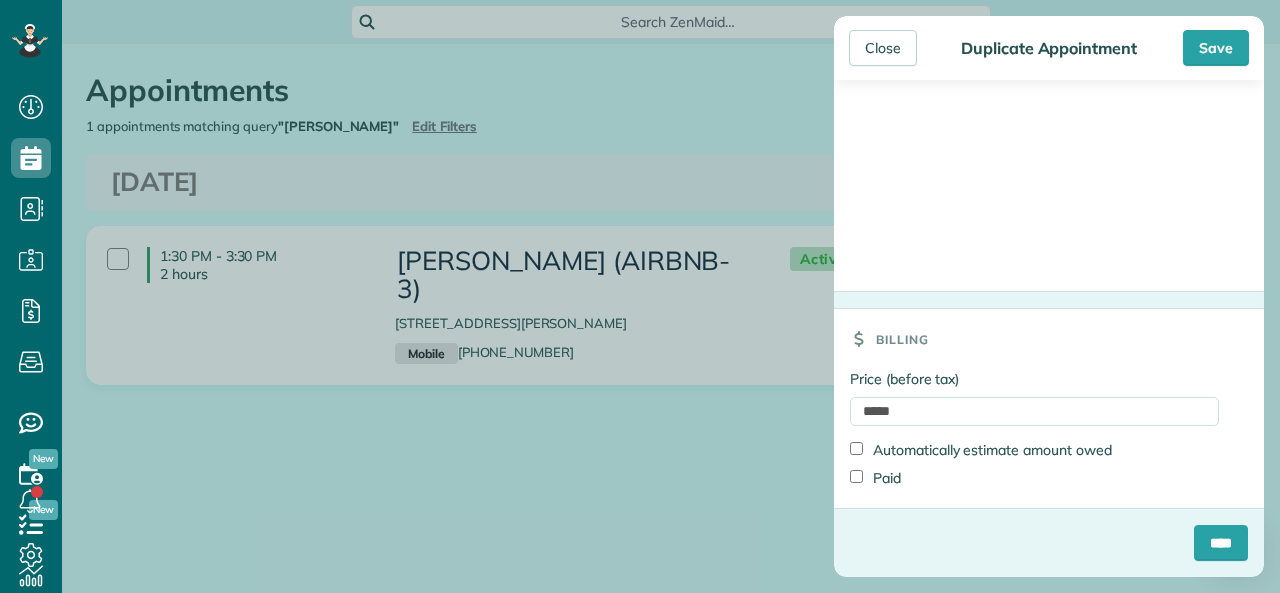 click on "Duplicate Appointment" at bounding box center (1049, 48) 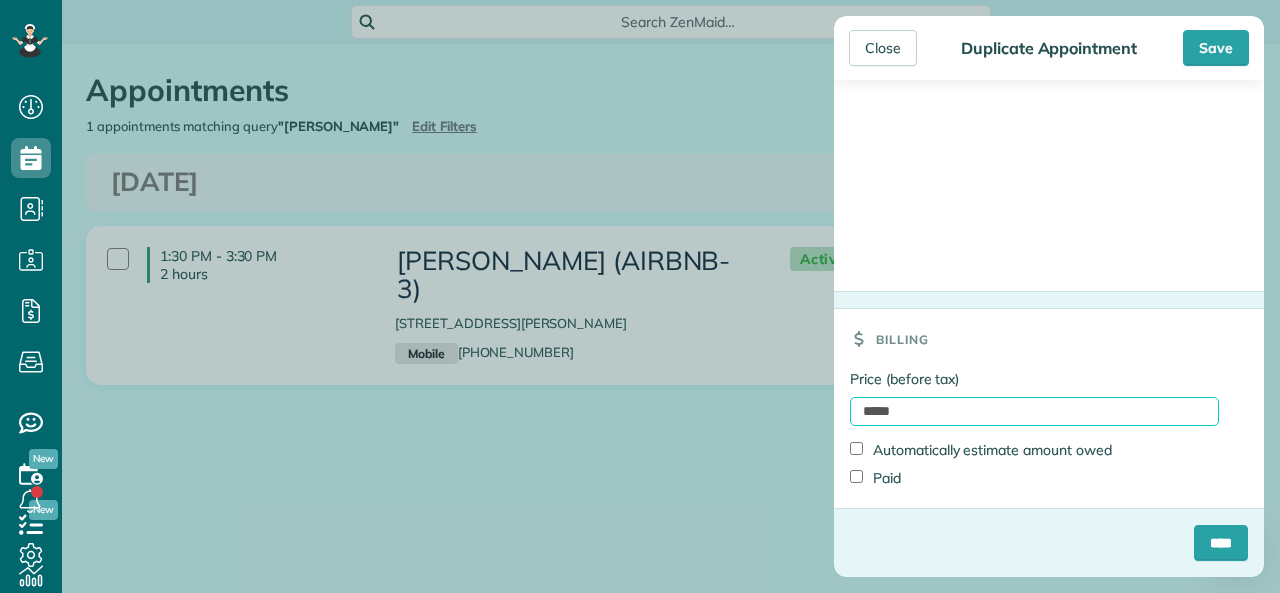 click on "*****" at bounding box center [1034, 411] 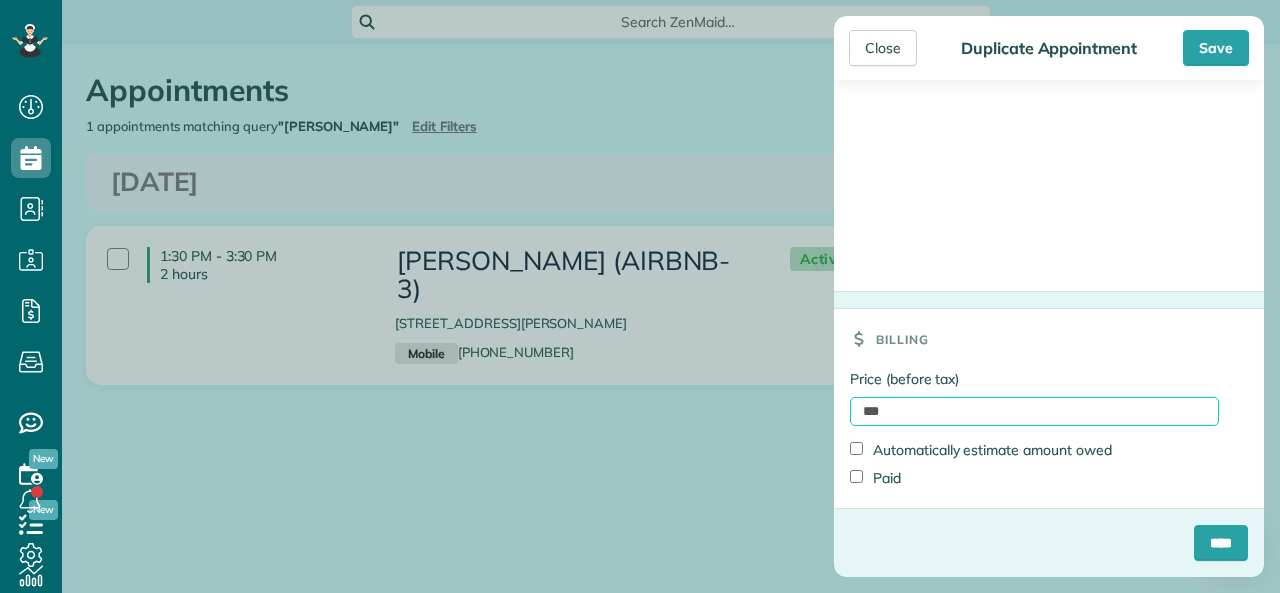 type on "******" 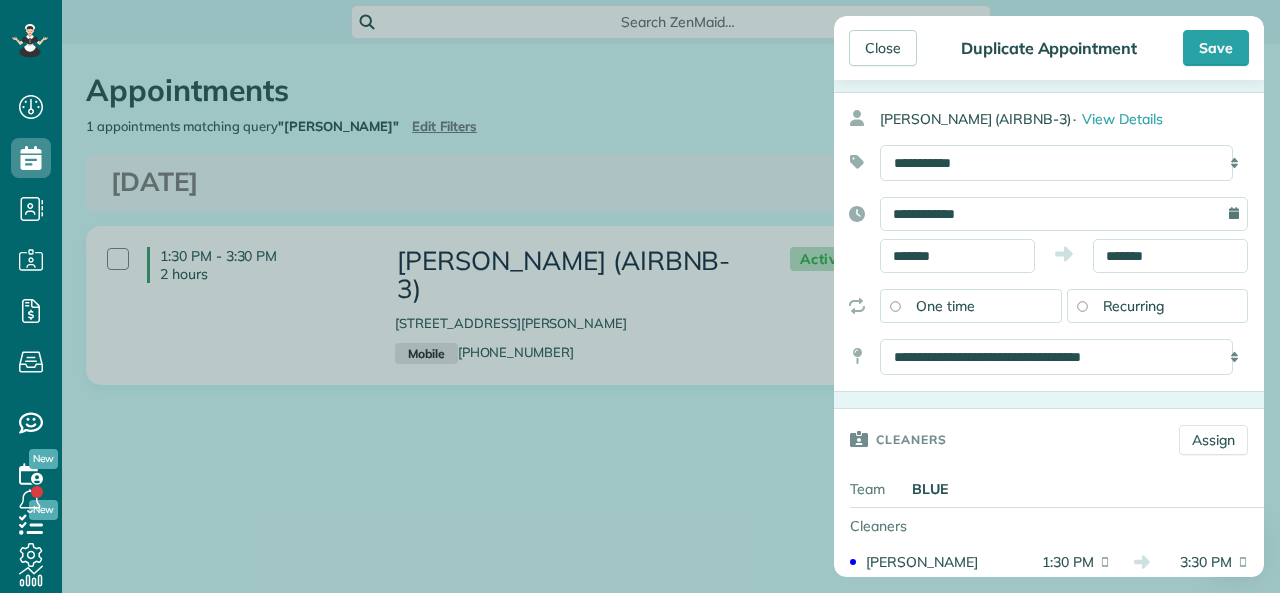 scroll, scrollTop: 0, scrollLeft: 0, axis: both 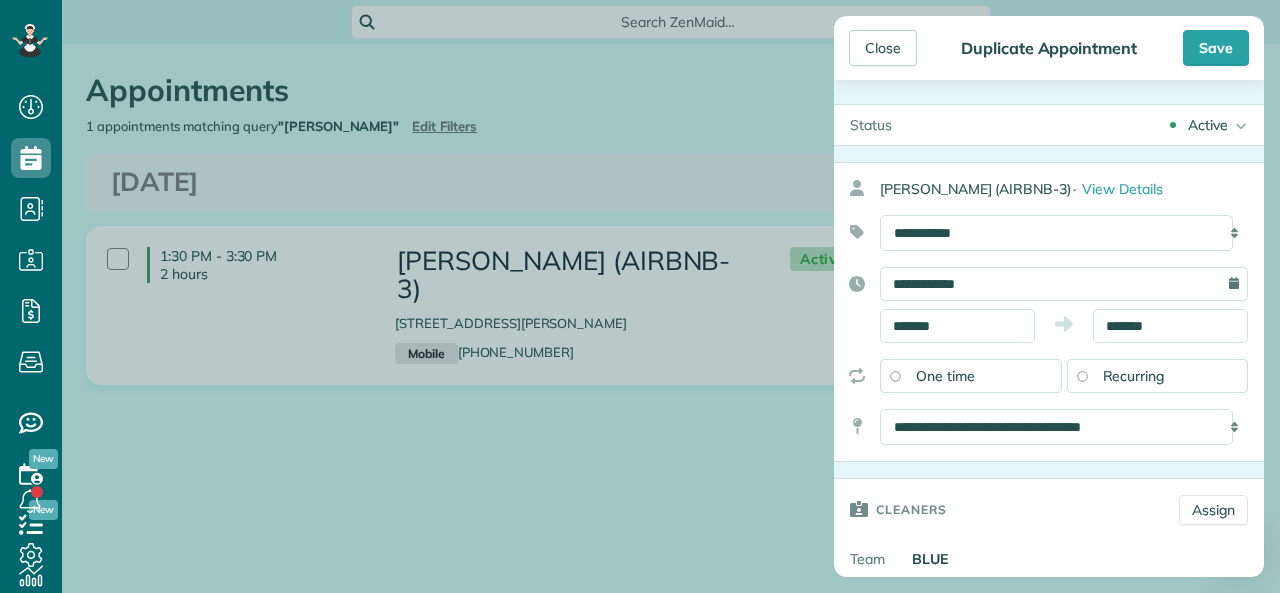 click on "Save" at bounding box center [1216, 48] 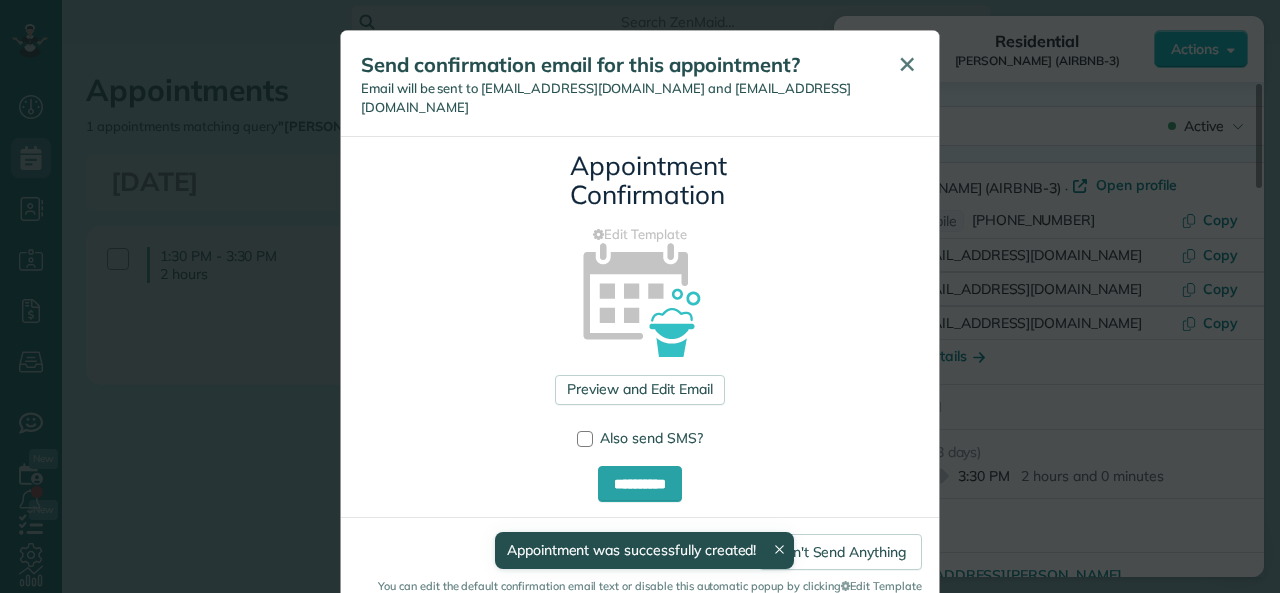 click on "✕" at bounding box center [907, 65] 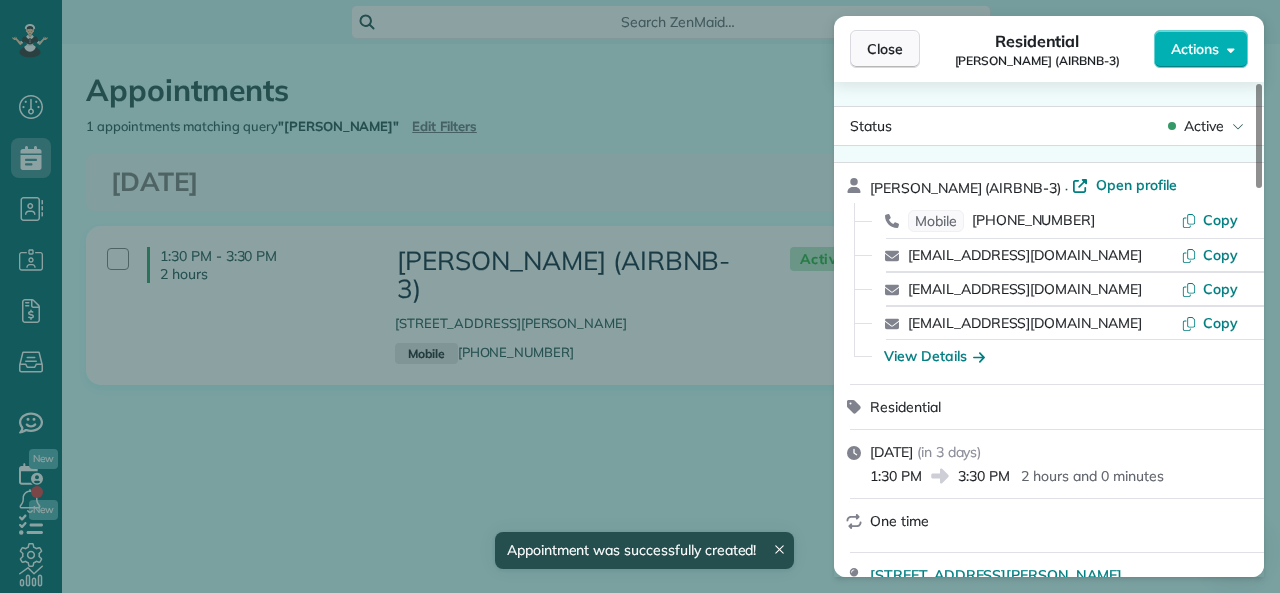 click on "Close" at bounding box center (885, 49) 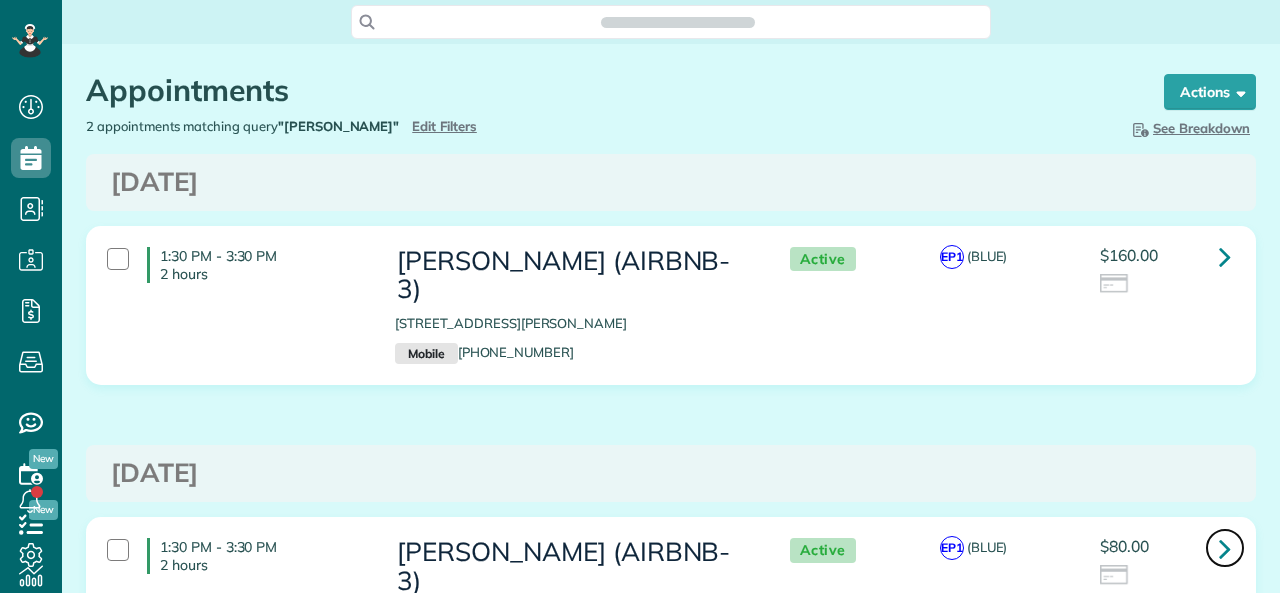scroll, scrollTop: 0, scrollLeft: 0, axis: both 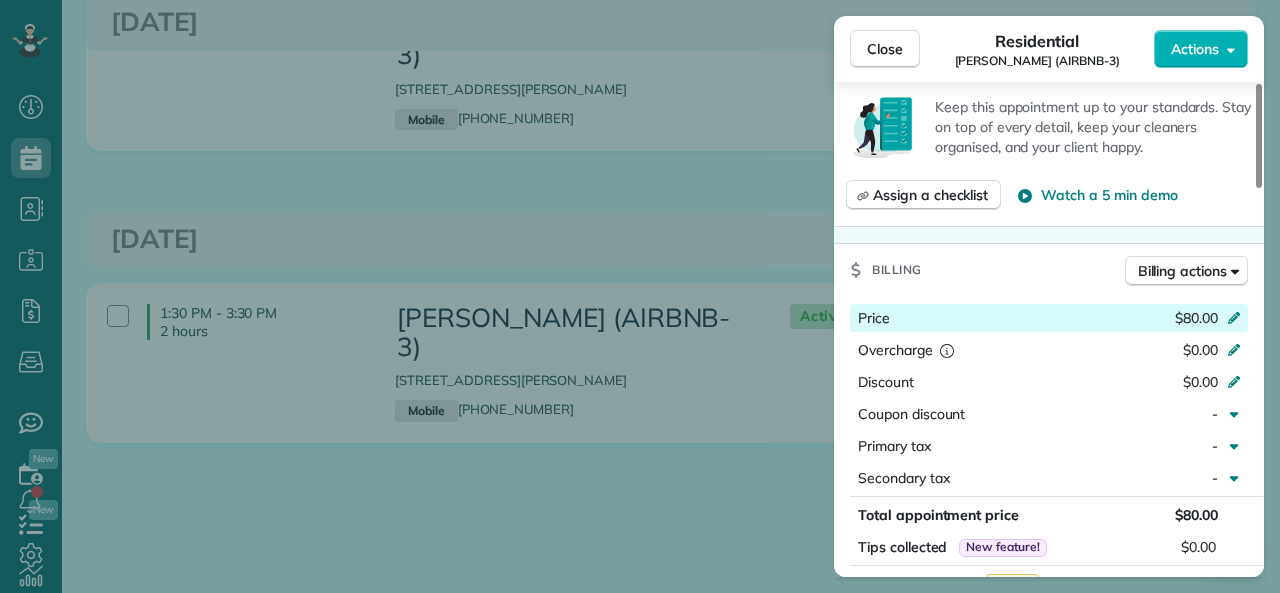 click 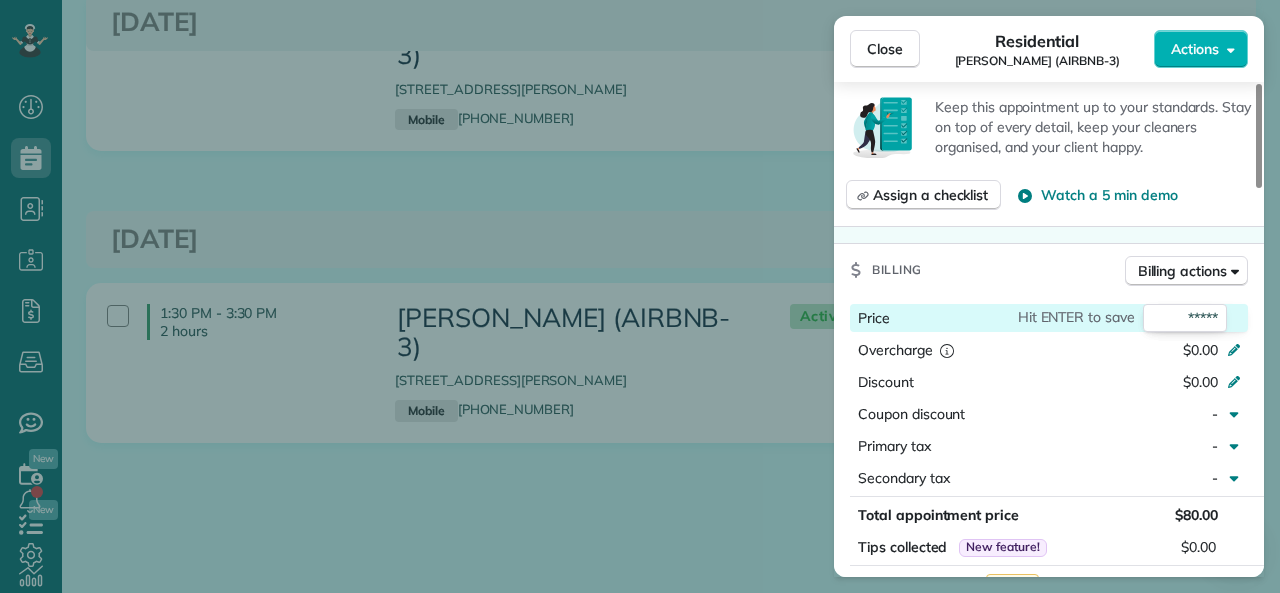 type on "******" 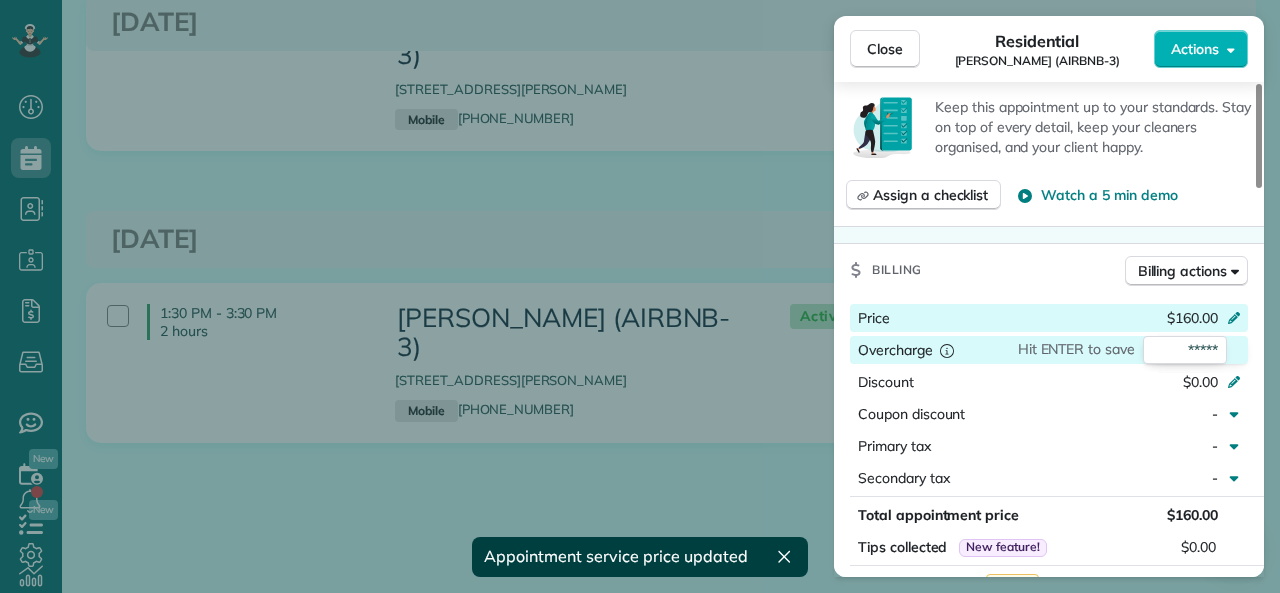 click on "Billing Billing actions" at bounding box center (1049, 270) 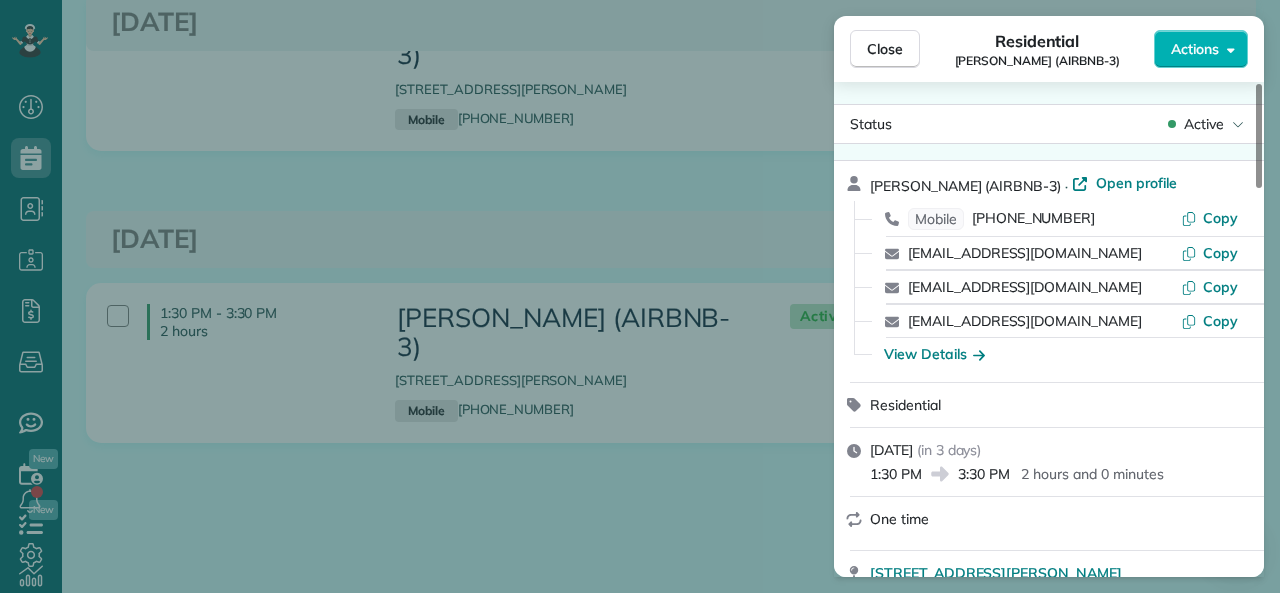 scroll, scrollTop: 0, scrollLeft: 0, axis: both 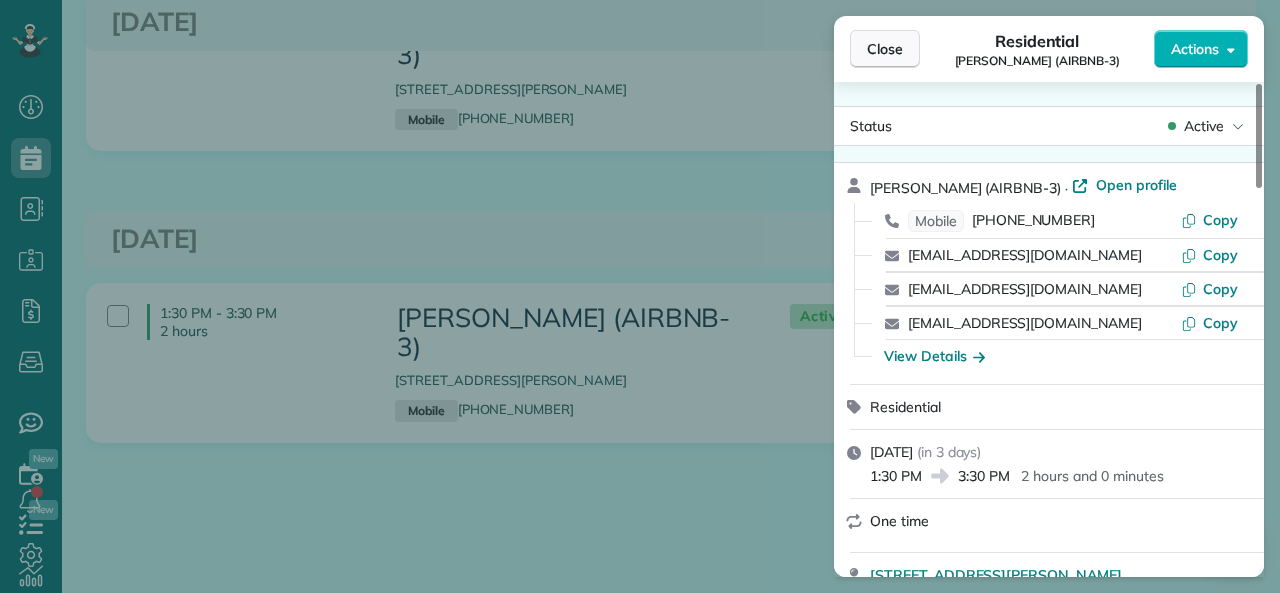 click on "Close" at bounding box center (885, 49) 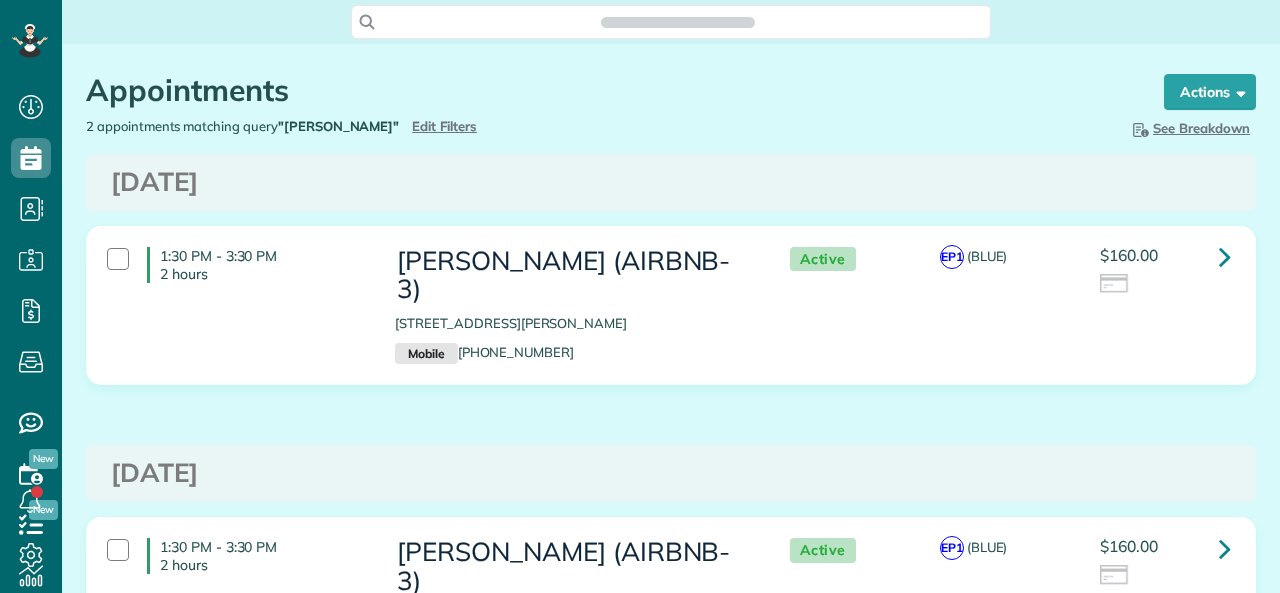 scroll, scrollTop: 0, scrollLeft: 0, axis: both 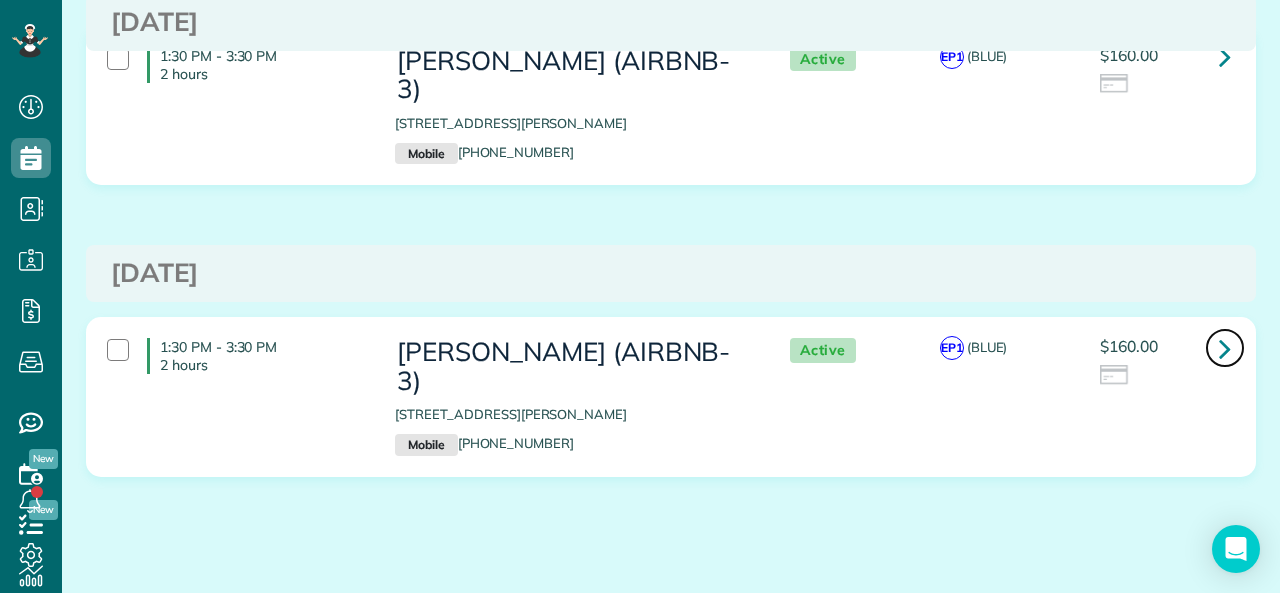 click at bounding box center [1225, 348] 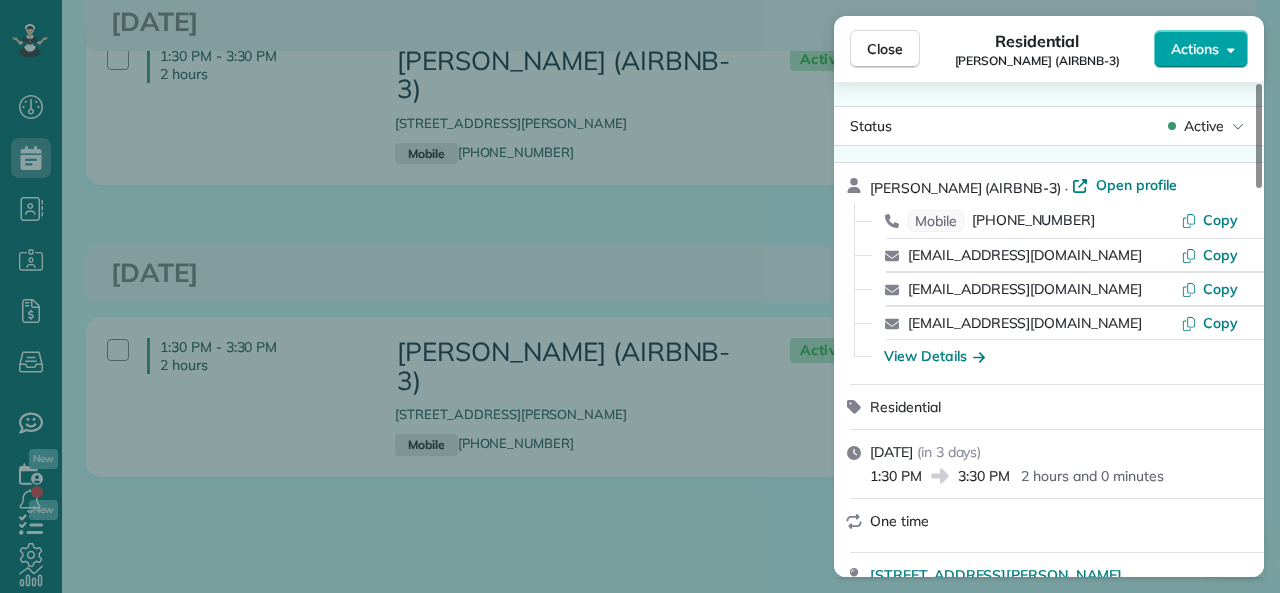 click on "Actions" at bounding box center [1195, 49] 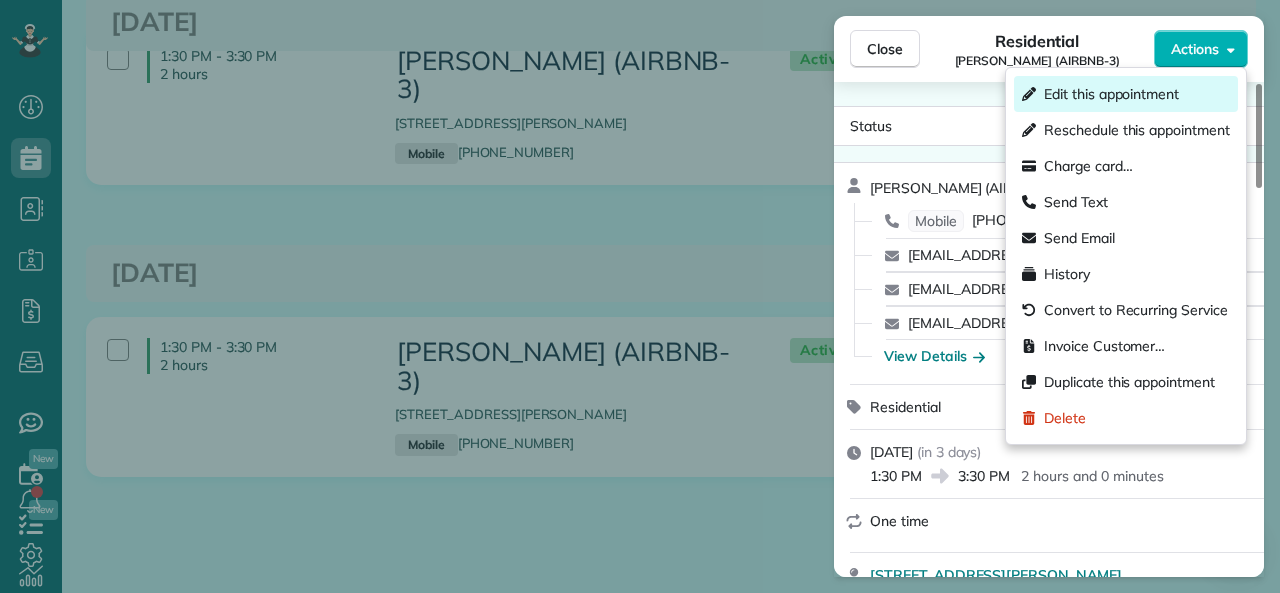 click on "Edit this appointment" at bounding box center (1111, 94) 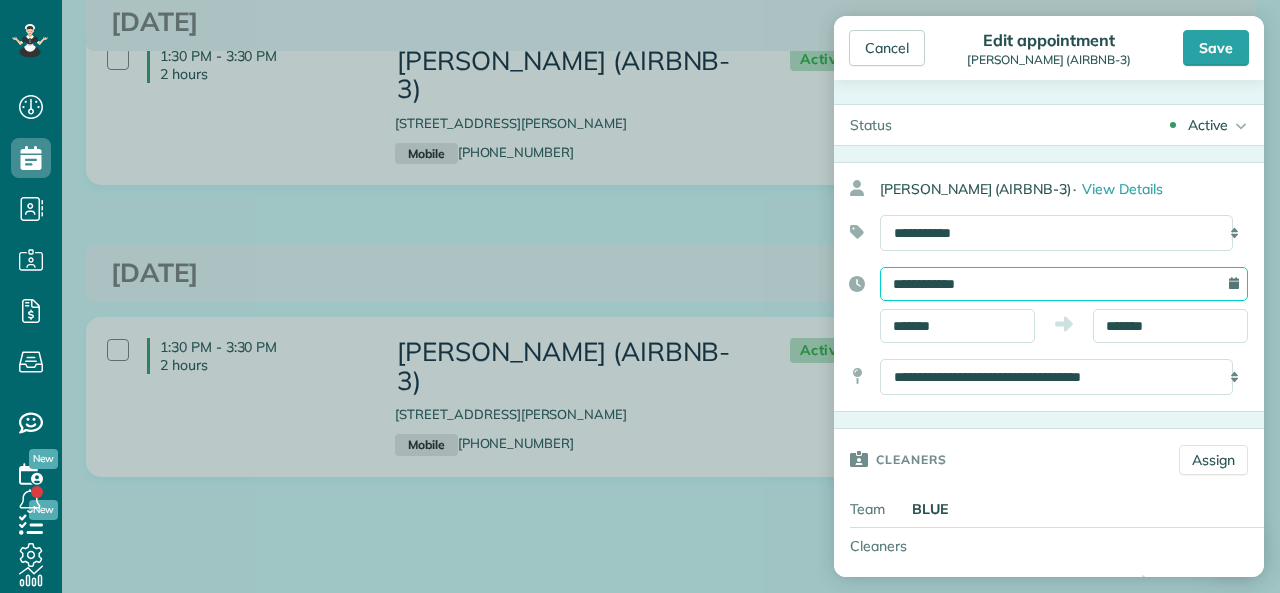 click on "**********" at bounding box center (1064, 284) 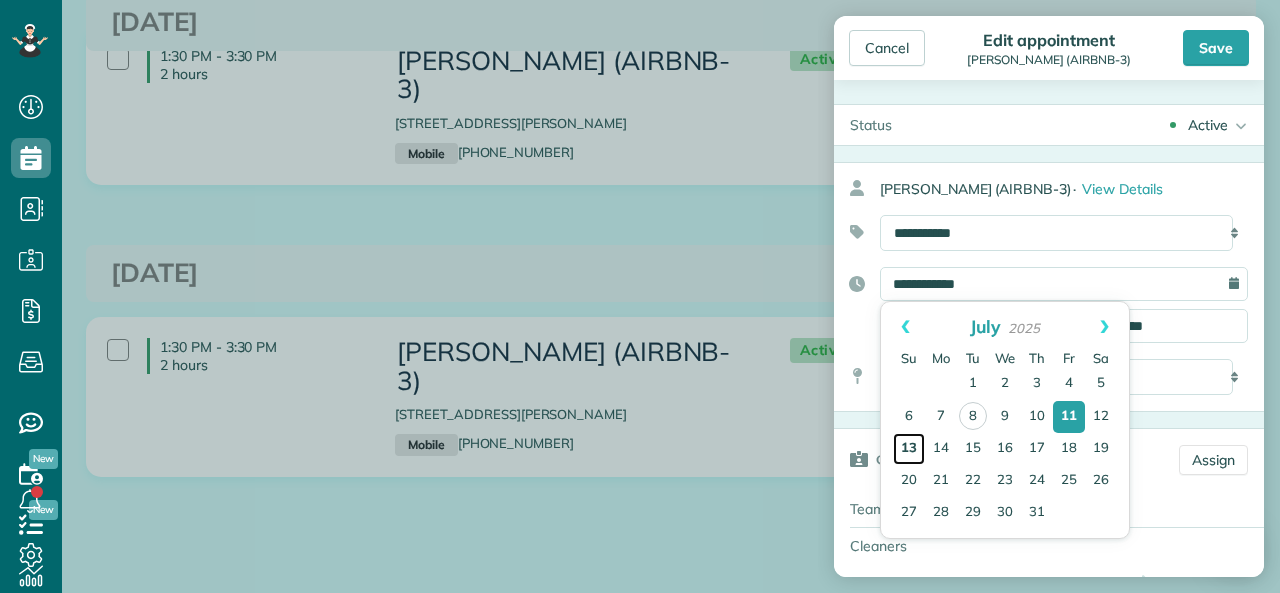 click on "13" at bounding box center (909, 449) 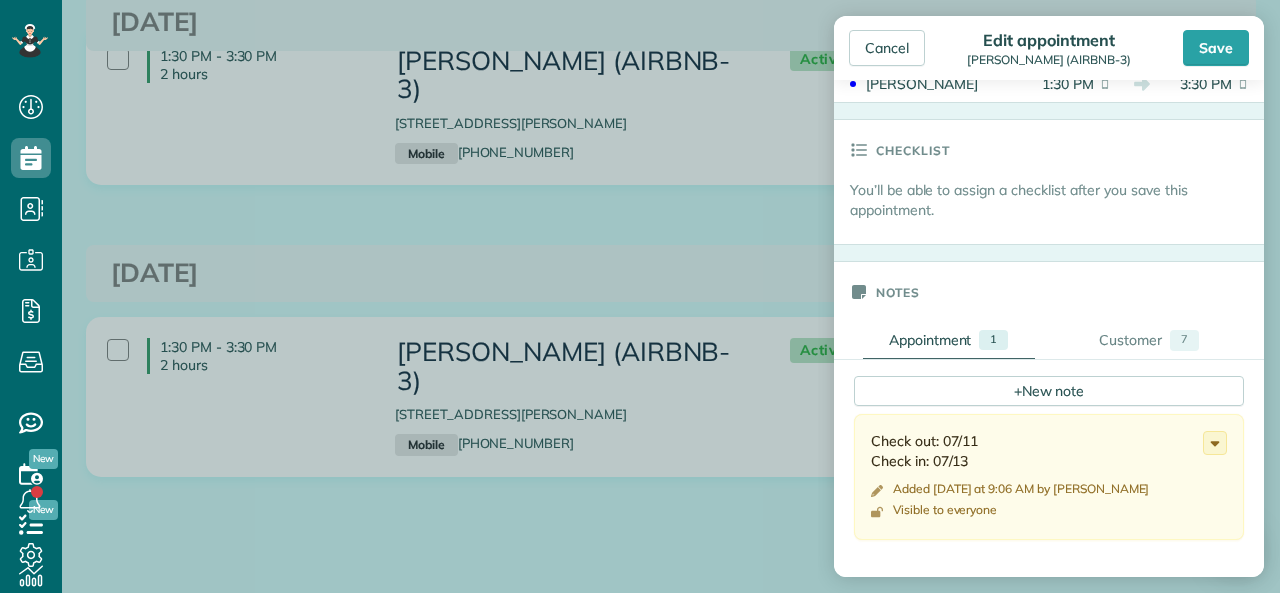 scroll, scrollTop: 500, scrollLeft: 0, axis: vertical 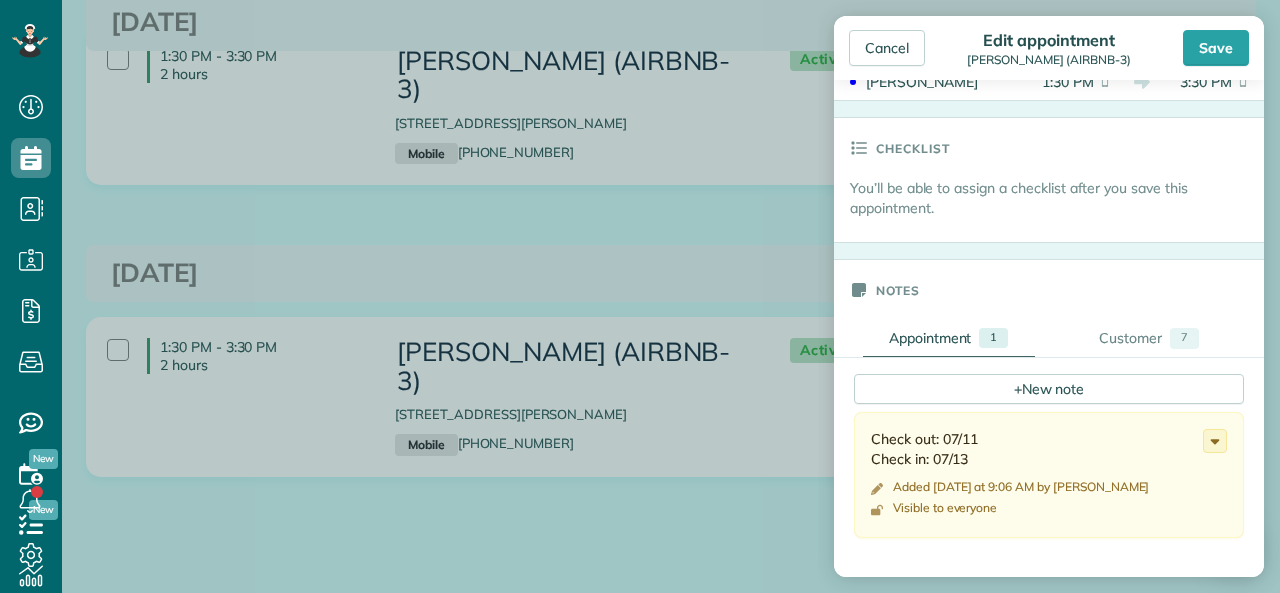 click on "Check out: 07/11 Check in: 07/13" at bounding box center (1037, 449) 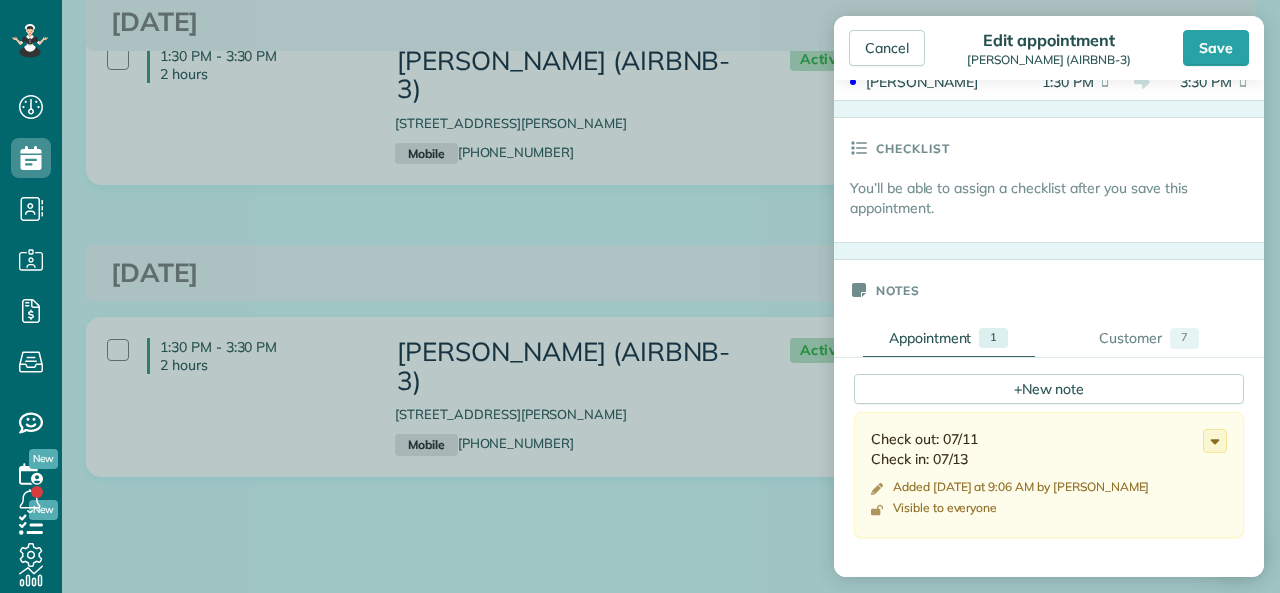 click on "Check out: 07/11 Check in: 07/13" at bounding box center (1037, 449) 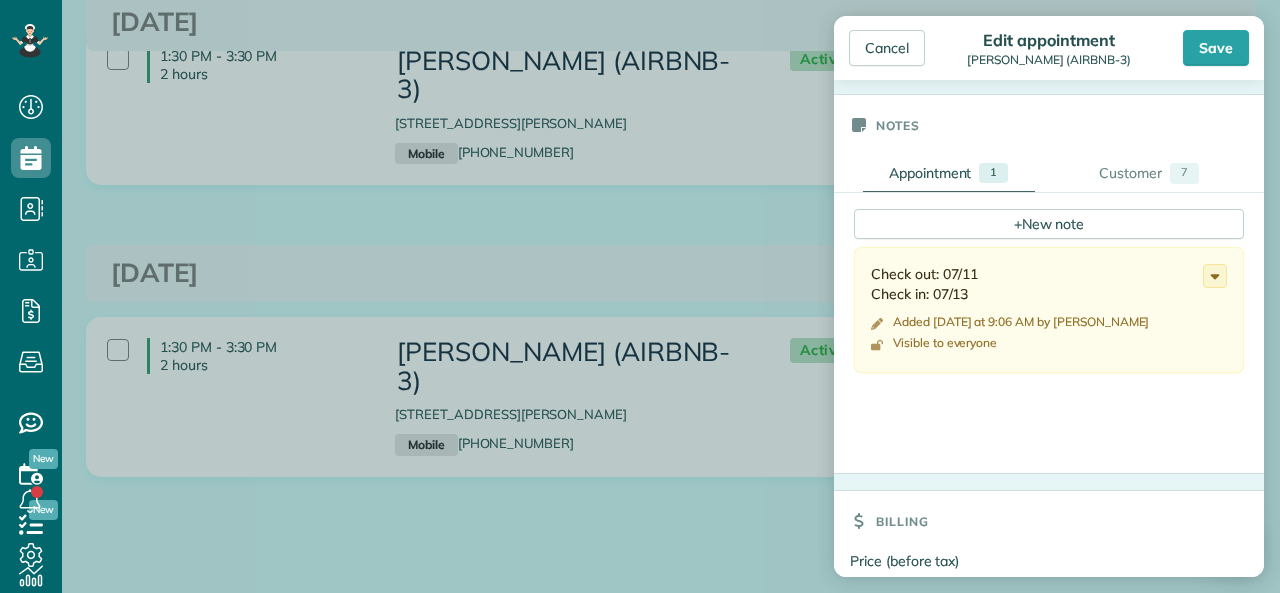 scroll, scrollTop: 700, scrollLeft: 0, axis: vertical 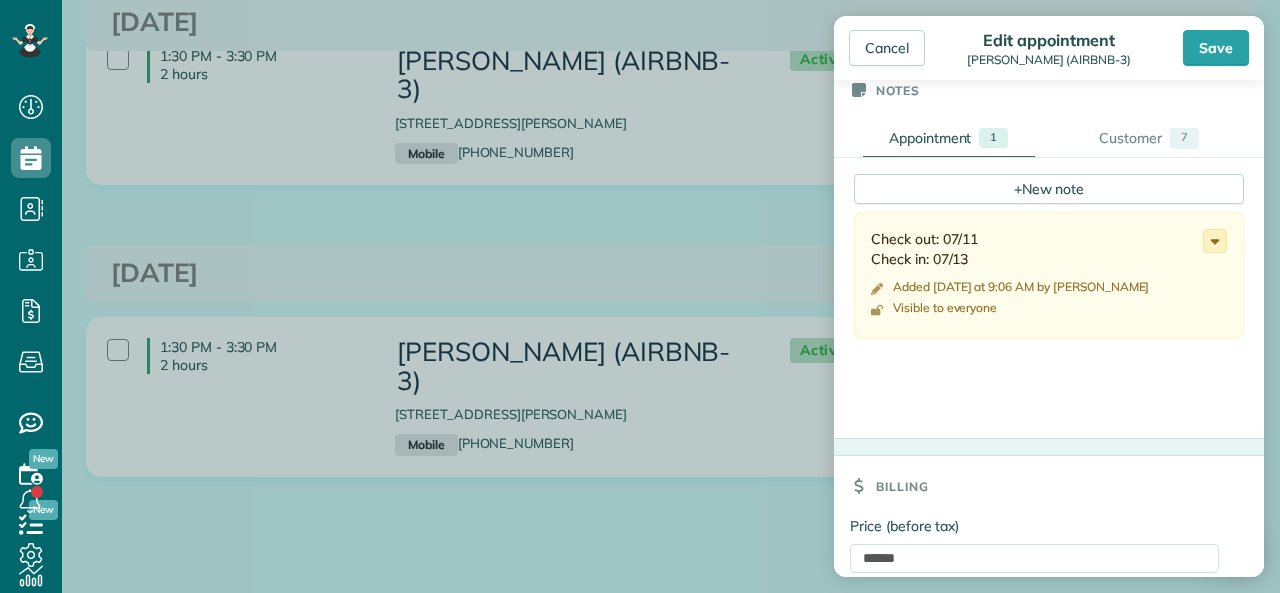 click 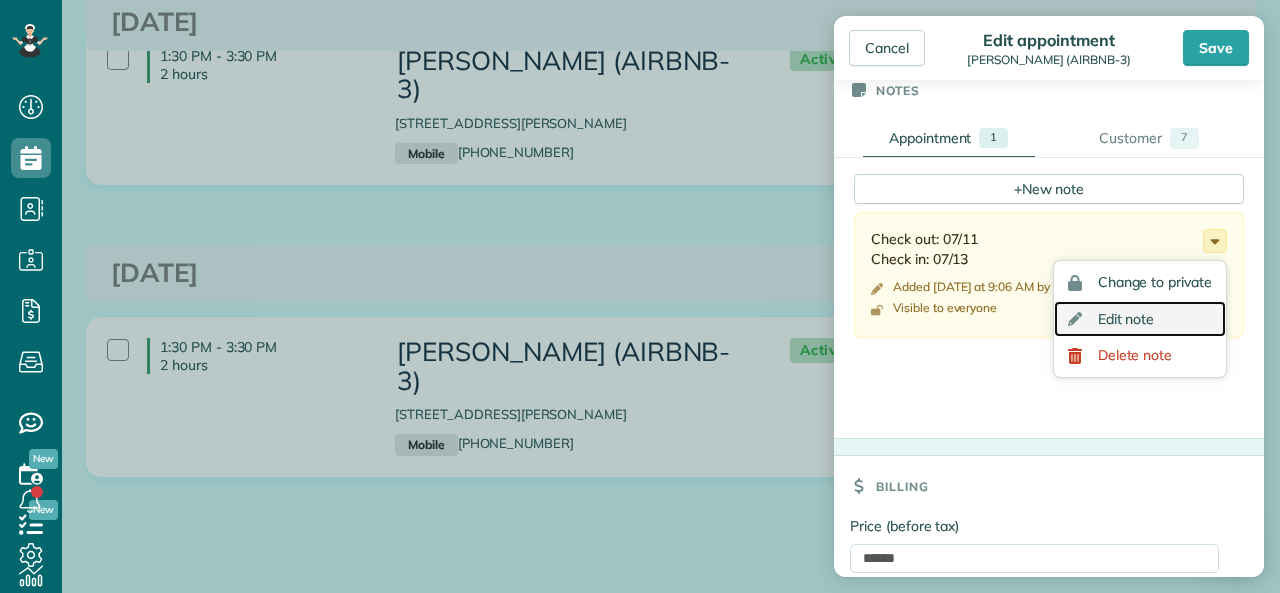 click on "Edit note" at bounding box center (1126, 319) 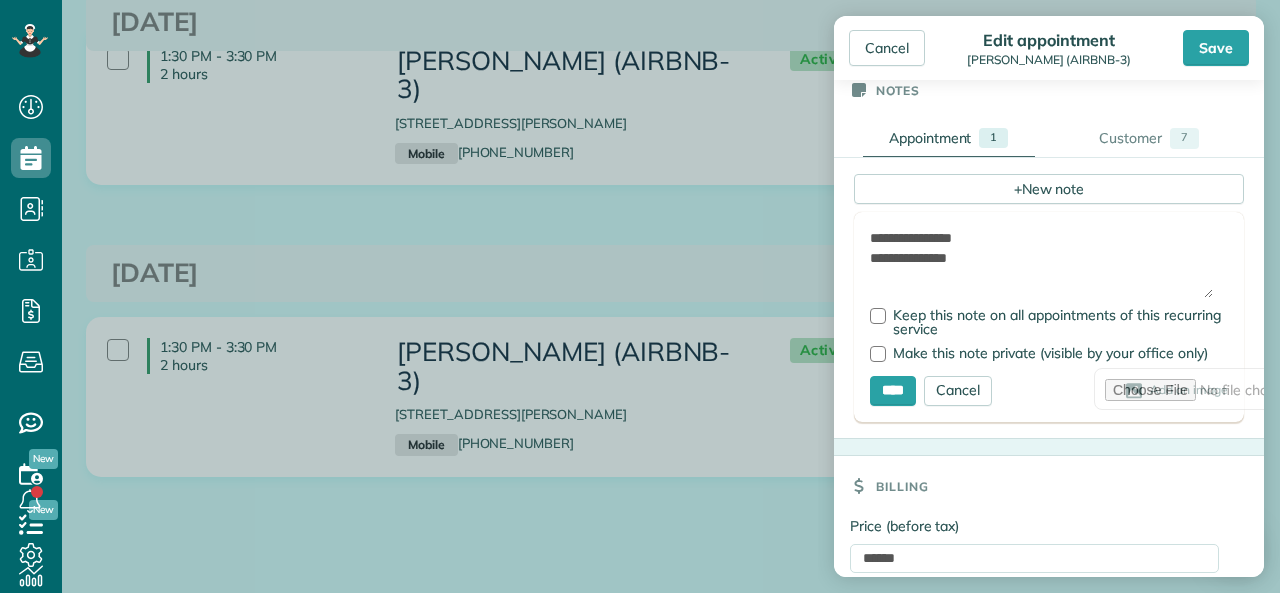 click on "**********" at bounding box center [1041, 263] 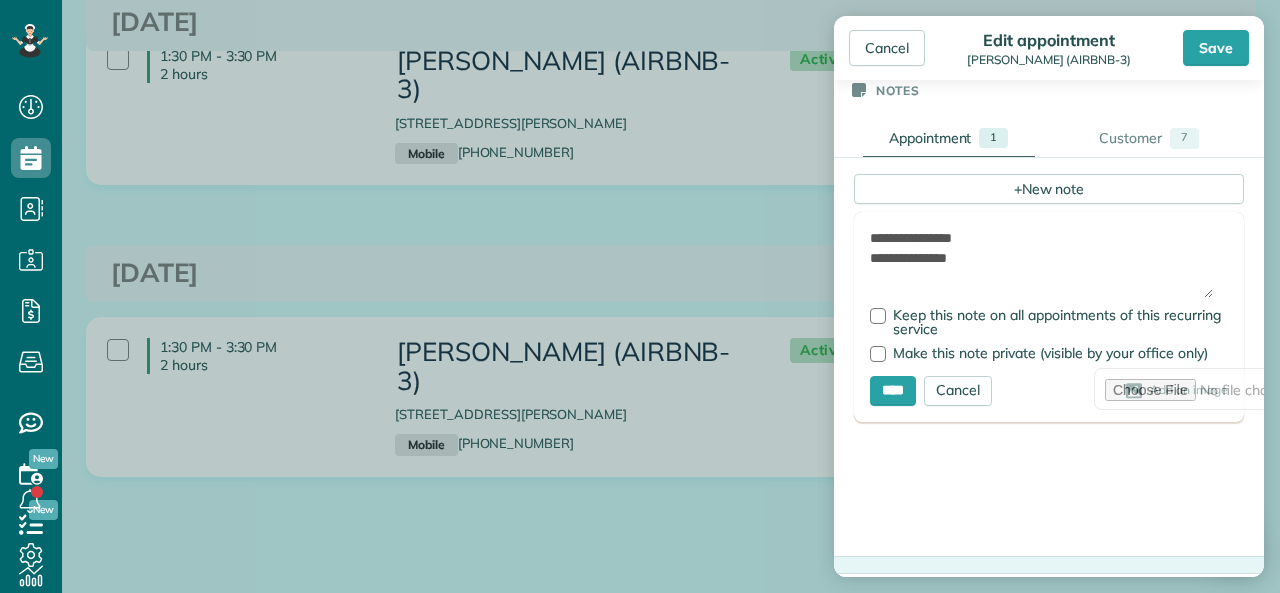 click on "**********" at bounding box center (1041, 263) 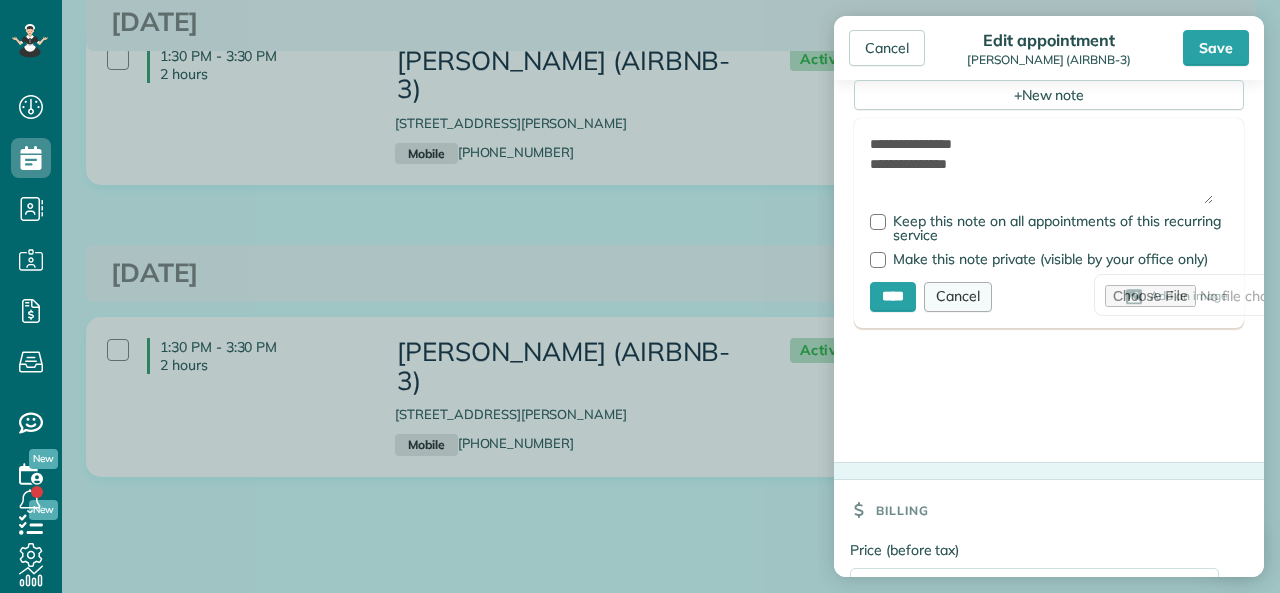 scroll, scrollTop: 793, scrollLeft: 0, axis: vertical 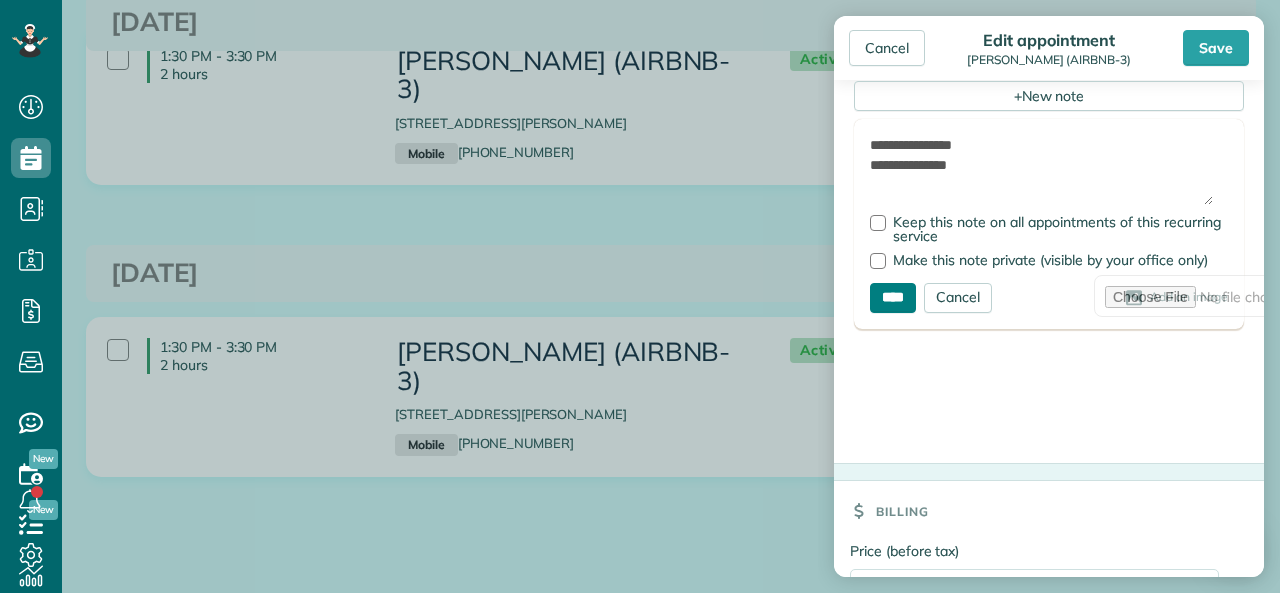 type on "**********" 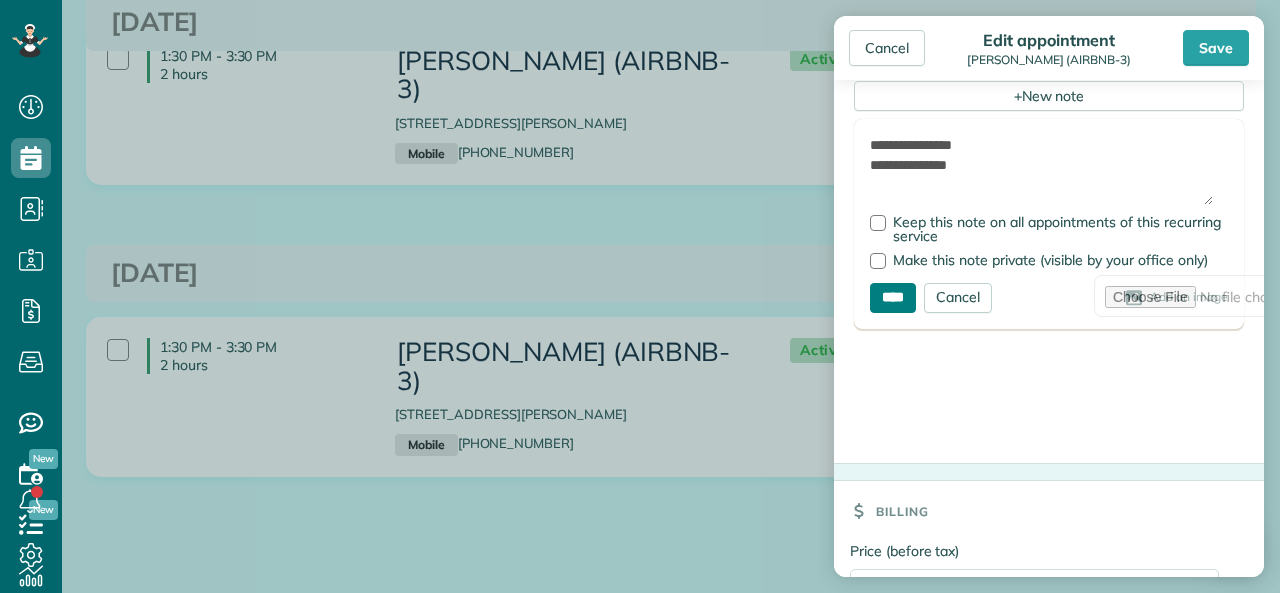click on "****" at bounding box center [893, 298] 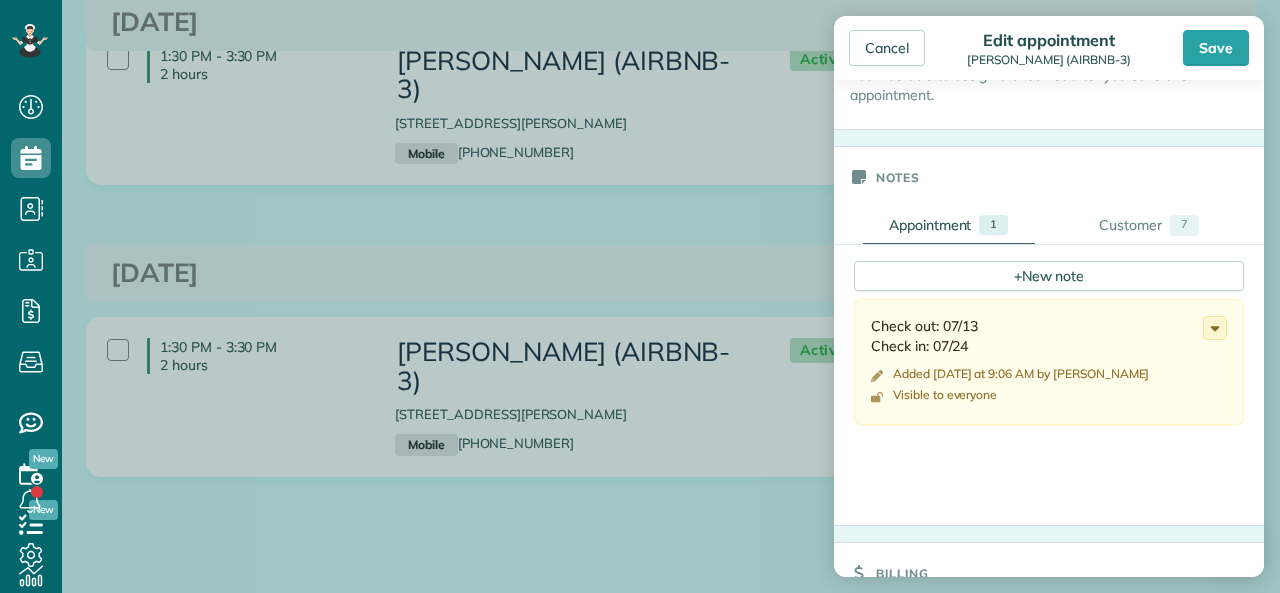 scroll, scrollTop: 593, scrollLeft: 0, axis: vertical 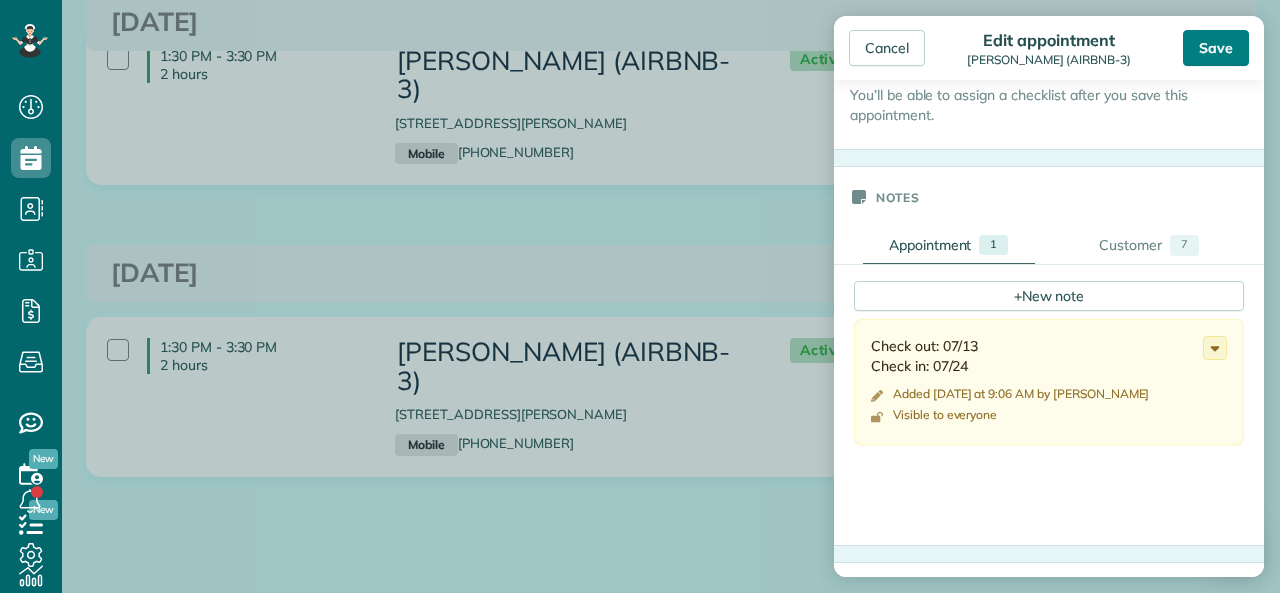 click on "Save" at bounding box center (1216, 48) 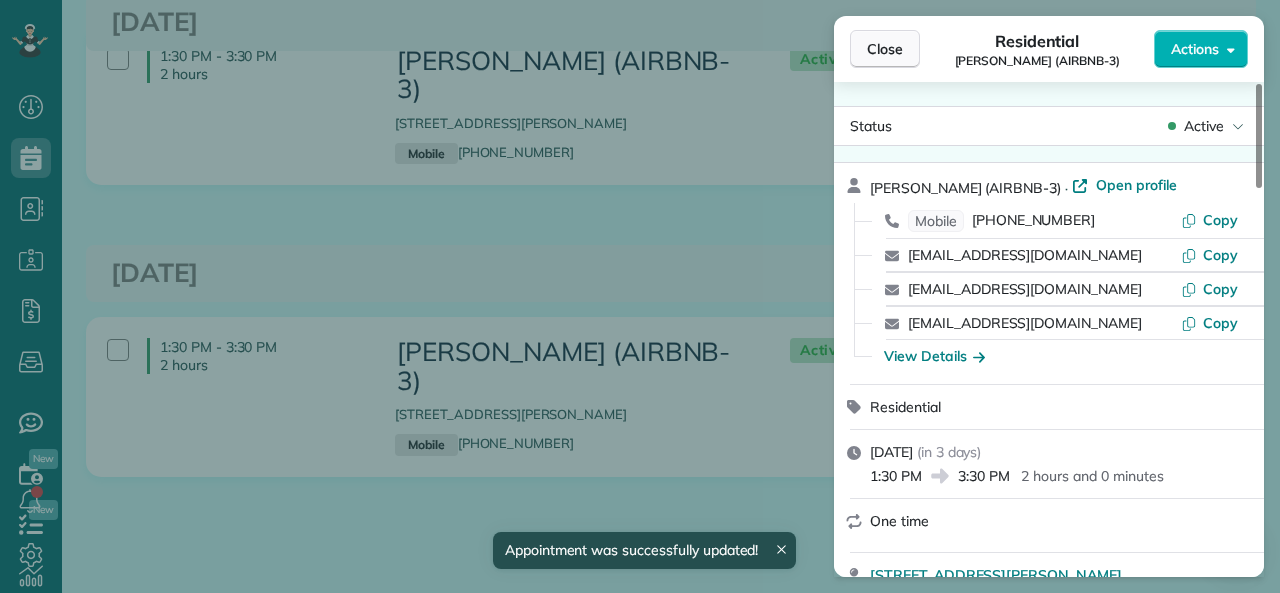 click on "Close" at bounding box center [885, 49] 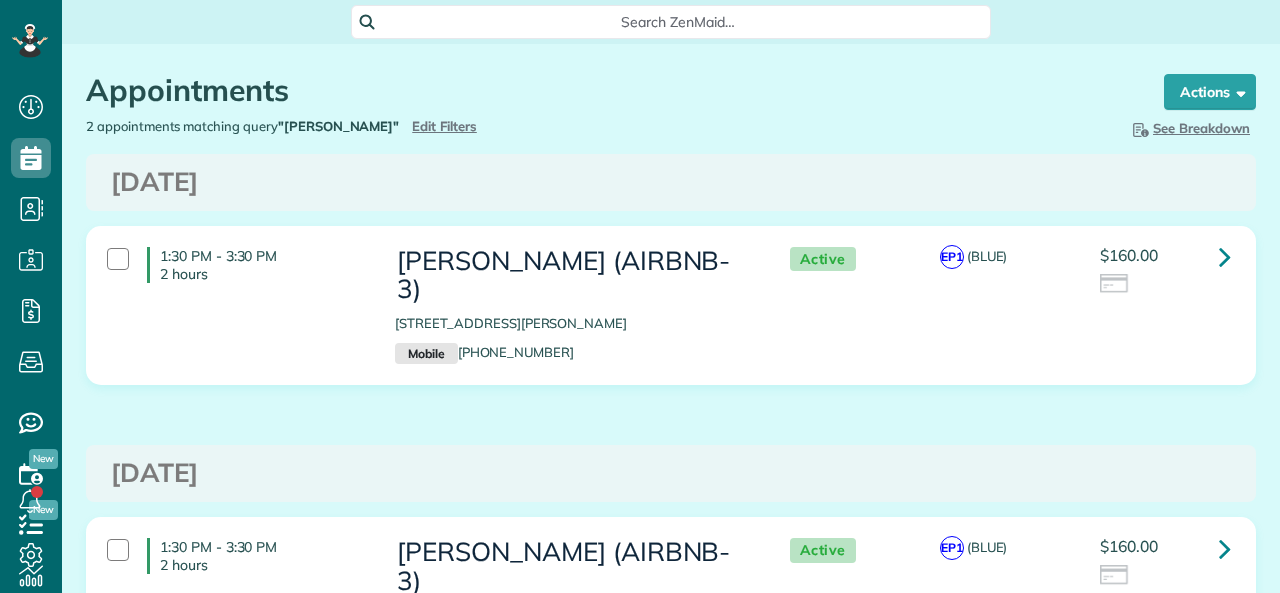 scroll, scrollTop: 0, scrollLeft: 0, axis: both 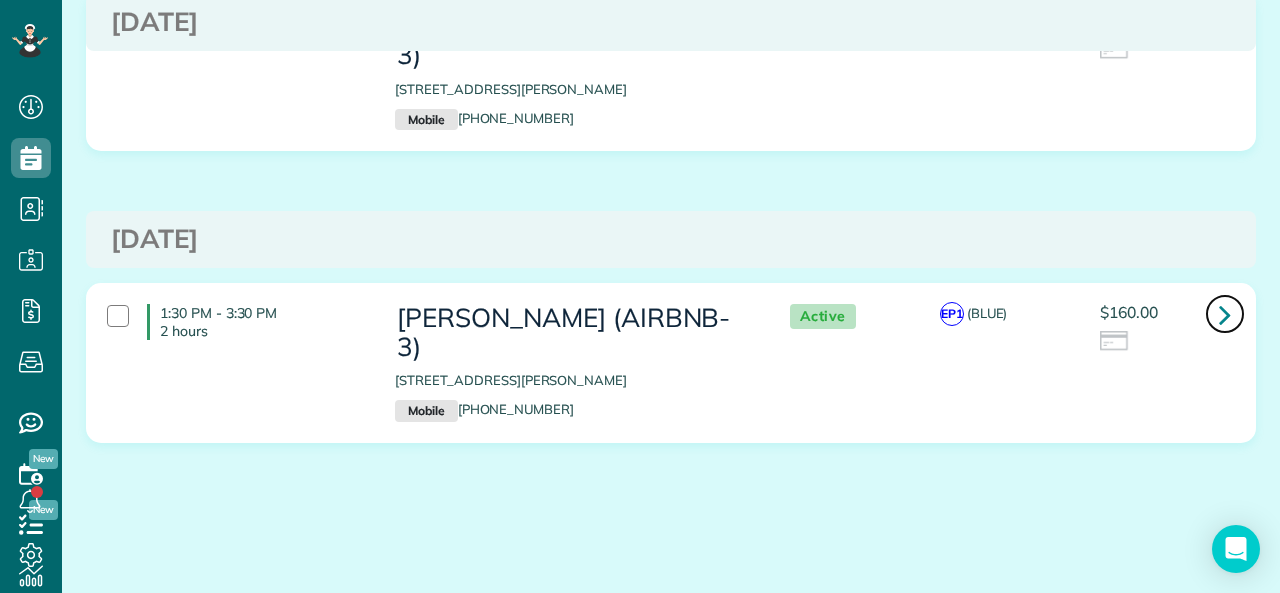 click at bounding box center (1225, 314) 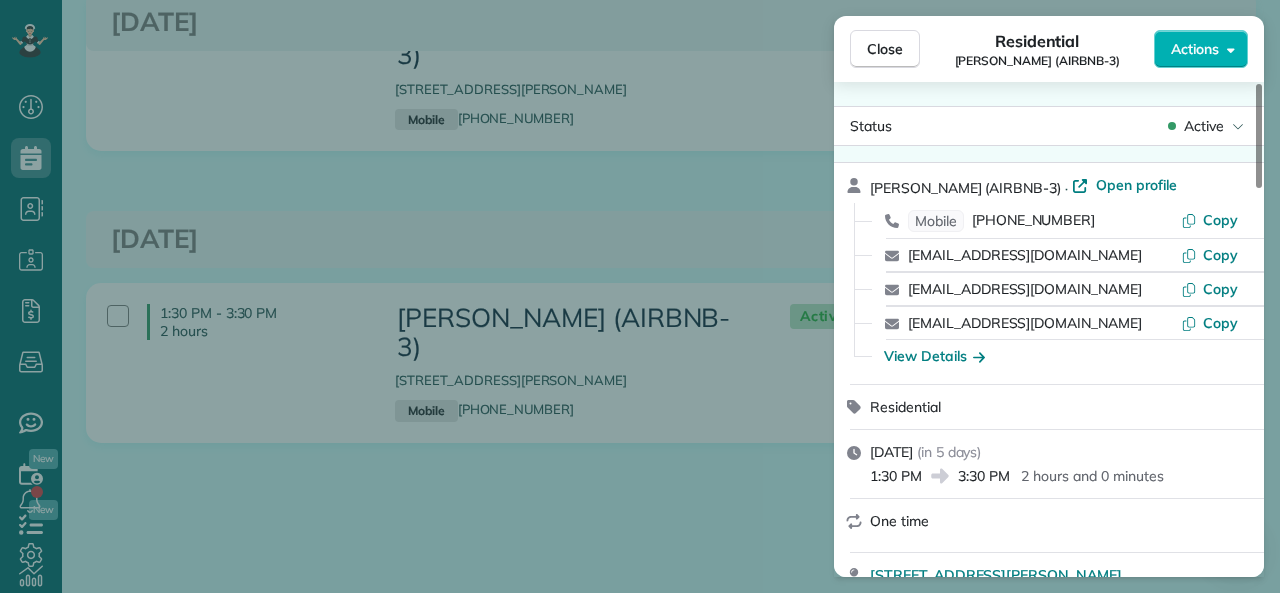 click on "Actions" at bounding box center (1195, 49) 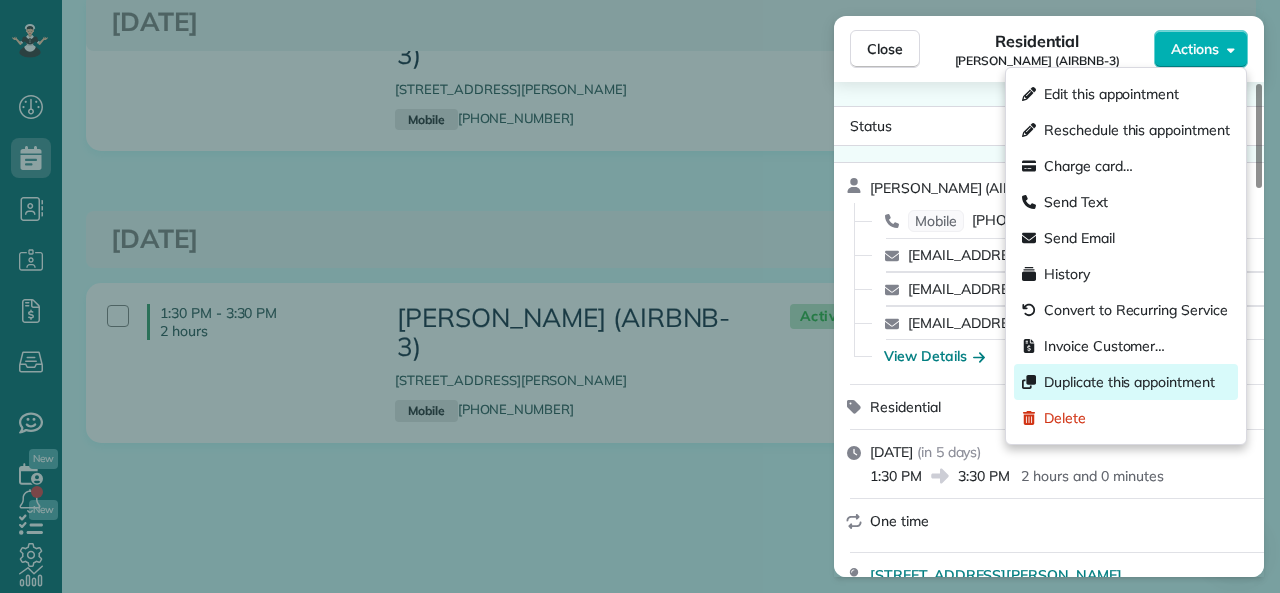 click on "Duplicate this appointment" at bounding box center [1129, 382] 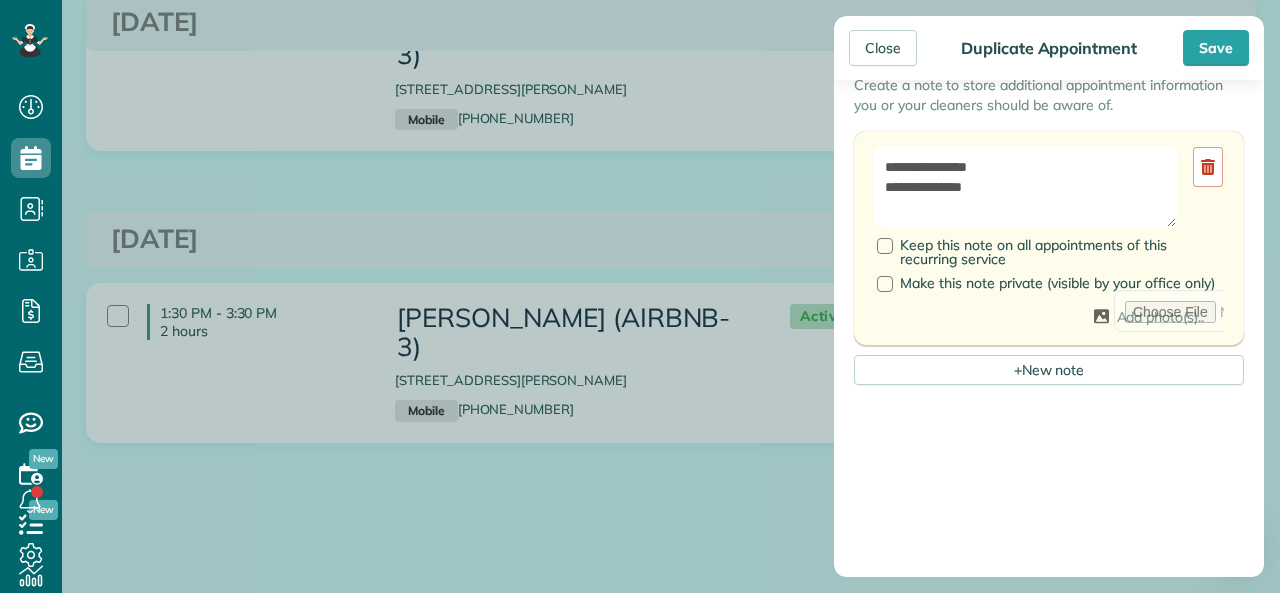 scroll, scrollTop: 800, scrollLeft: 0, axis: vertical 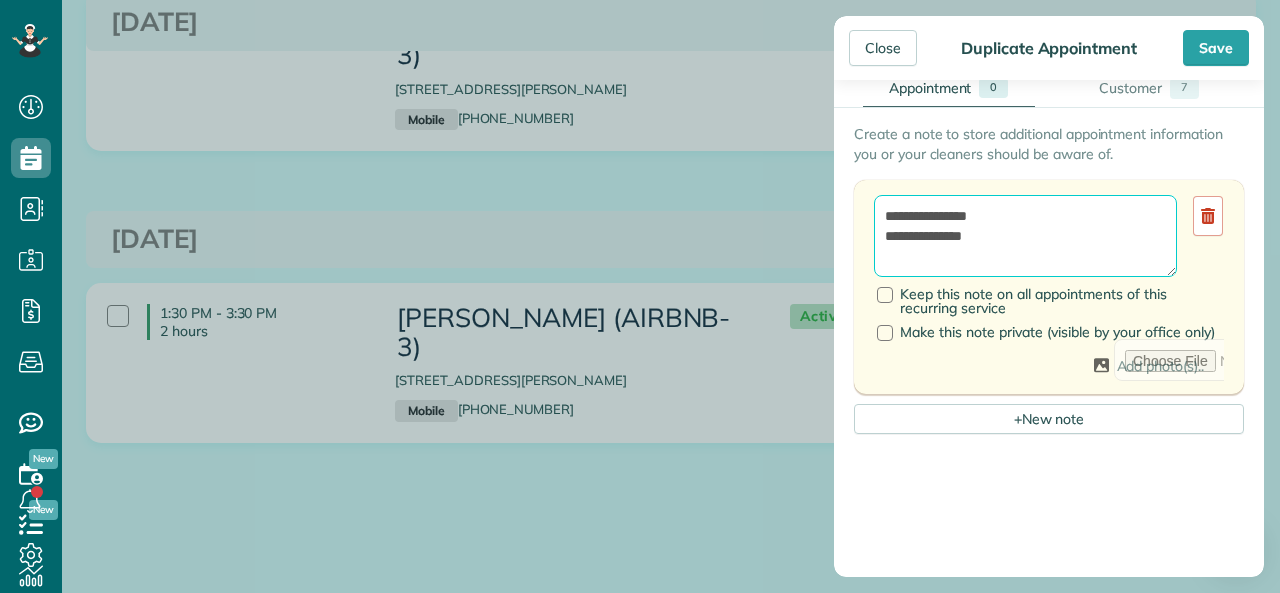 drag, startPoint x: 993, startPoint y: 217, endPoint x: 979, endPoint y: 217, distance: 14 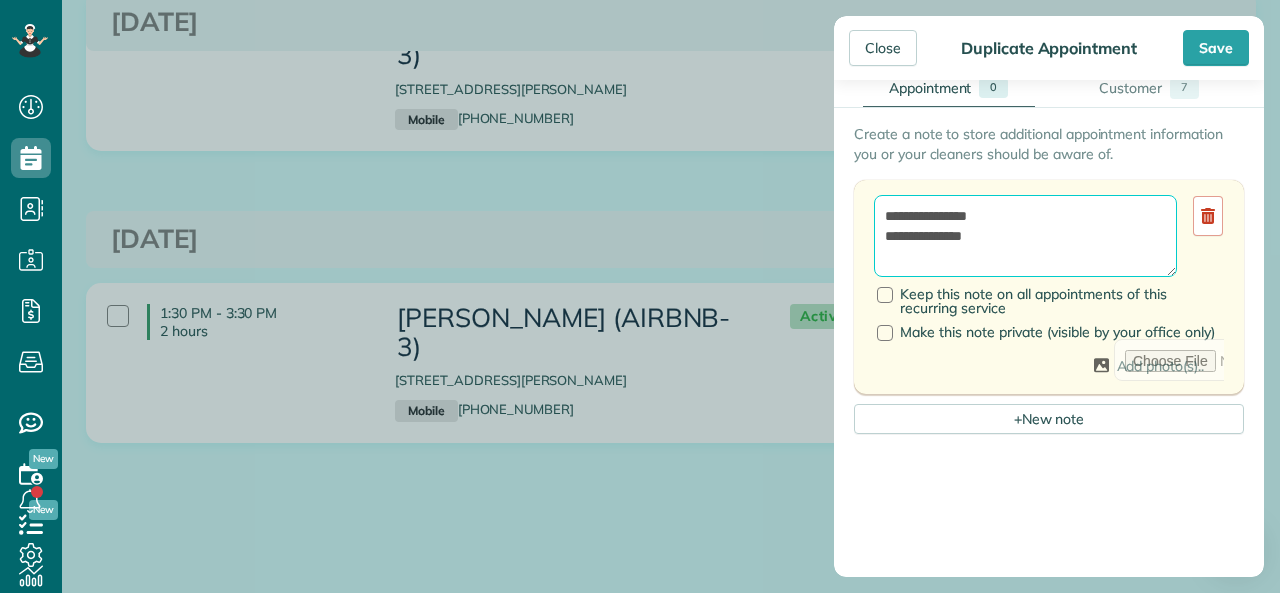 click on "**********" at bounding box center (1025, 236) 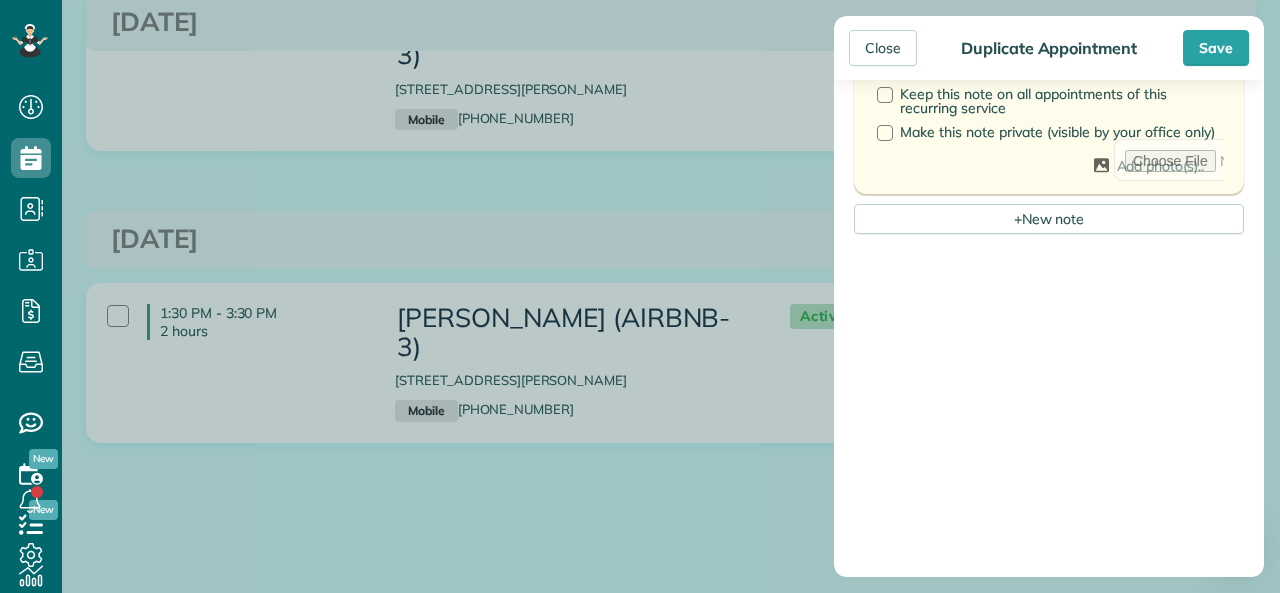 scroll, scrollTop: 1339, scrollLeft: 0, axis: vertical 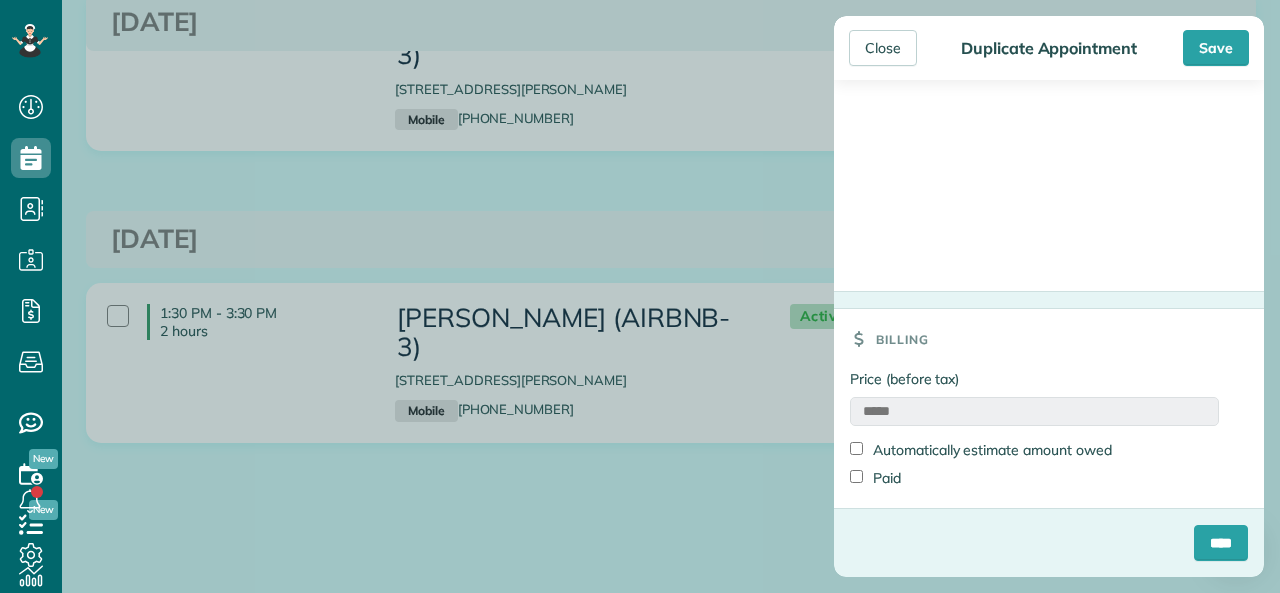 type on "**********" 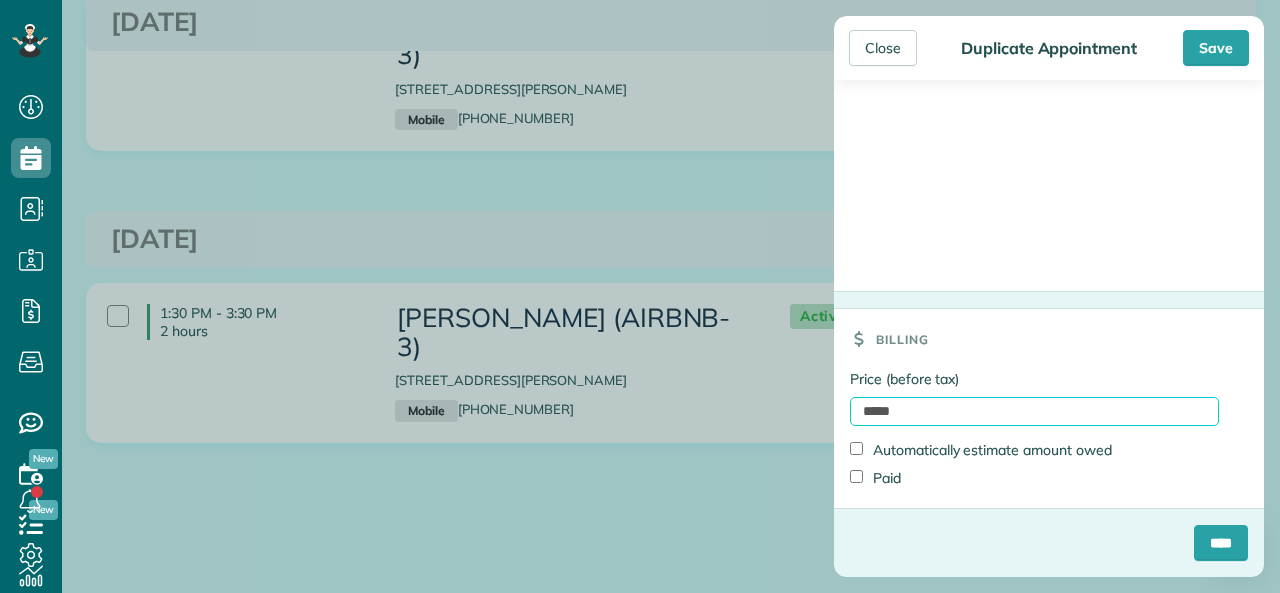 click on "*****" at bounding box center [1034, 411] 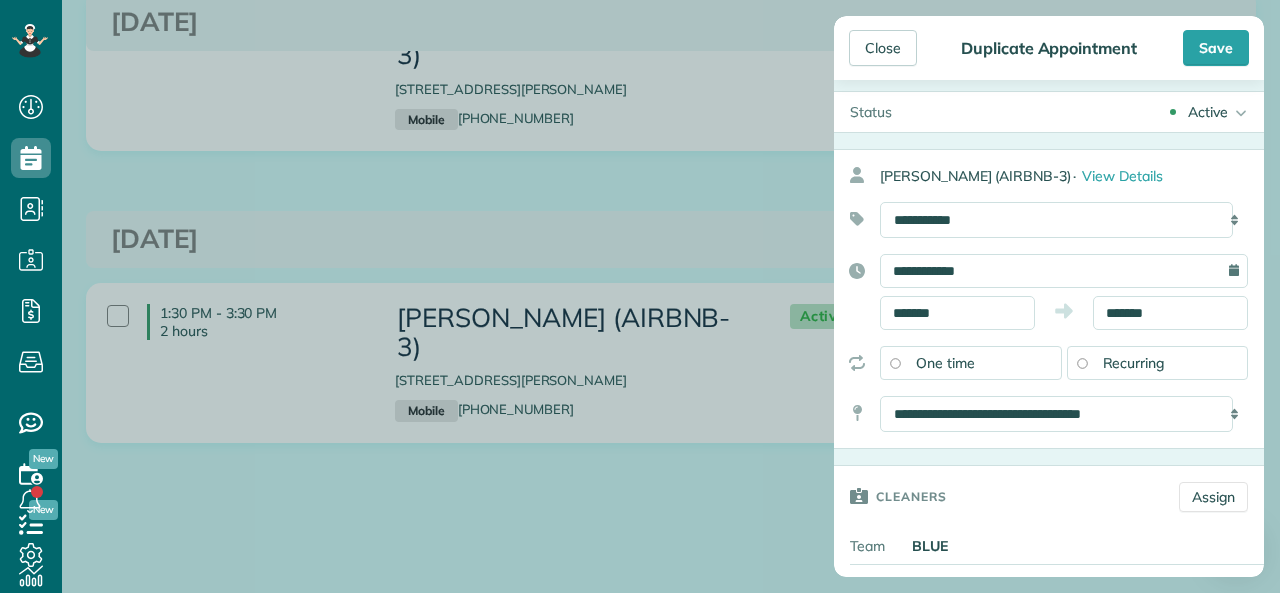 scroll, scrollTop: 0, scrollLeft: 0, axis: both 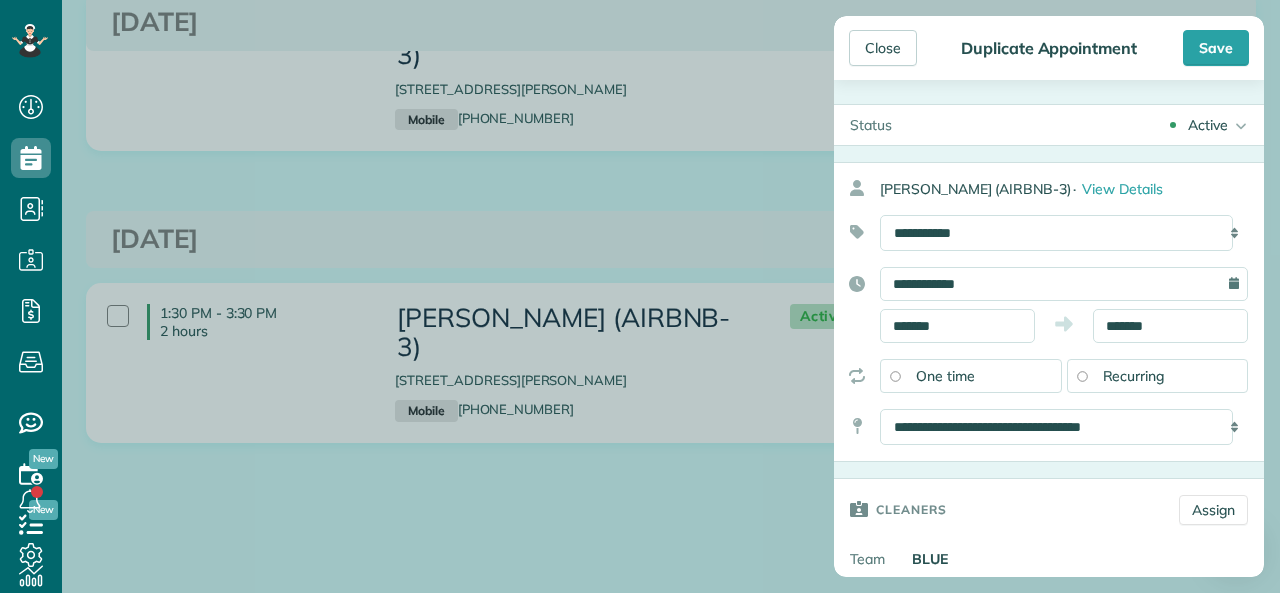 type on "*******" 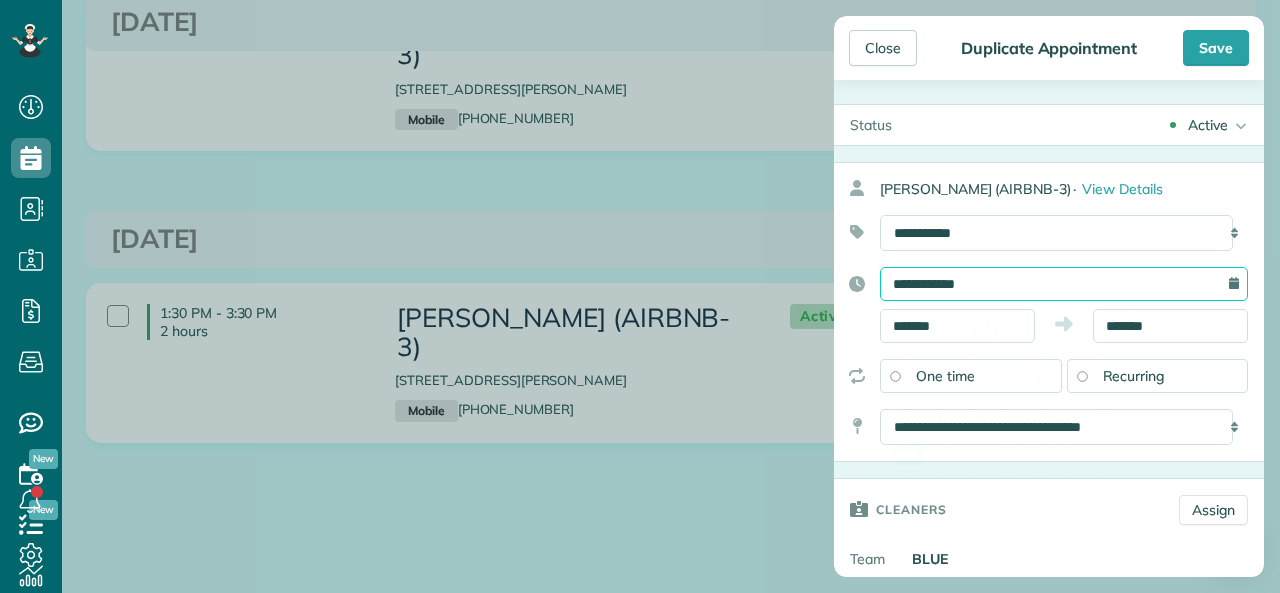 click on "**********" at bounding box center (1064, 284) 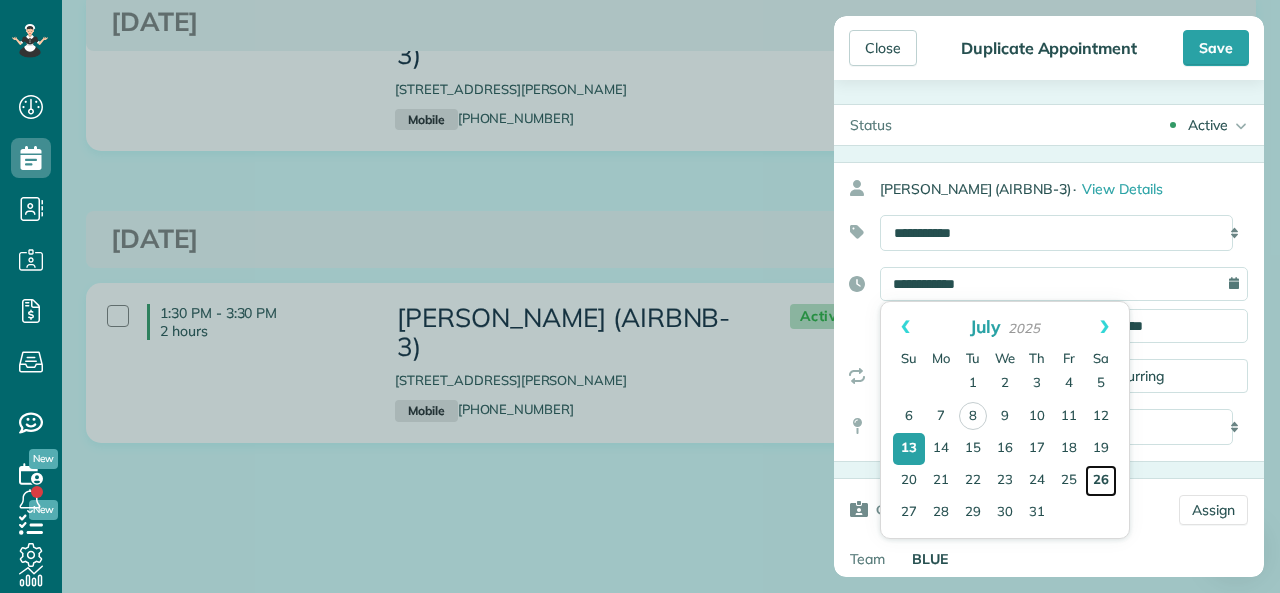 click on "26" at bounding box center [1101, 481] 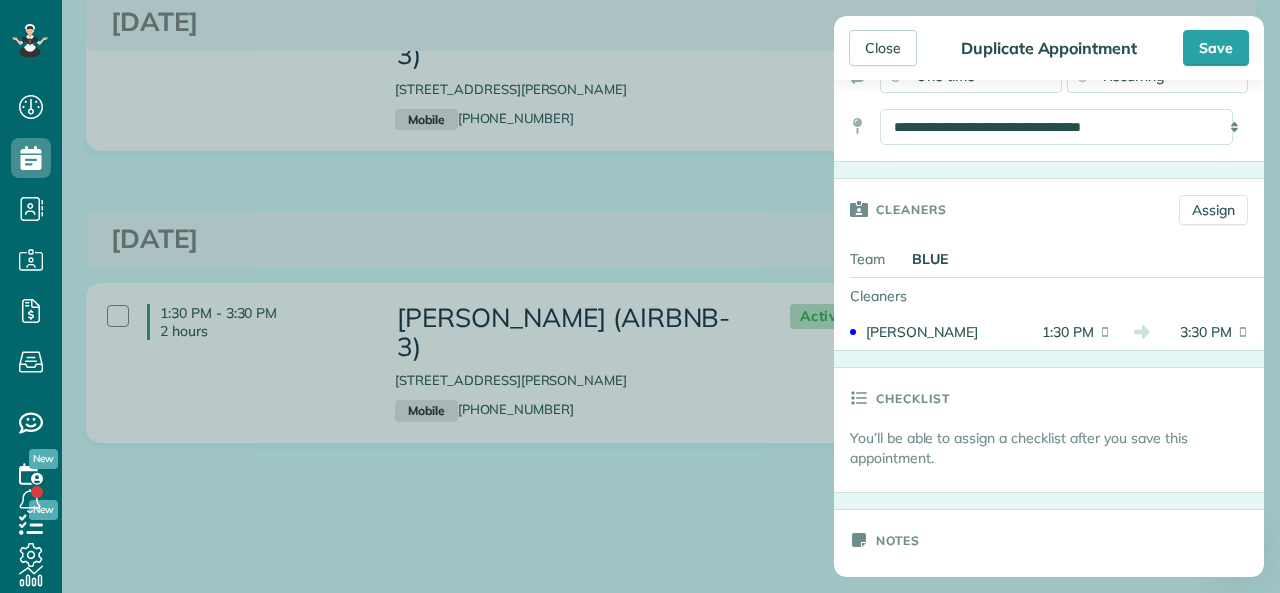 scroll, scrollTop: 0, scrollLeft: 0, axis: both 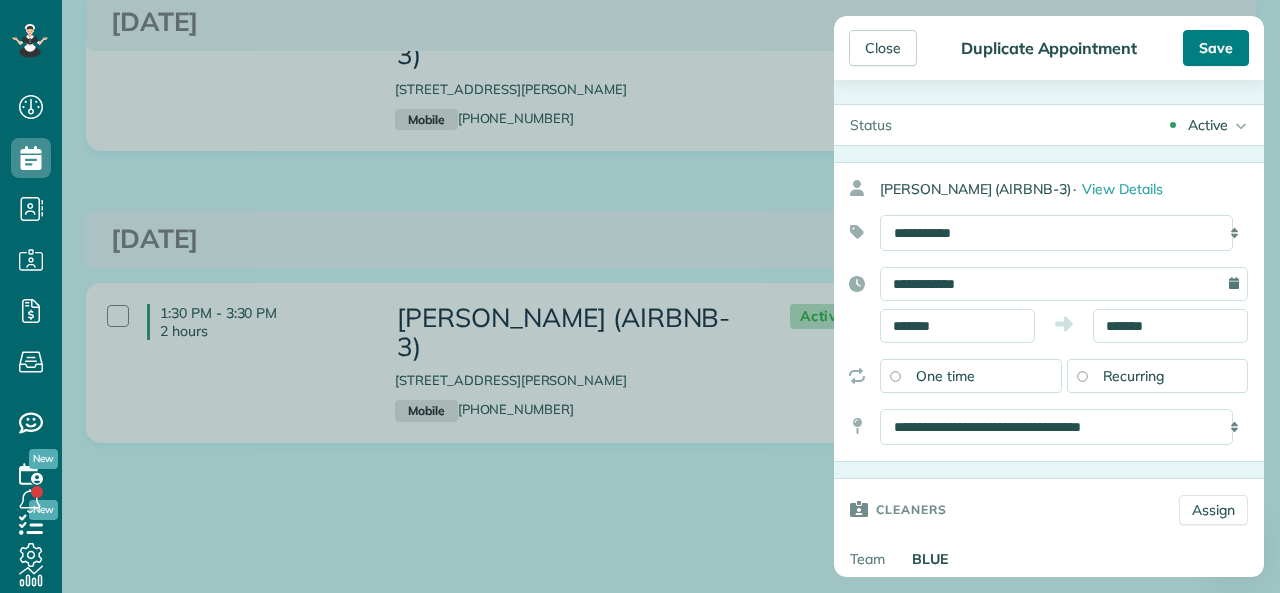 click on "Save" at bounding box center (1216, 48) 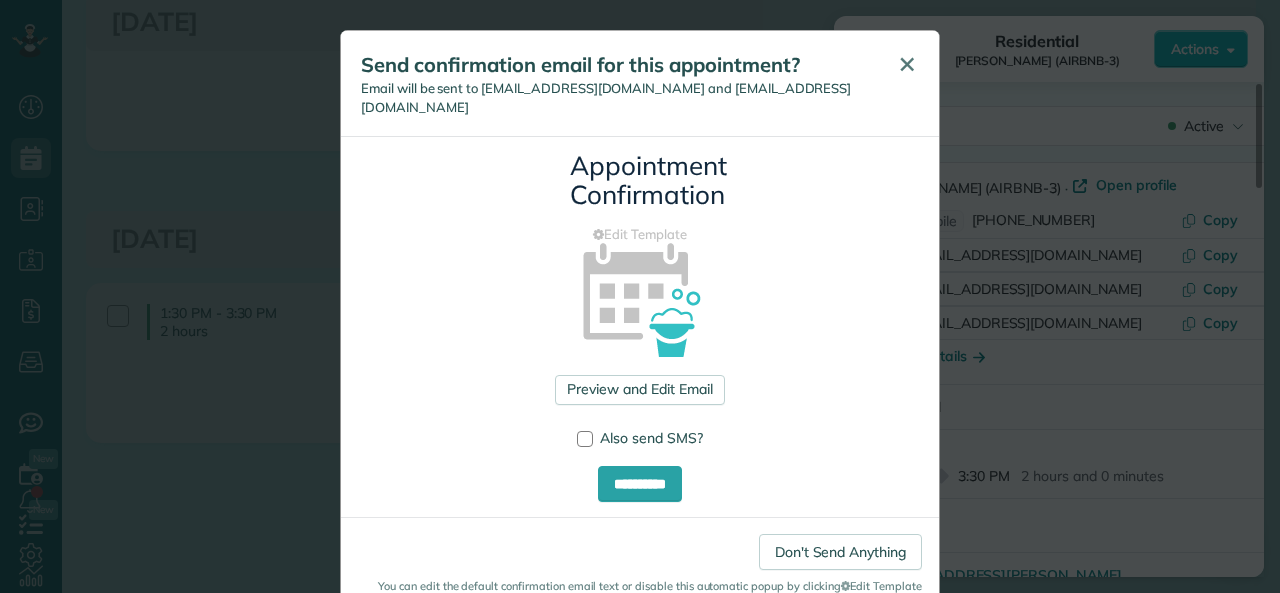 click on "✕" at bounding box center (907, 65) 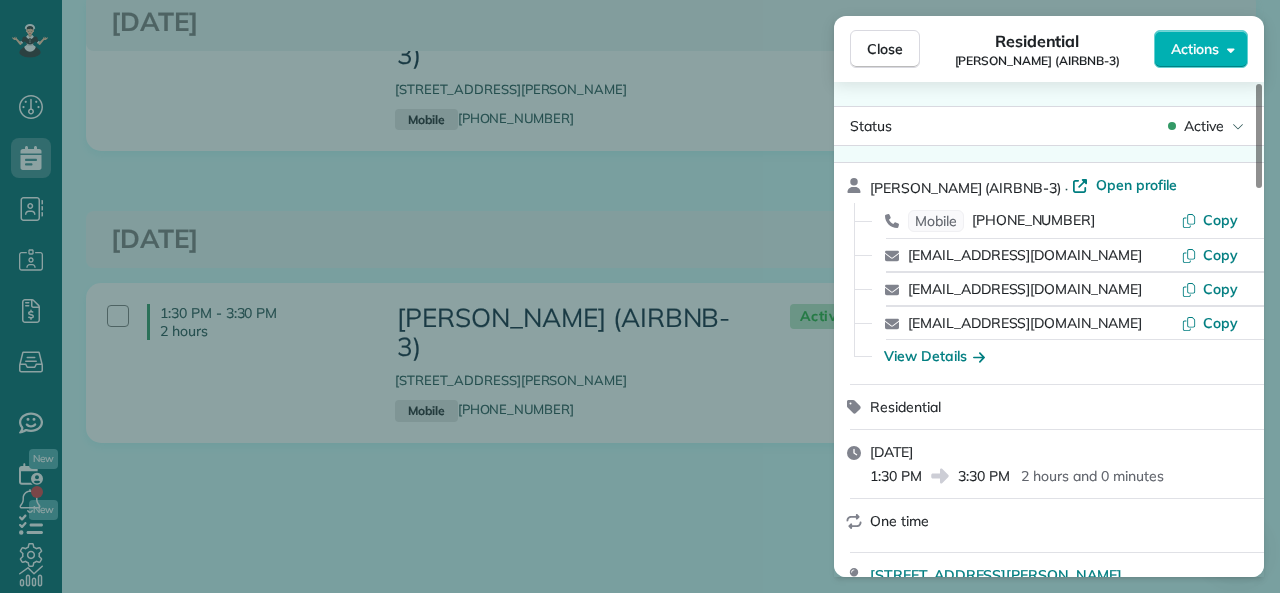 click on "Close" at bounding box center [885, 49] 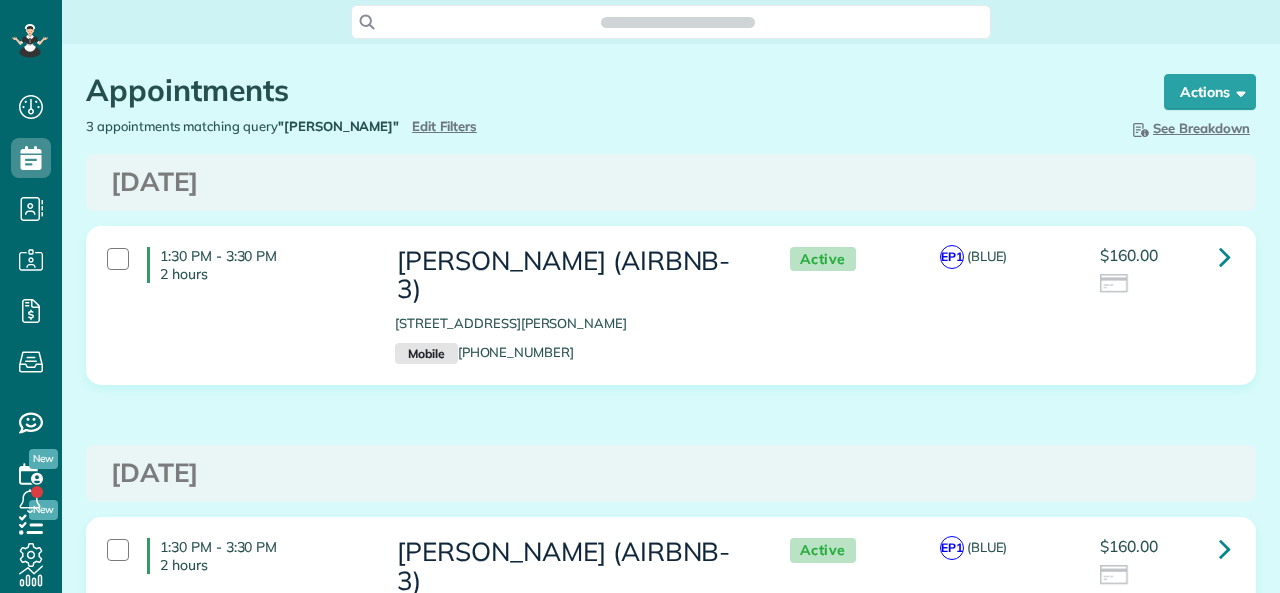 scroll, scrollTop: 0, scrollLeft: 0, axis: both 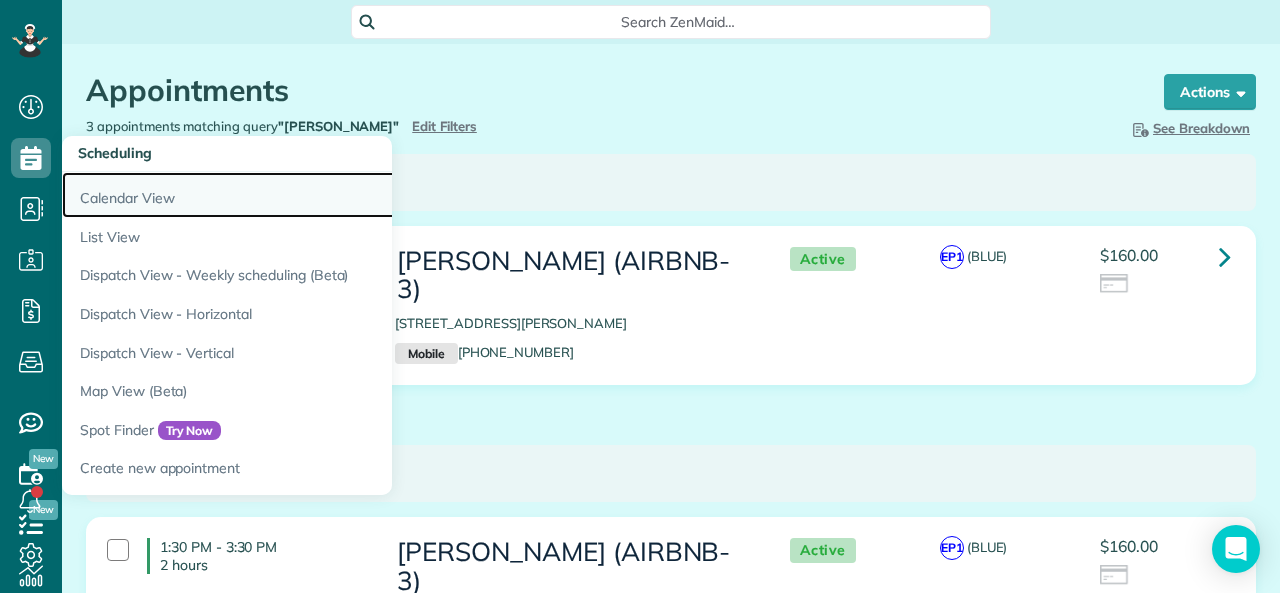 click on "Calendar View" at bounding box center [312, 195] 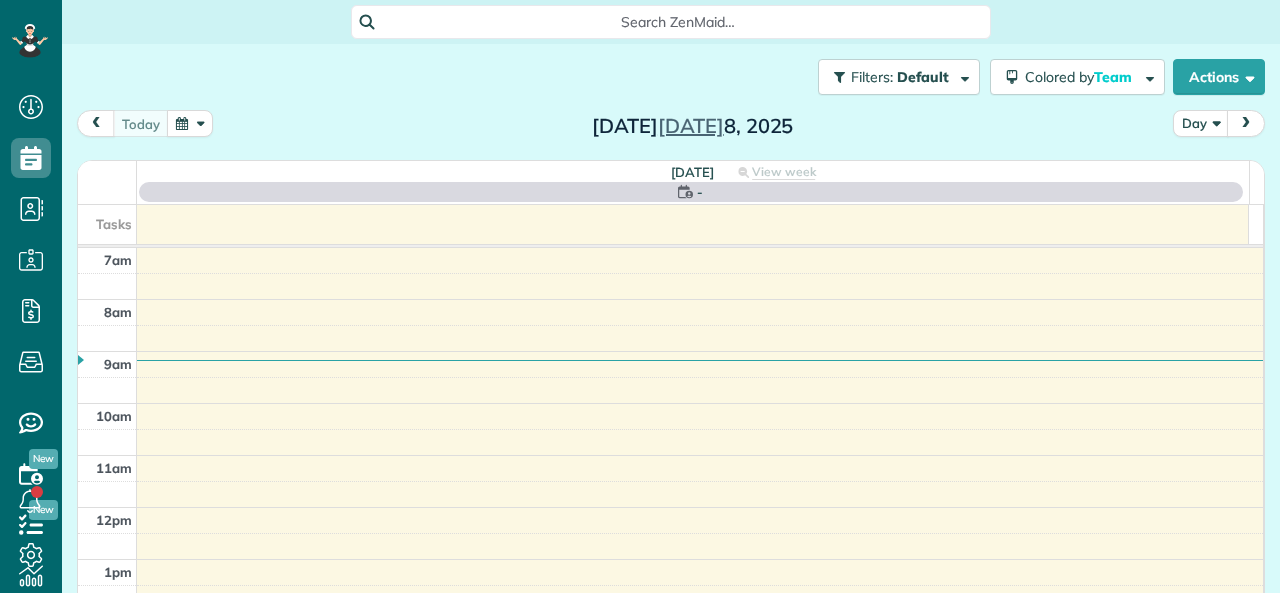 scroll, scrollTop: 0, scrollLeft: 0, axis: both 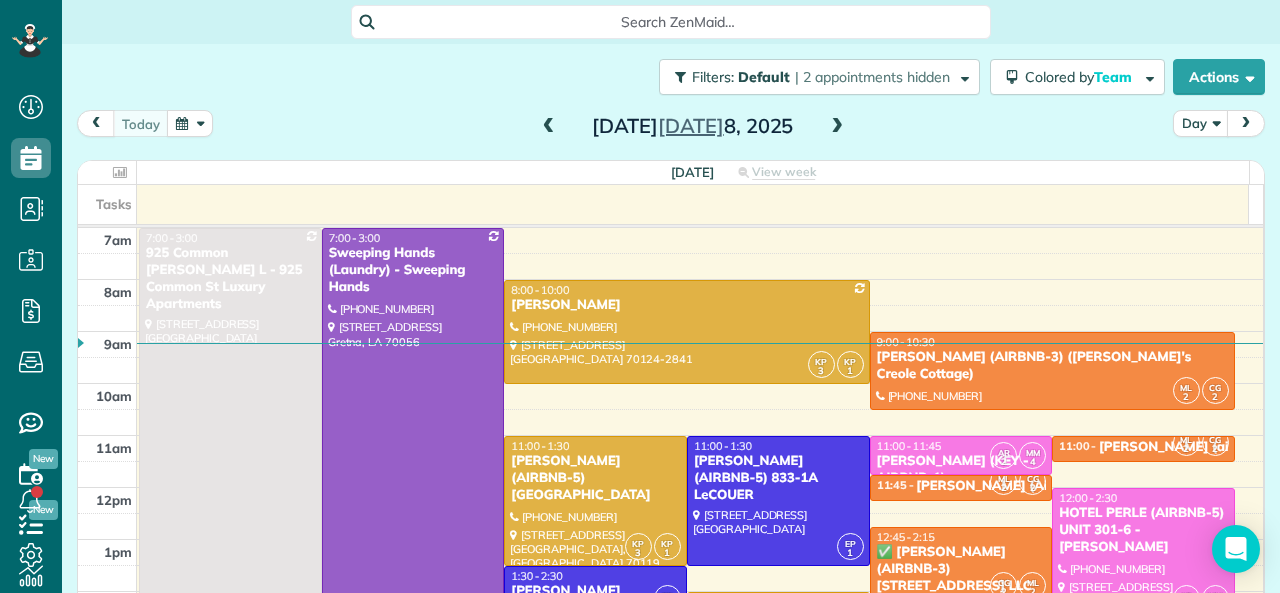 click at bounding box center (549, 127) 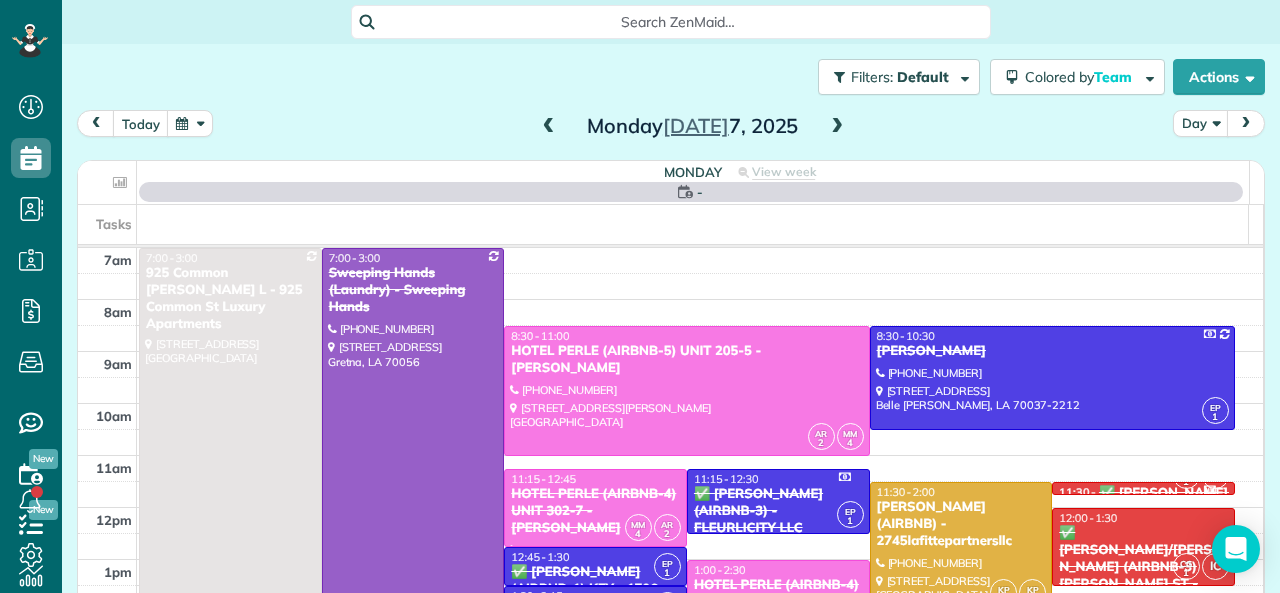 click at bounding box center (549, 127) 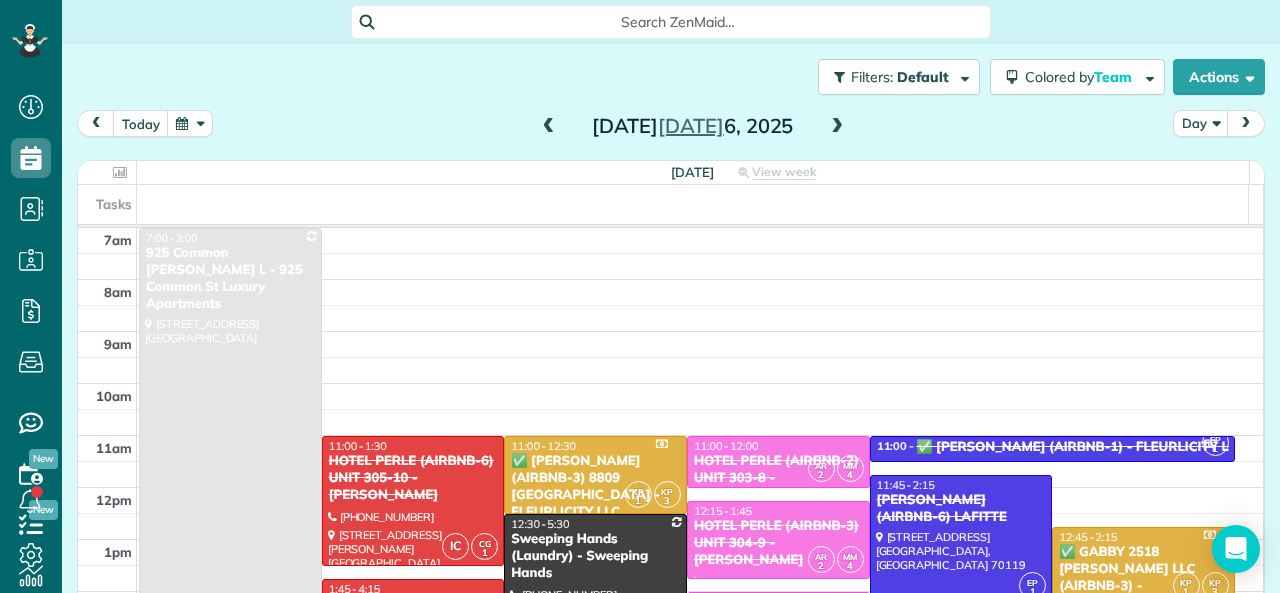 click at bounding box center [549, 127] 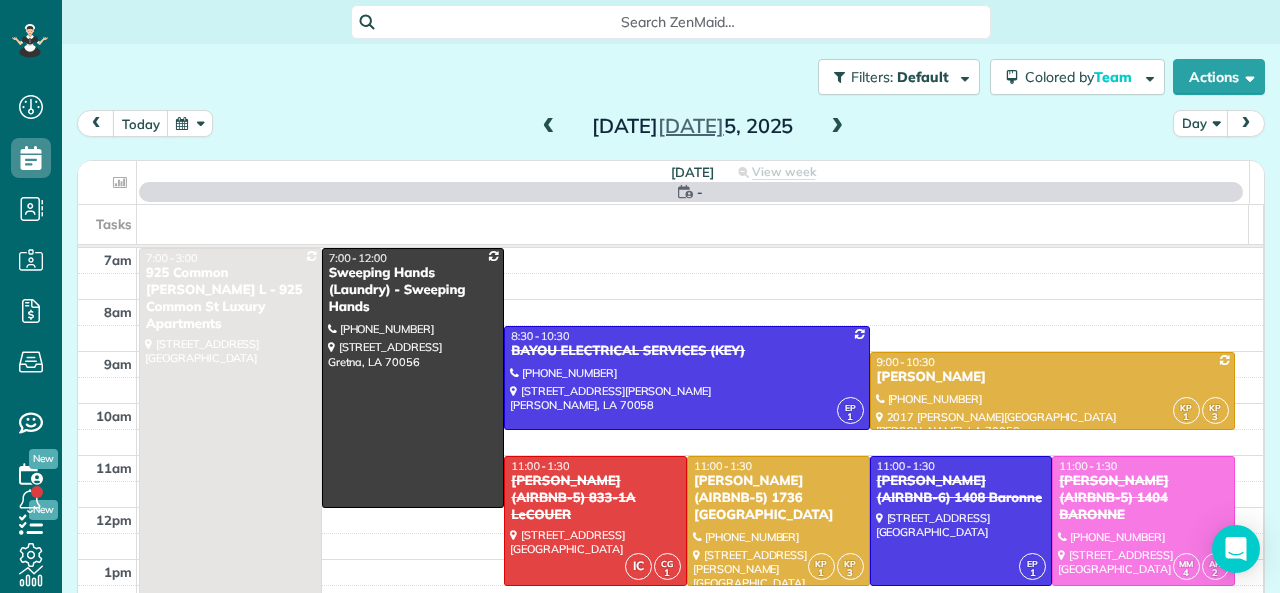 click at bounding box center (549, 127) 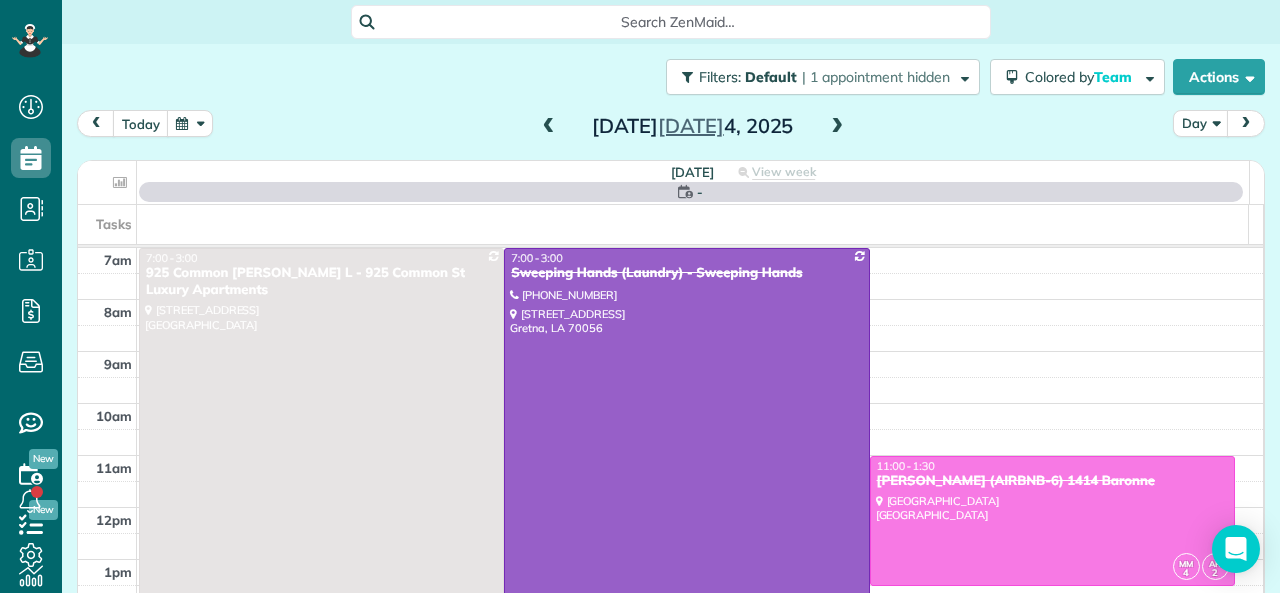 click at bounding box center (549, 127) 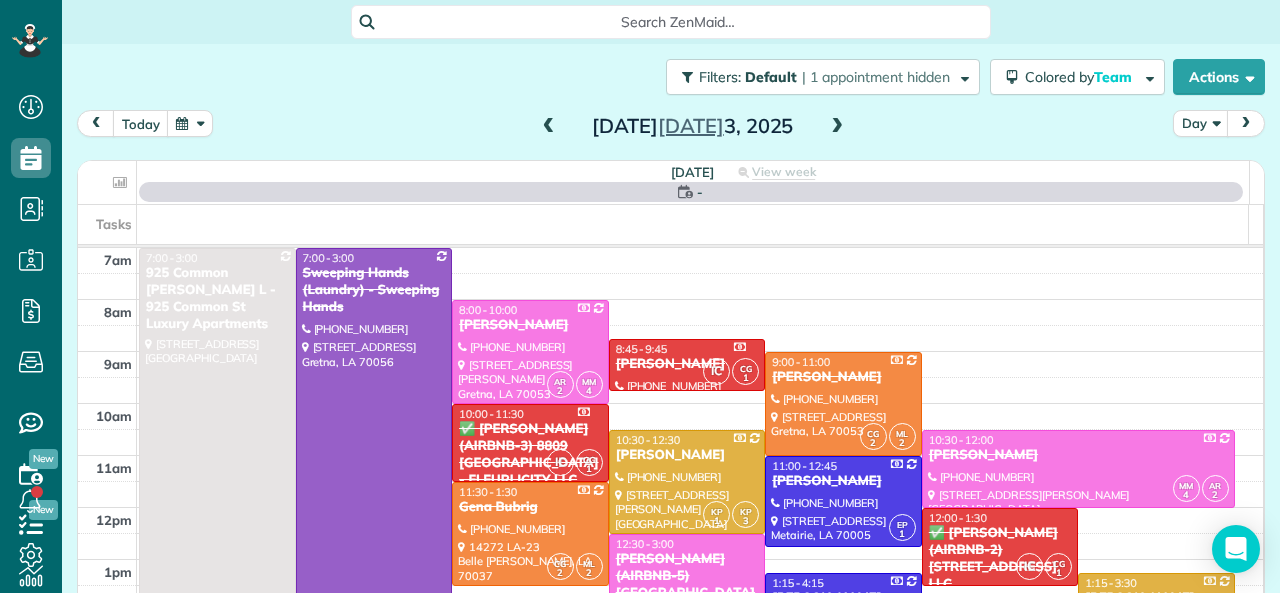 click at bounding box center [549, 127] 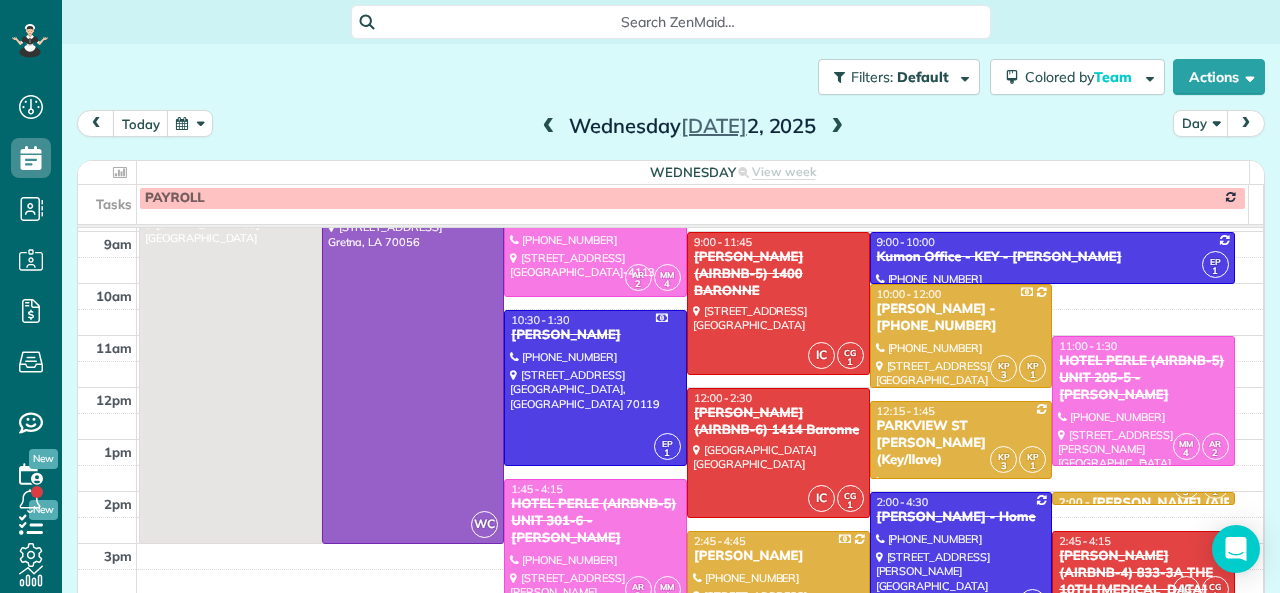 scroll, scrollTop: 0, scrollLeft: 0, axis: both 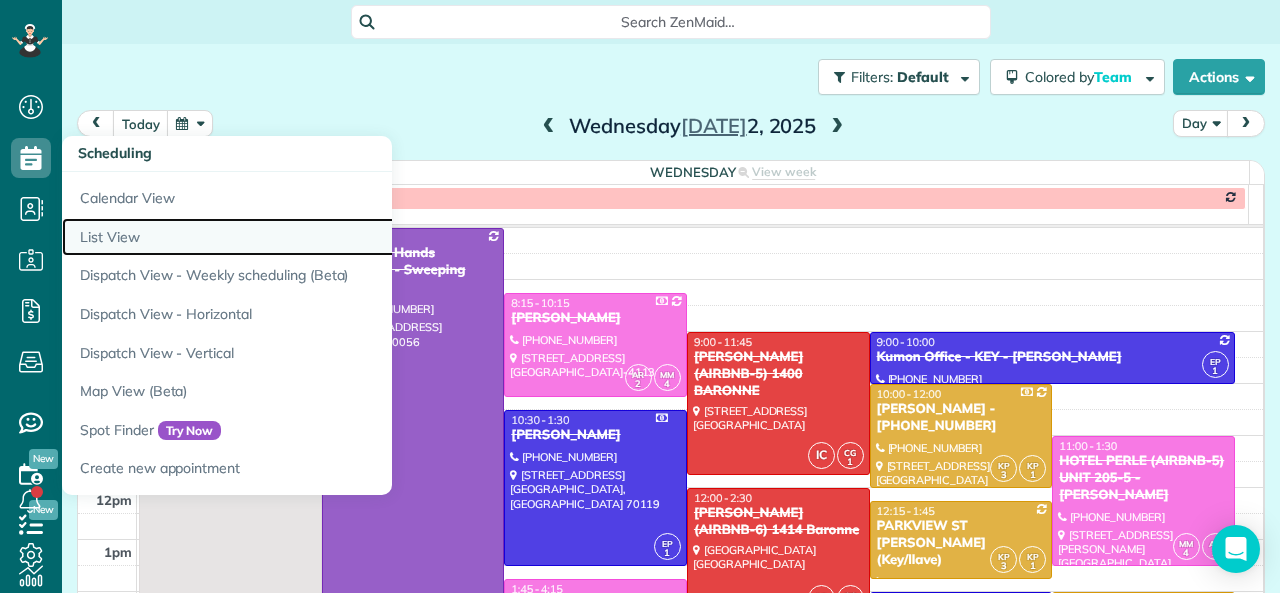 click on "List View" at bounding box center (312, 237) 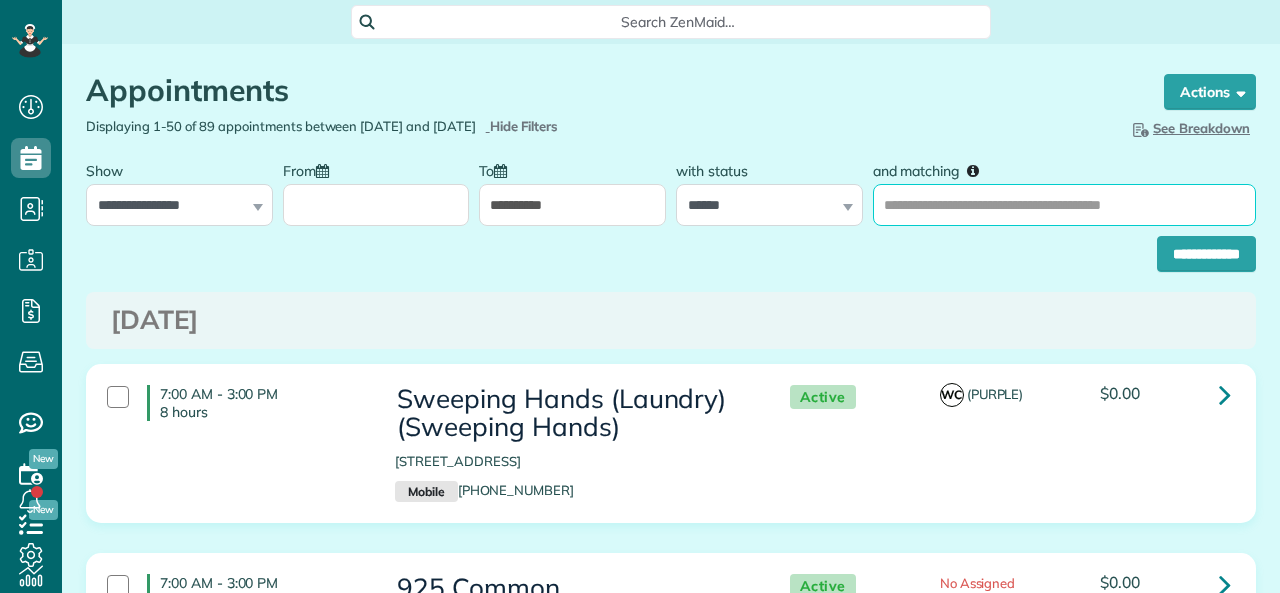 scroll, scrollTop: 0, scrollLeft: 0, axis: both 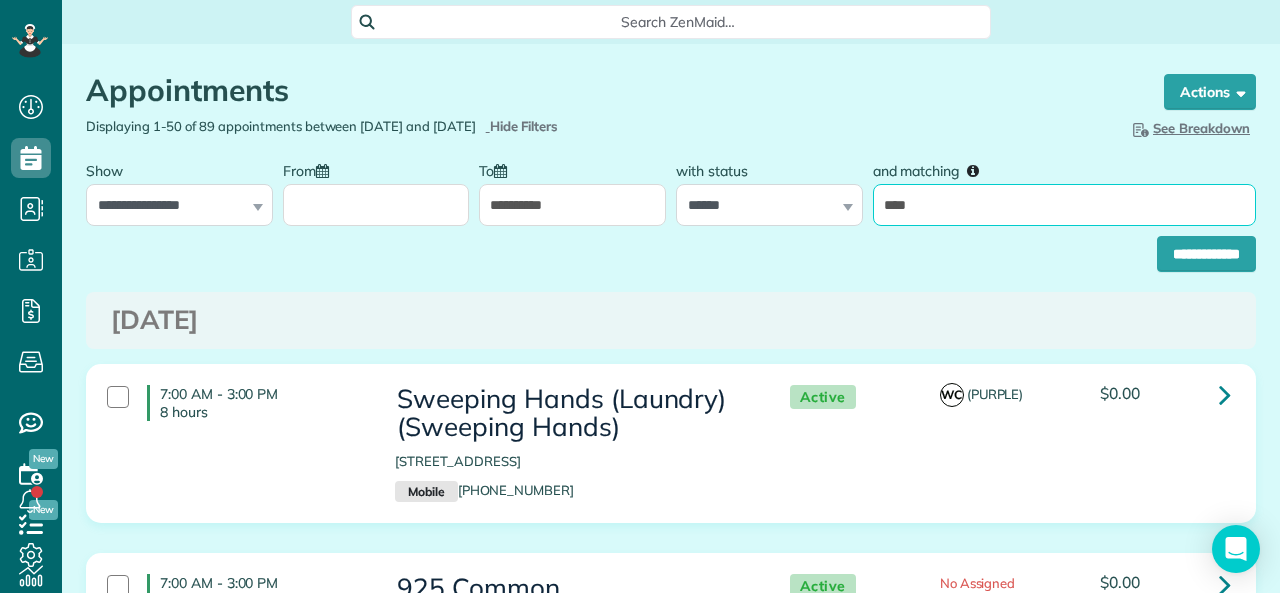 type on "**********" 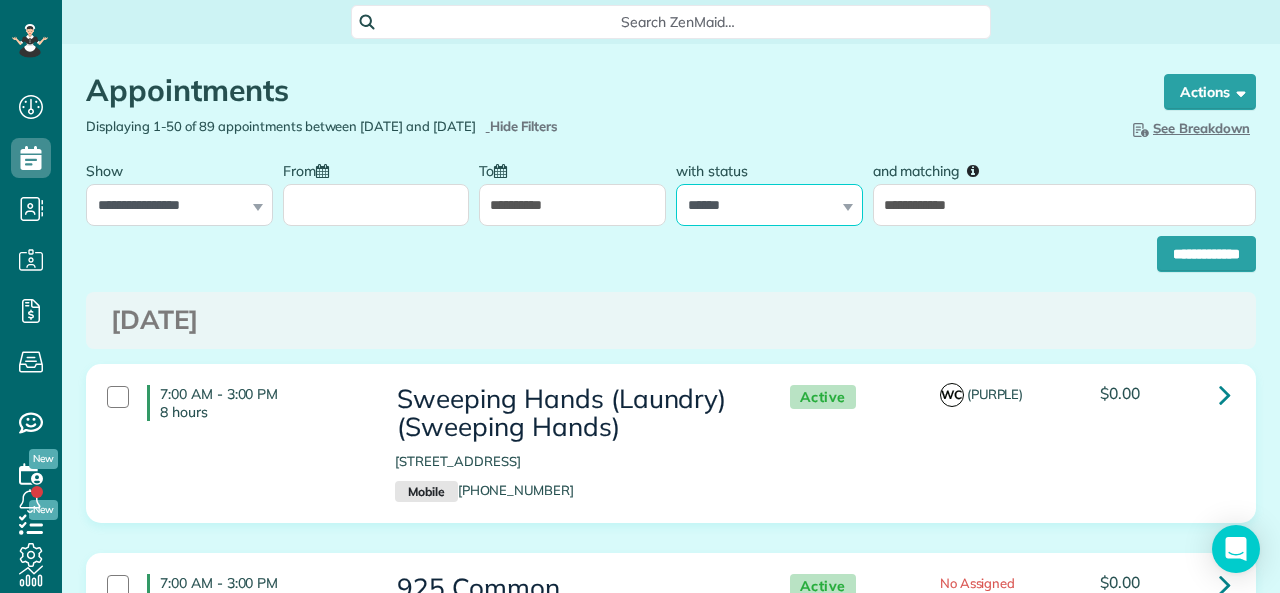 click on "**********" at bounding box center [769, 205] 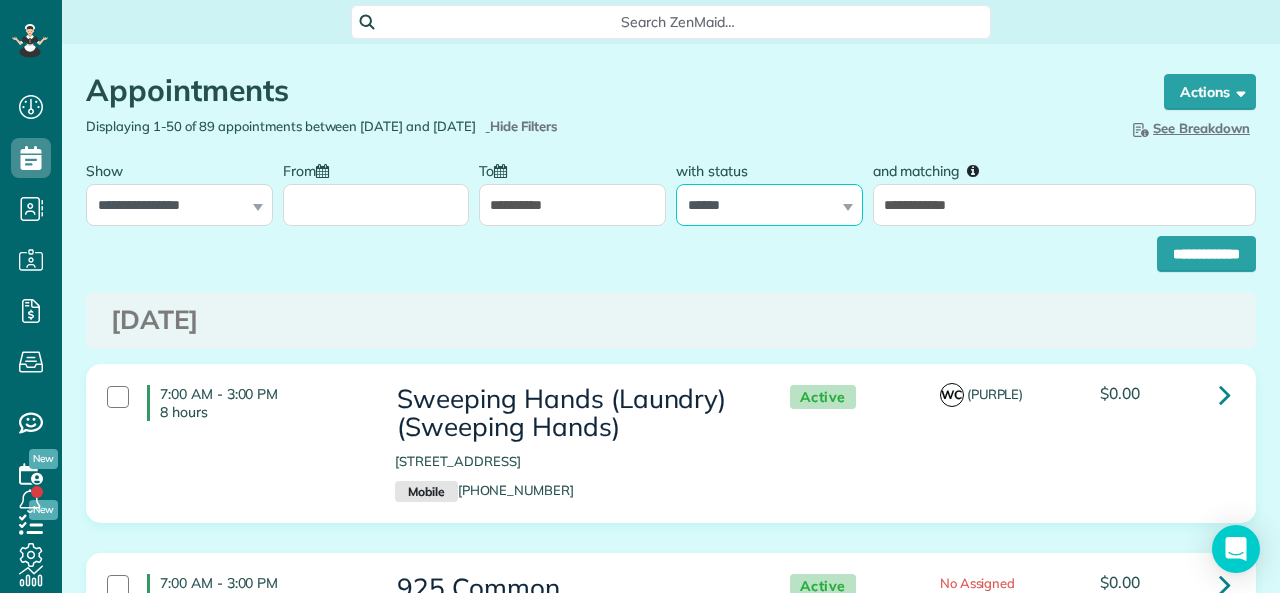 click on "**********" at bounding box center [769, 205] 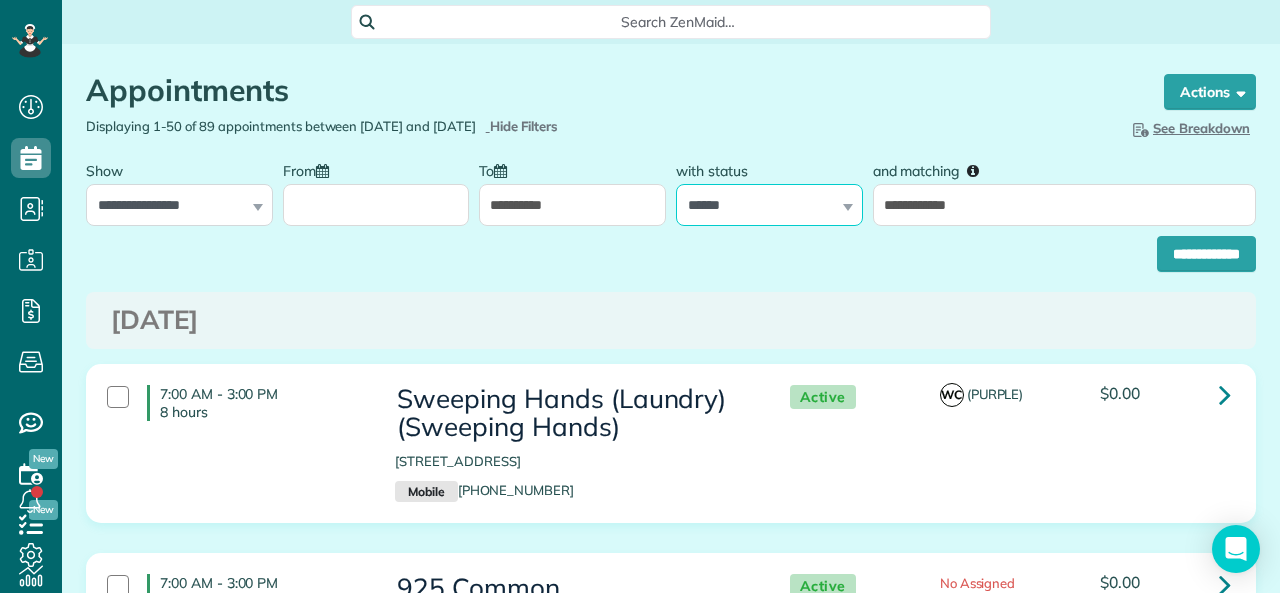 click on "**********" at bounding box center (769, 205) 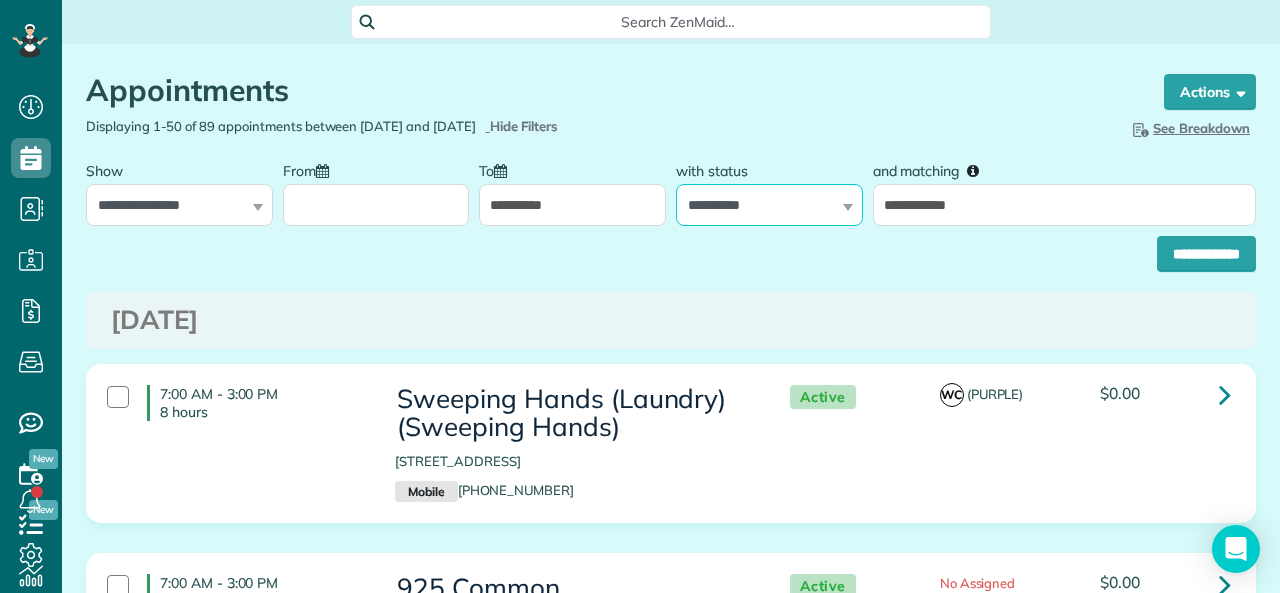 click on "**********" at bounding box center (769, 205) 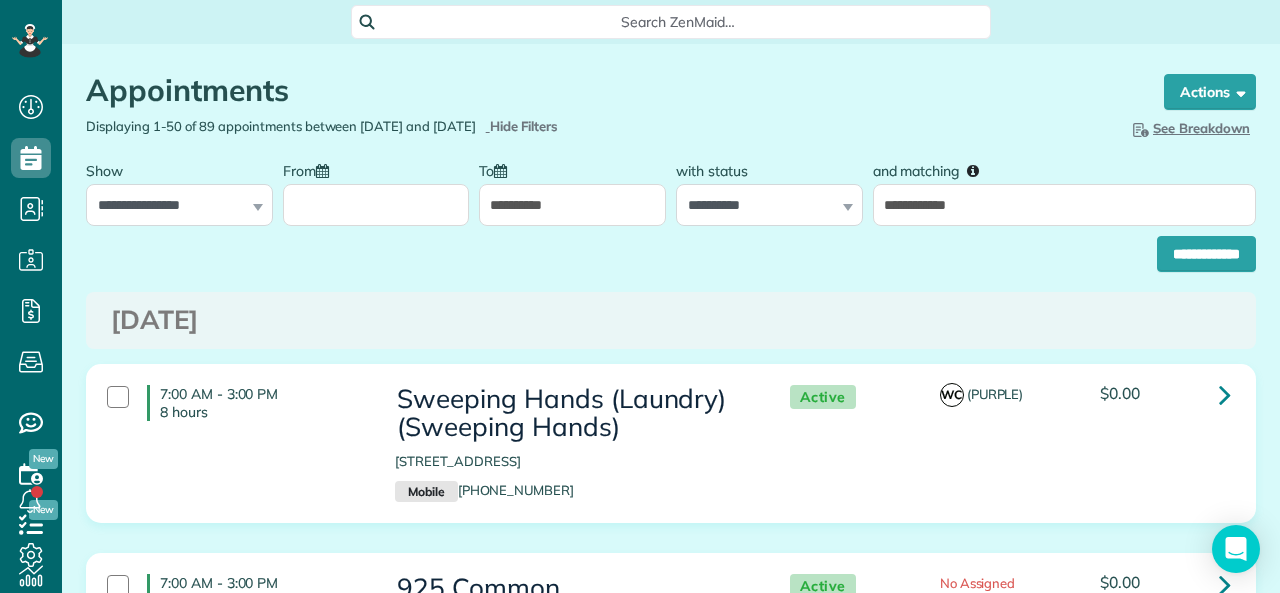 click on "**********" at bounding box center (572, 205) 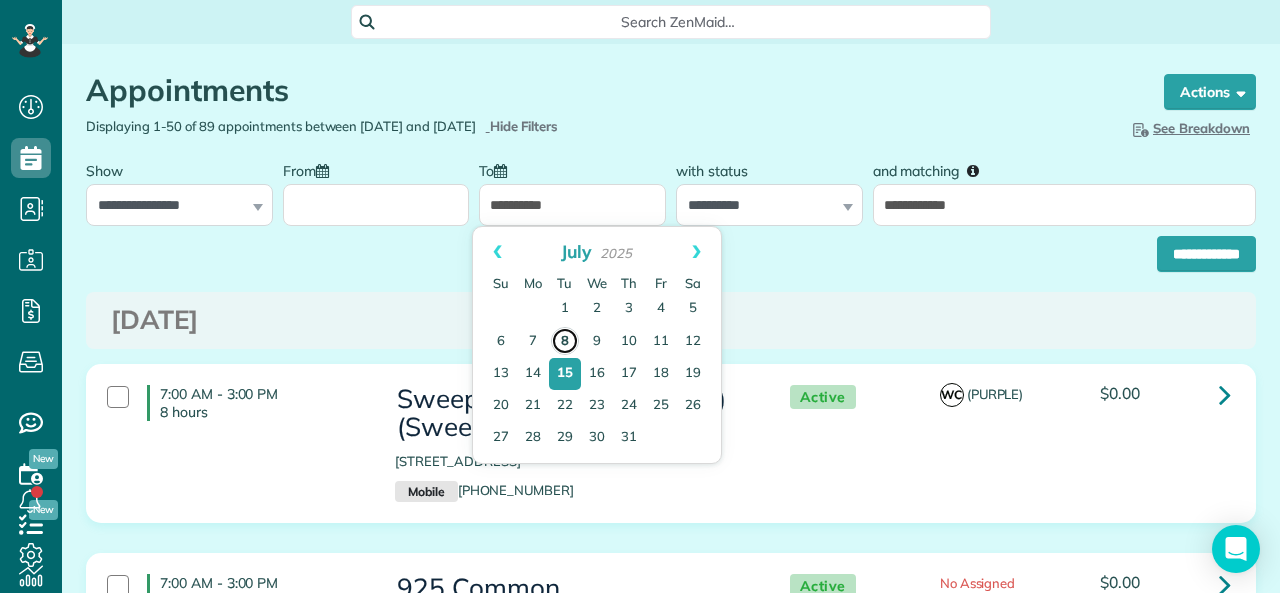 click on "8" at bounding box center (565, 341) 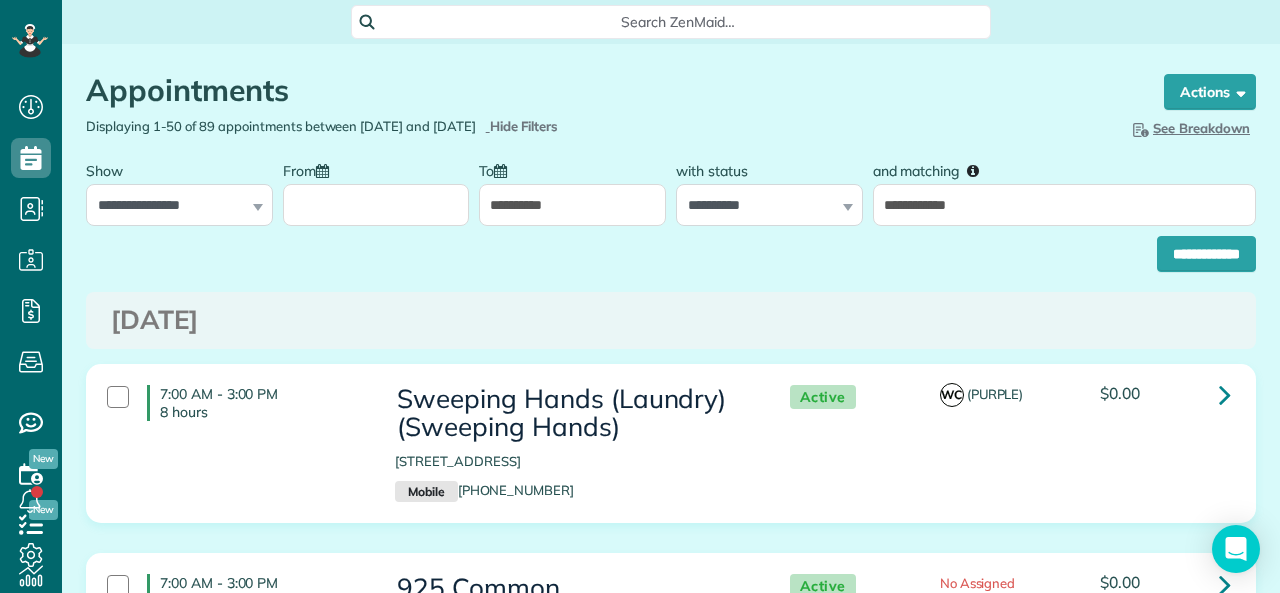 click on "From" at bounding box center (376, 205) 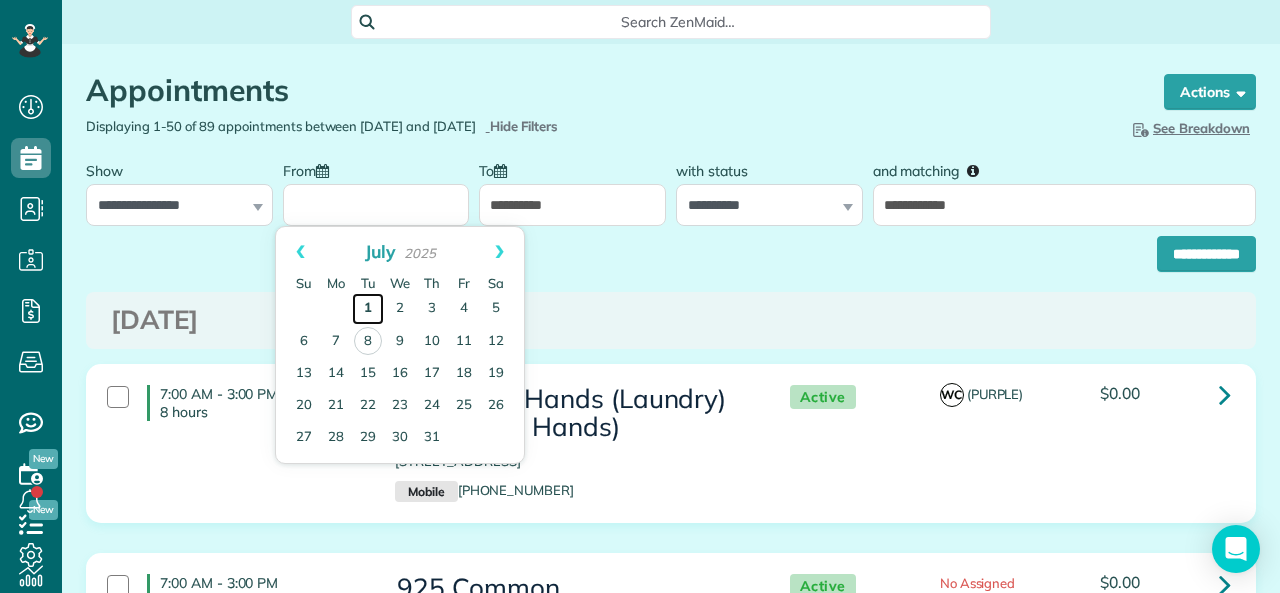 click on "1" at bounding box center (368, 309) 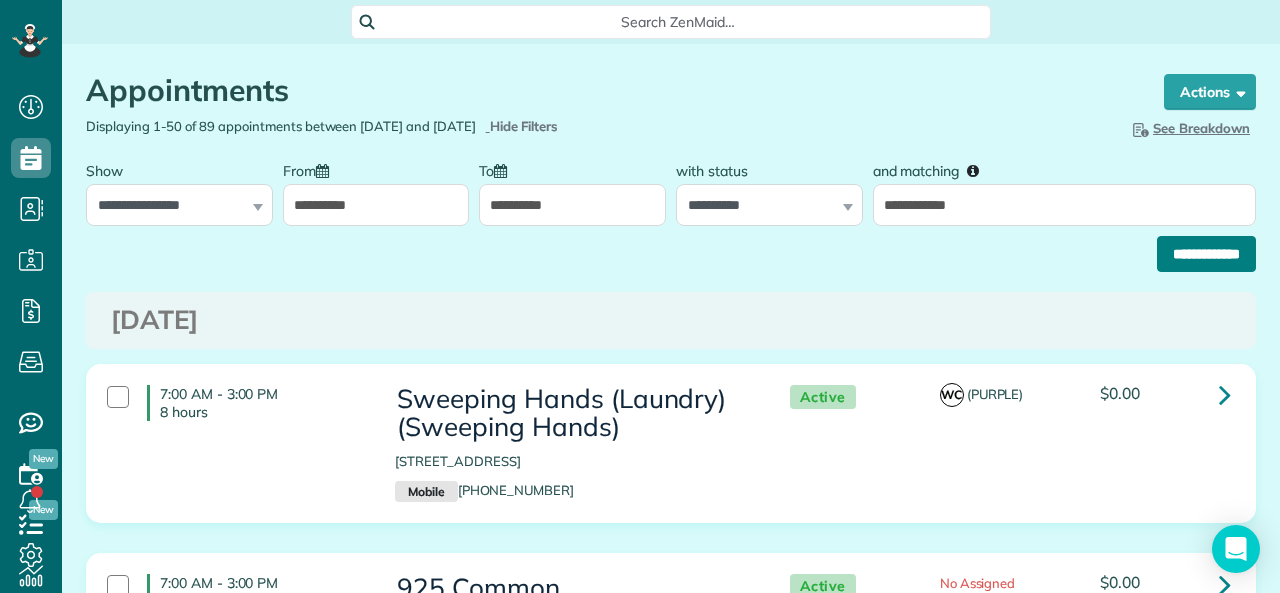 click on "**********" at bounding box center (1206, 254) 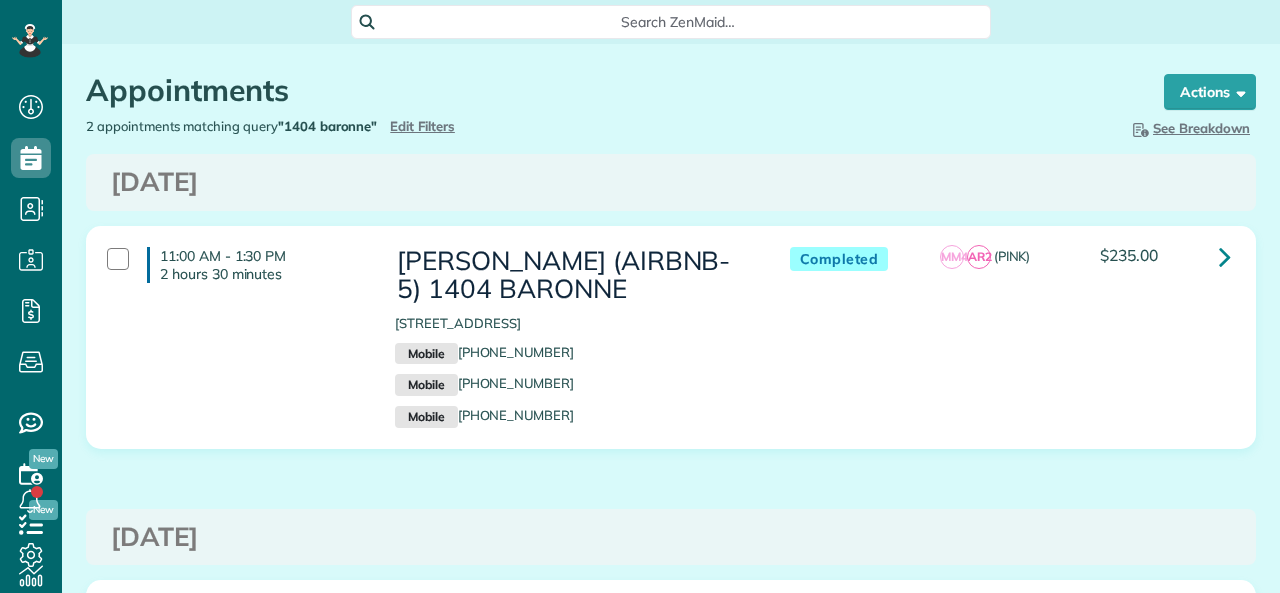 scroll, scrollTop: 0, scrollLeft: 0, axis: both 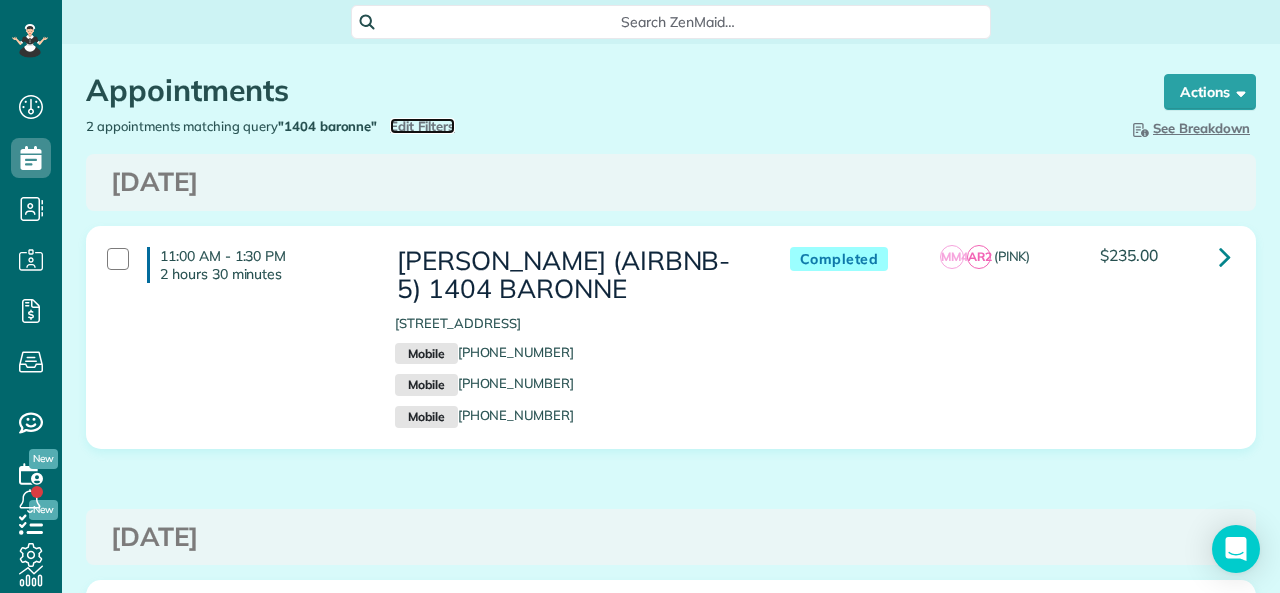 click on "Edit Filters" at bounding box center [422, 126] 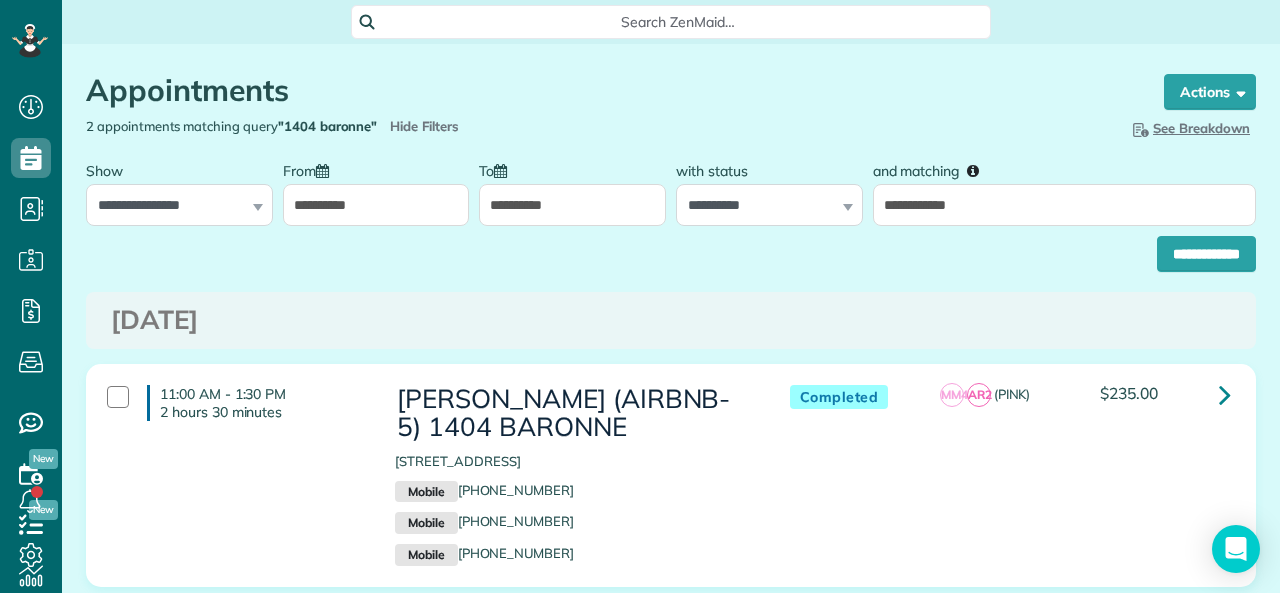 click on "From" at bounding box center [311, 169] 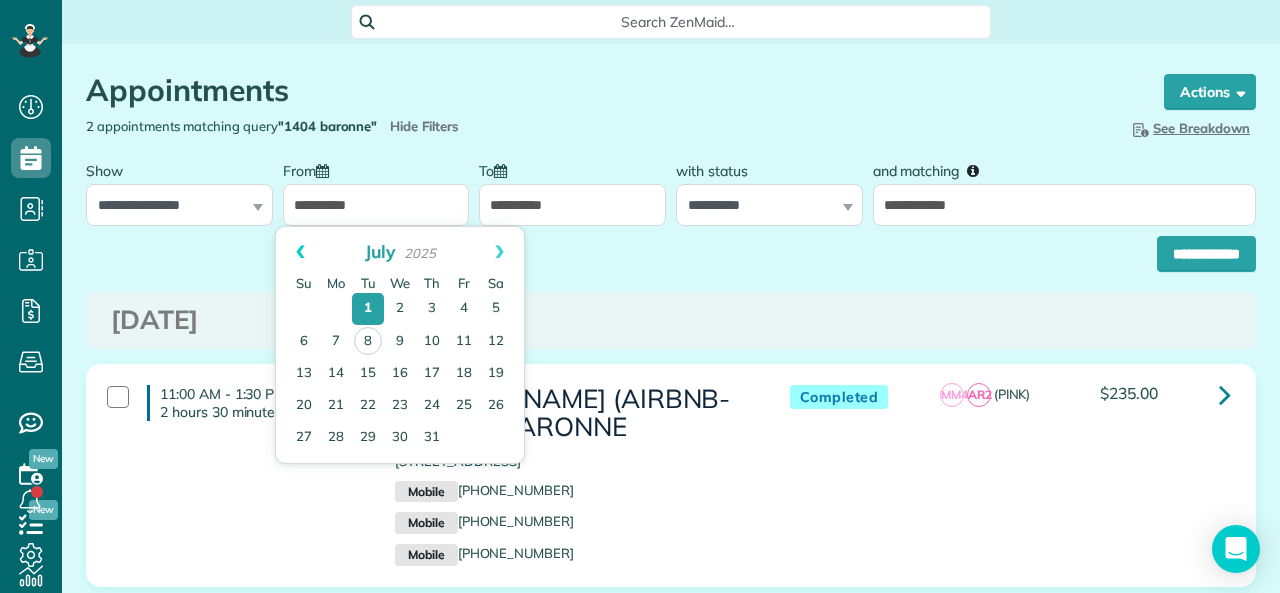 click on "Prev" at bounding box center (300, 252) 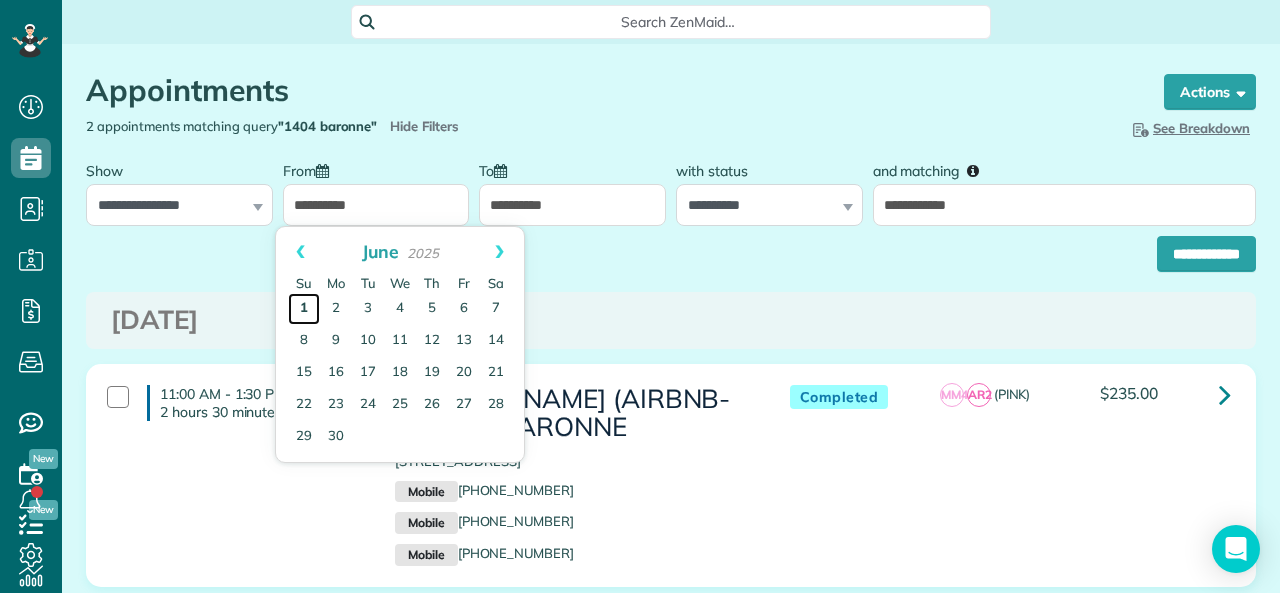 click on "1" at bounding box center [304, 309] 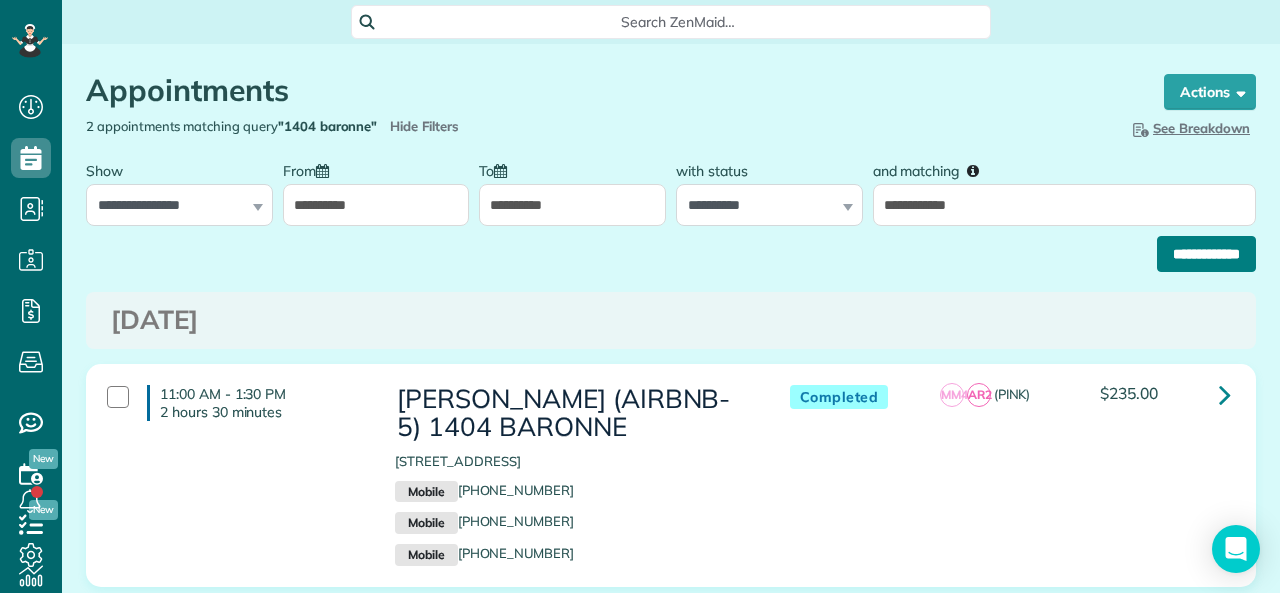 click on "**********" at bounding box center [1206, 254] 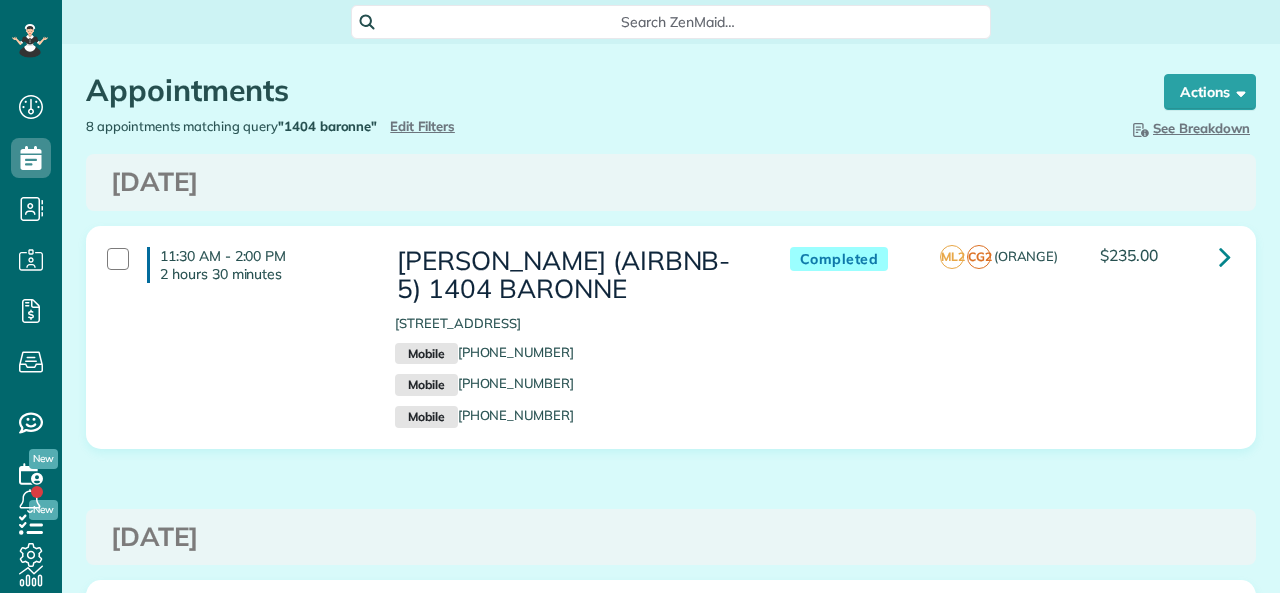 scroll, scrollTop: 0, scrollLeft: 0, axis: both 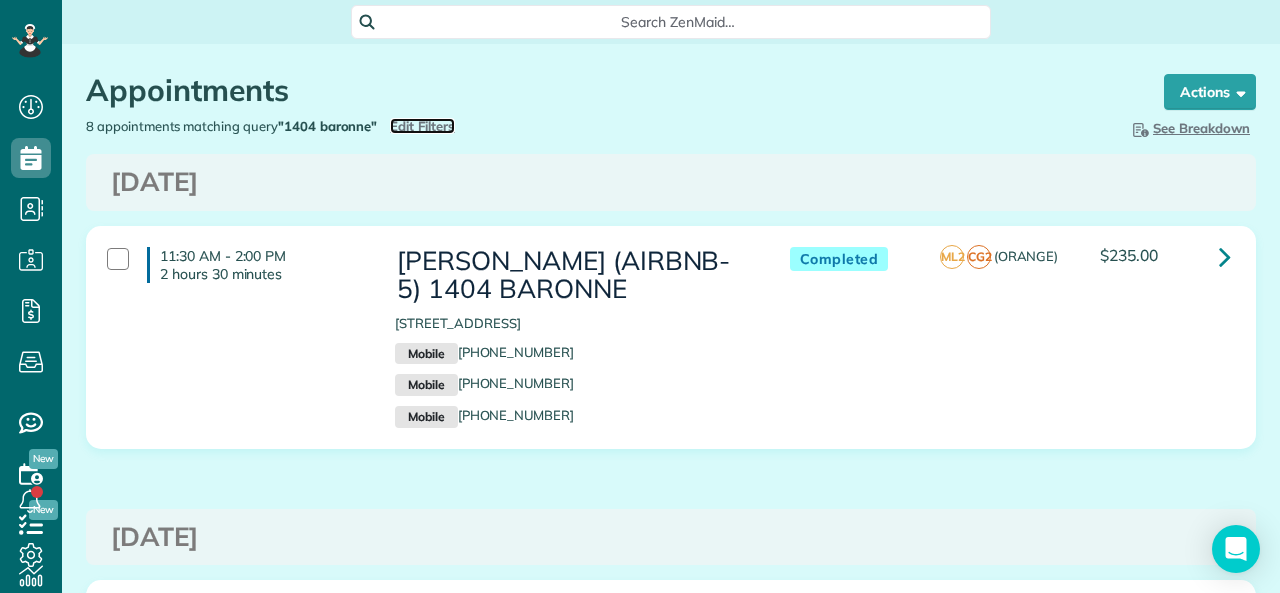 click on "Edit Filters" at bounding box center [422, 126] 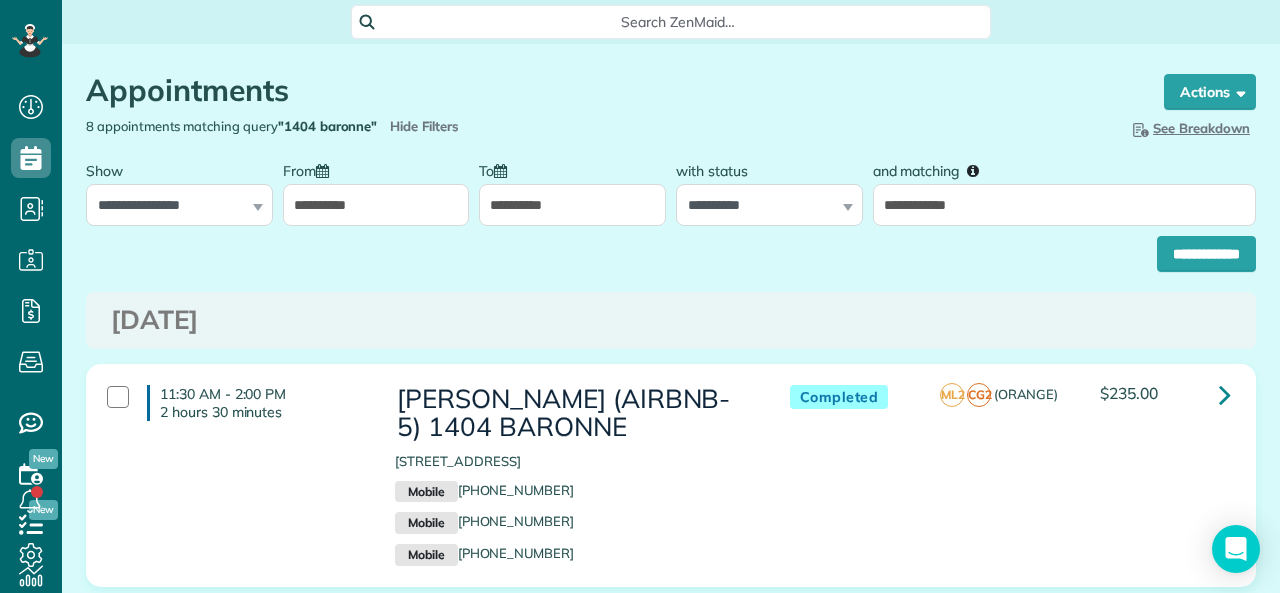click on "**********" at bounding box center [376, 205] 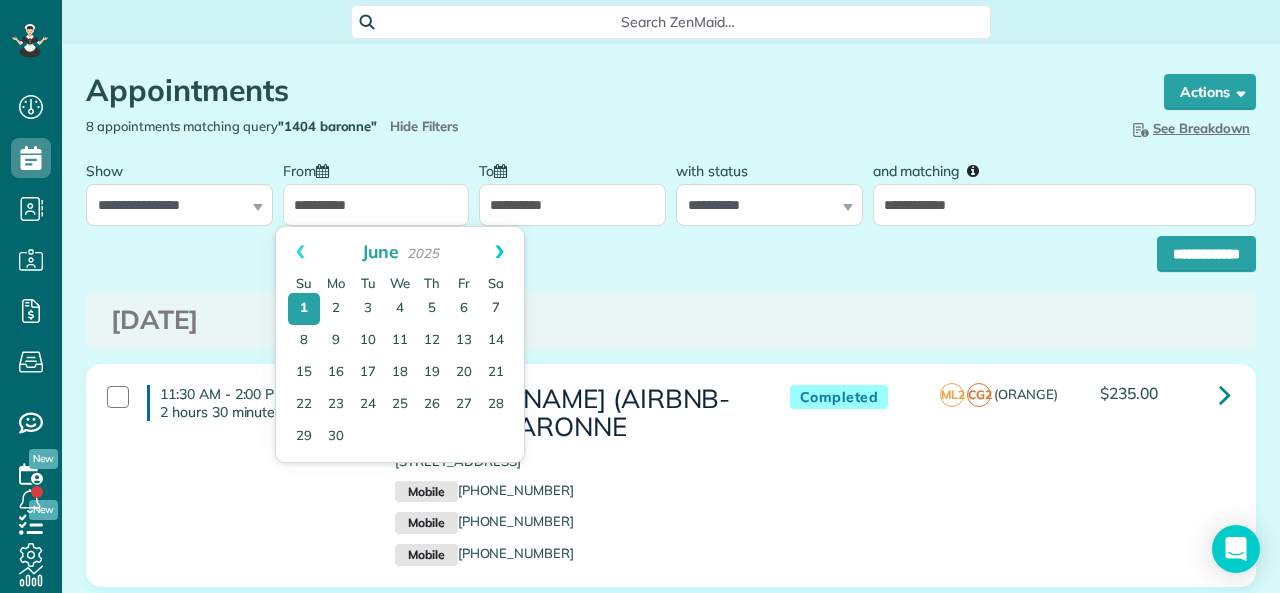 click on "Next" at bounding box center [499, 252] 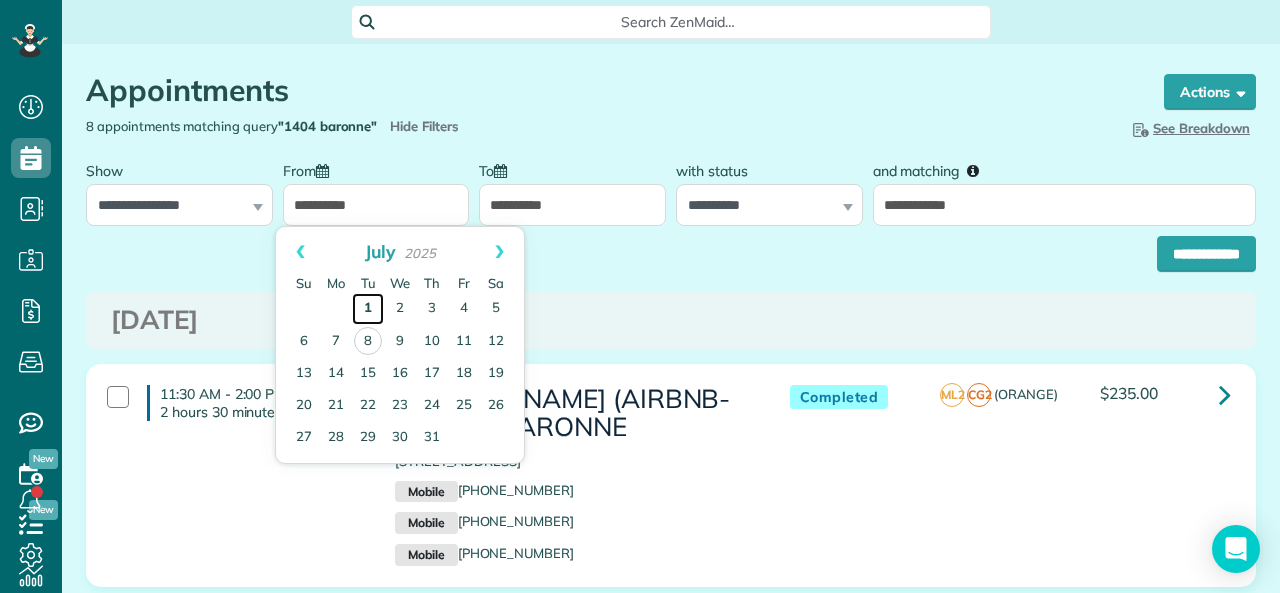 click on "1" at bounding box center (368, 309) 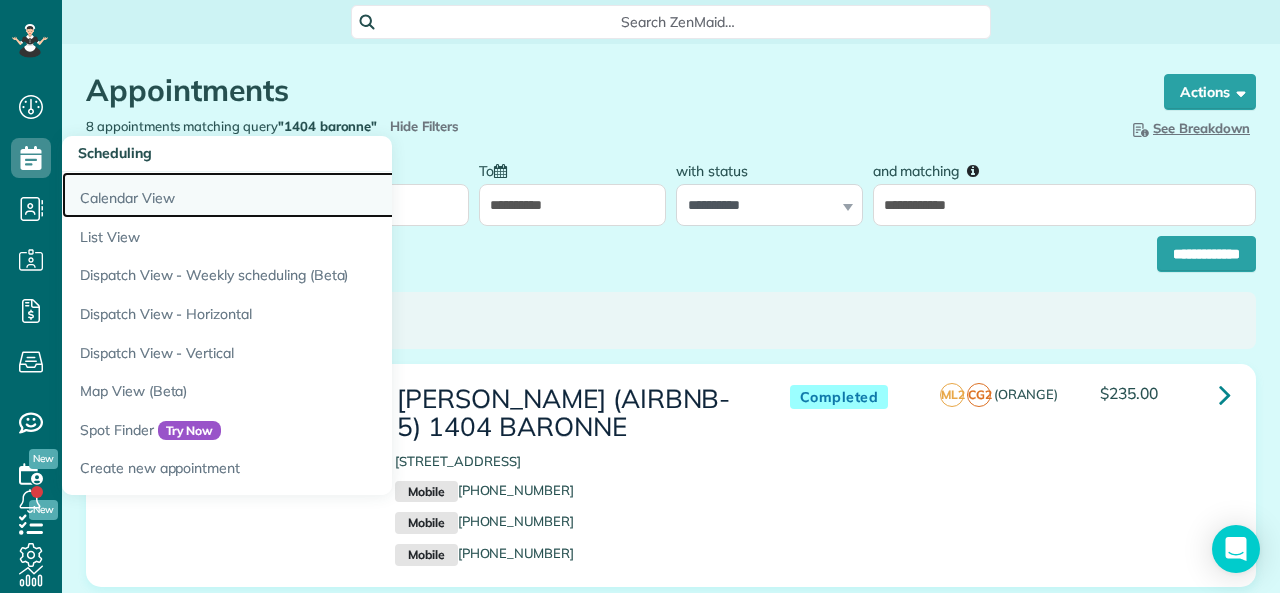 click on "Calendar View" at bounding box center [312, 195] 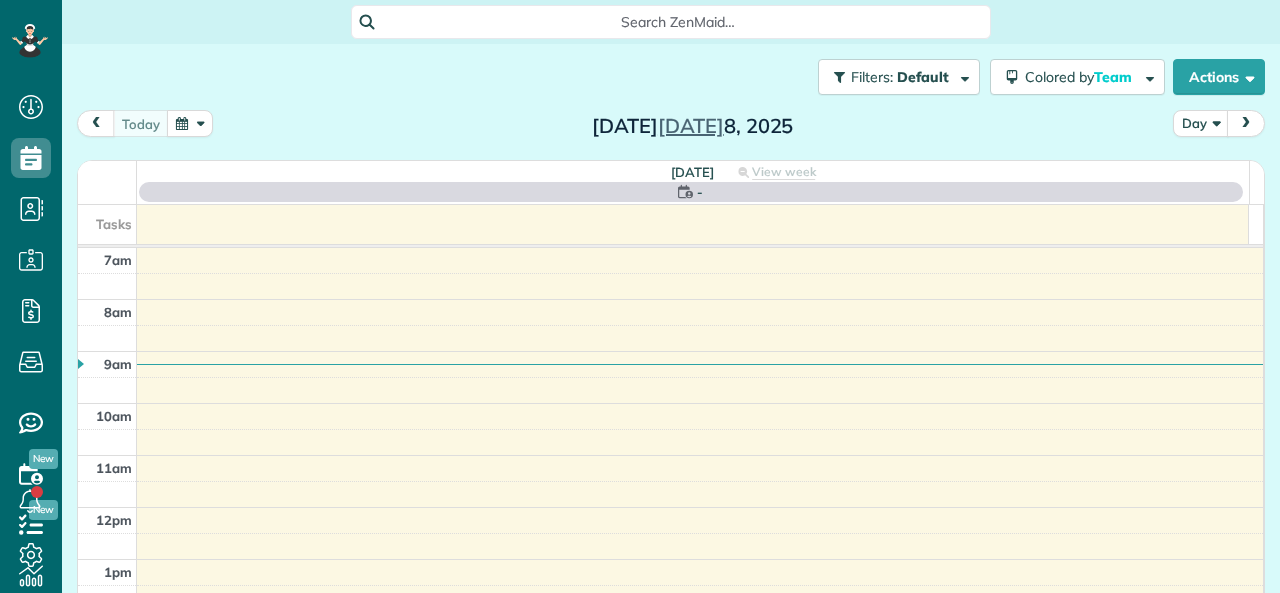 scroll, scrollTop: 0, scrollLeft: 0, axis: both 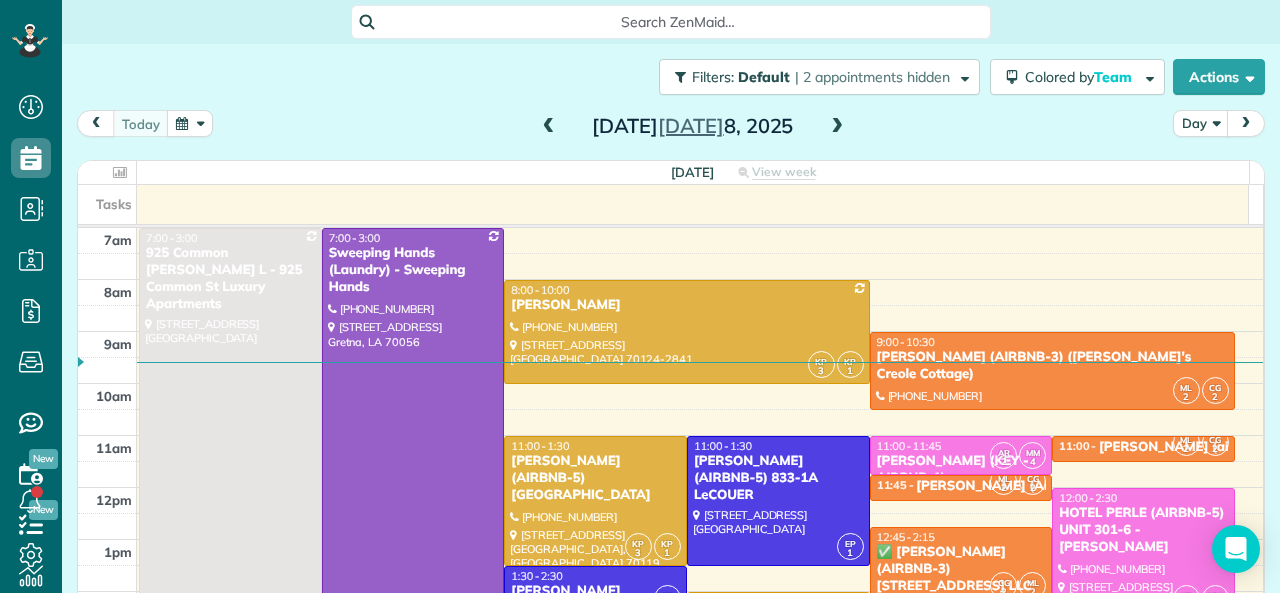 click at bounding box center (837, 127) 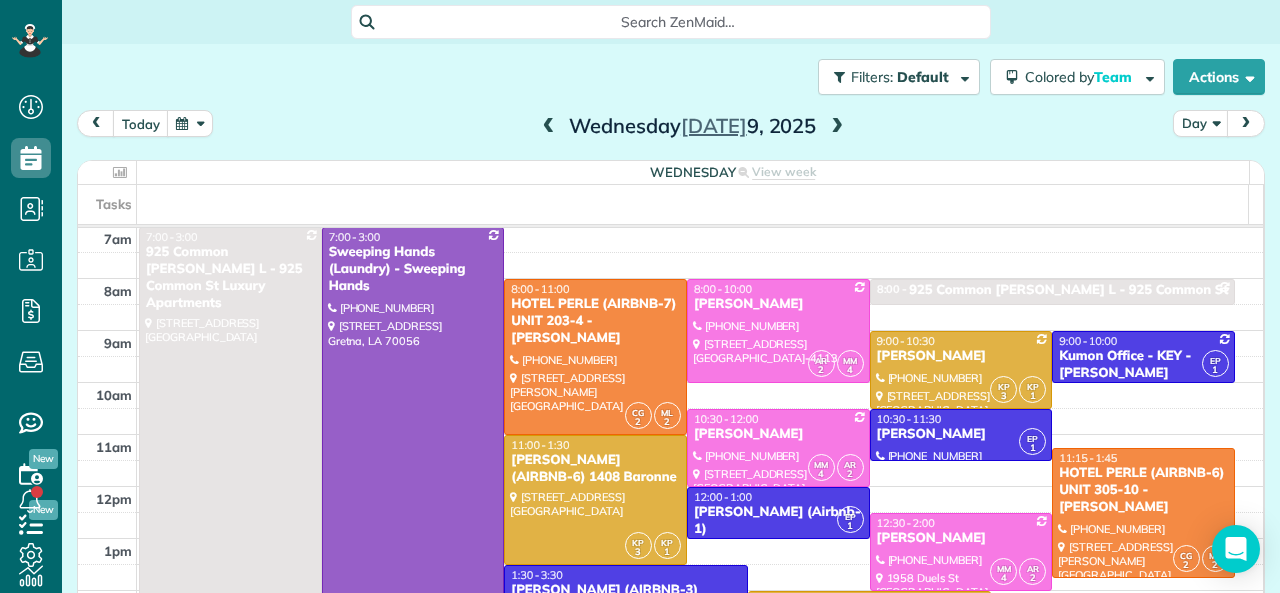 scroll, scrollTop: 0, scrollLeft: 0, axis: both 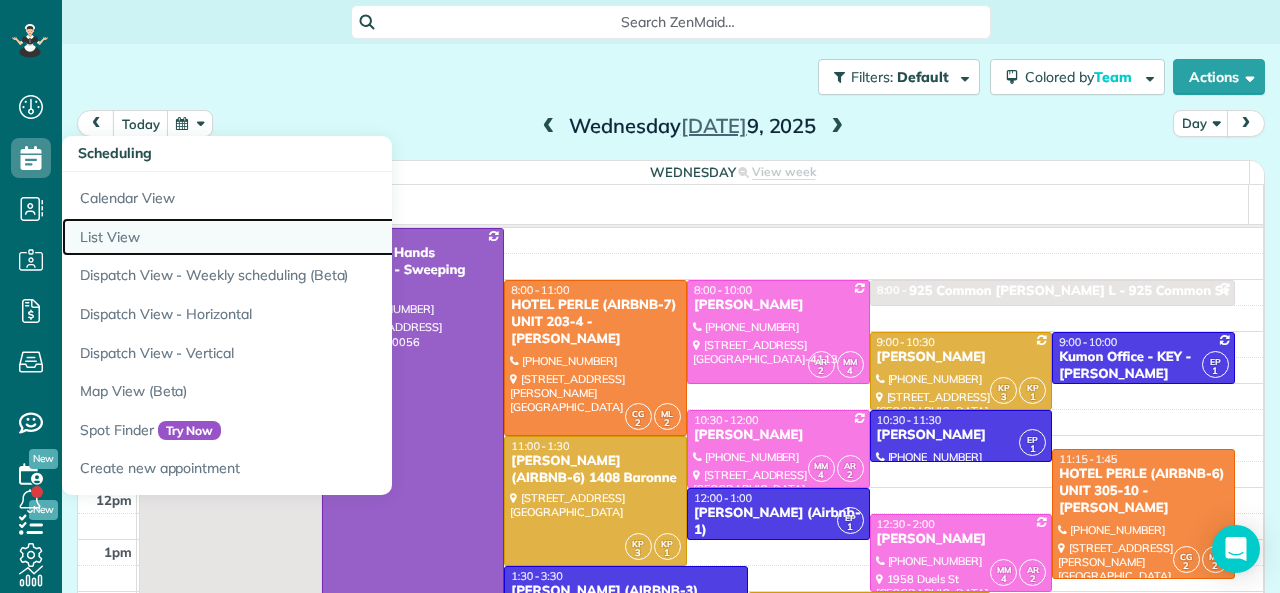 click on "List View" at bounding box center (312, 237) 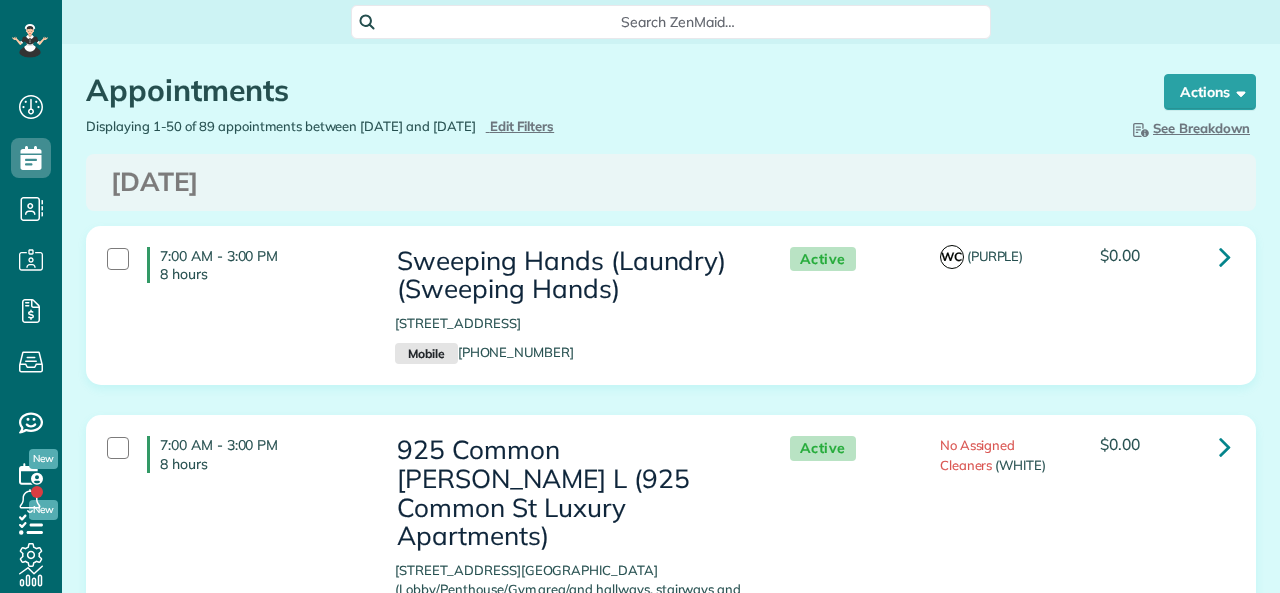 scroll, scrollTop: 0, scrollLeft: 0, axis: both 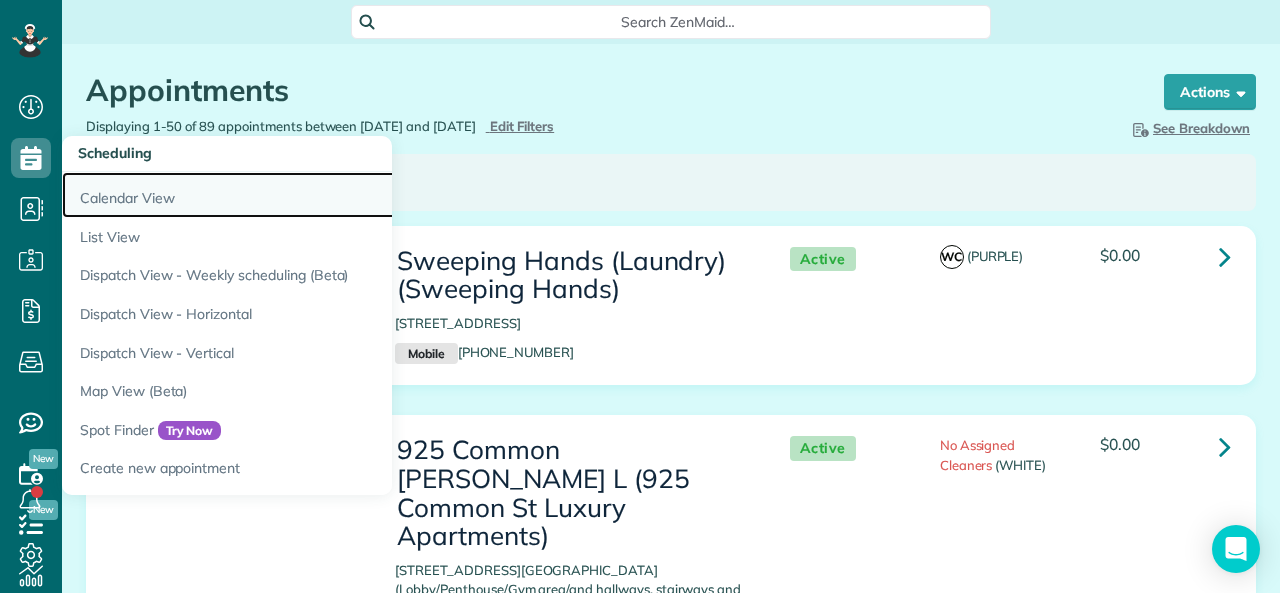 click on "Calendar View" at bounding box center [312, 195] 